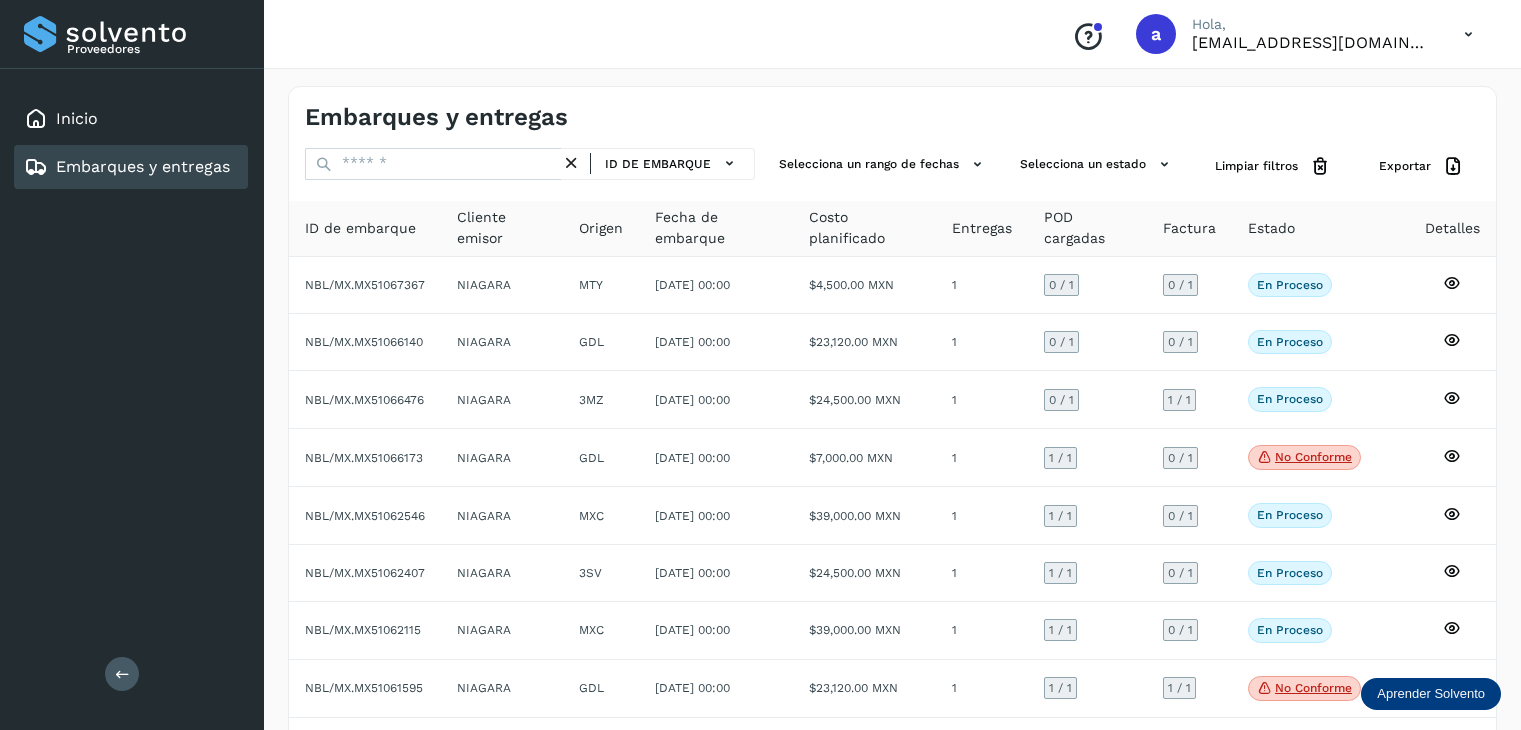 scroll, scrollTop: 0, scrollLeft: 0, axis: both 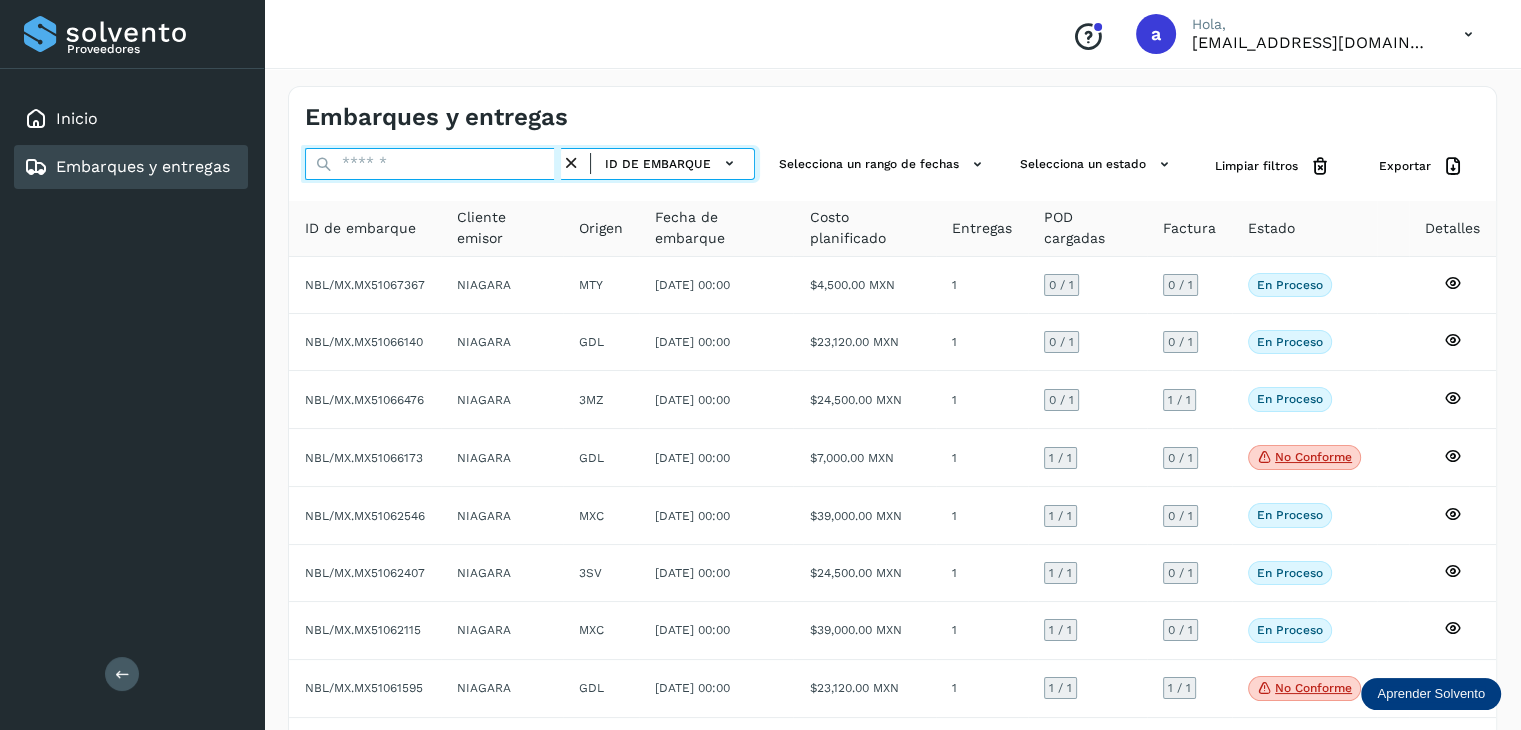 click at bounding box center (433, 164) 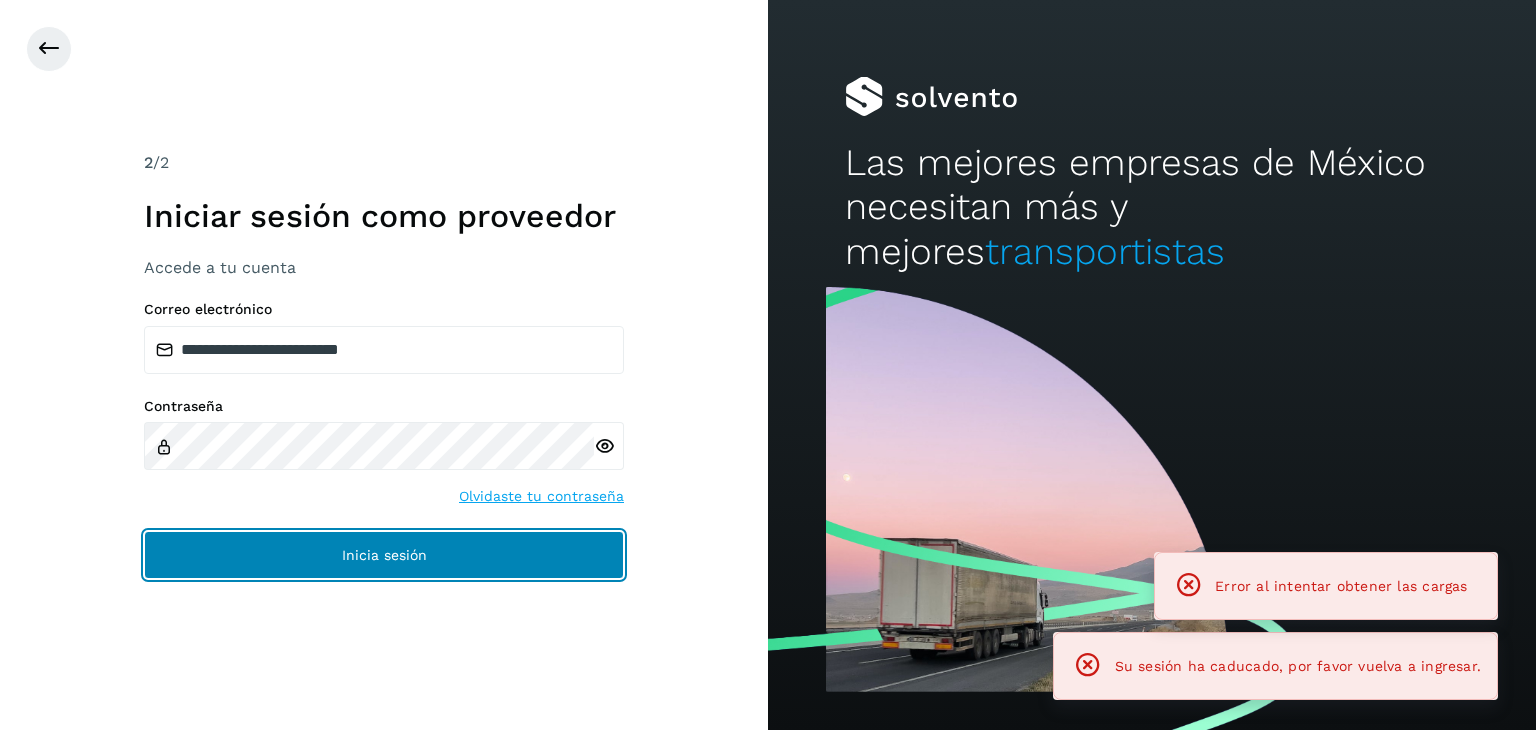 click on "Inicia sesión" at bounding box center (384, 555) 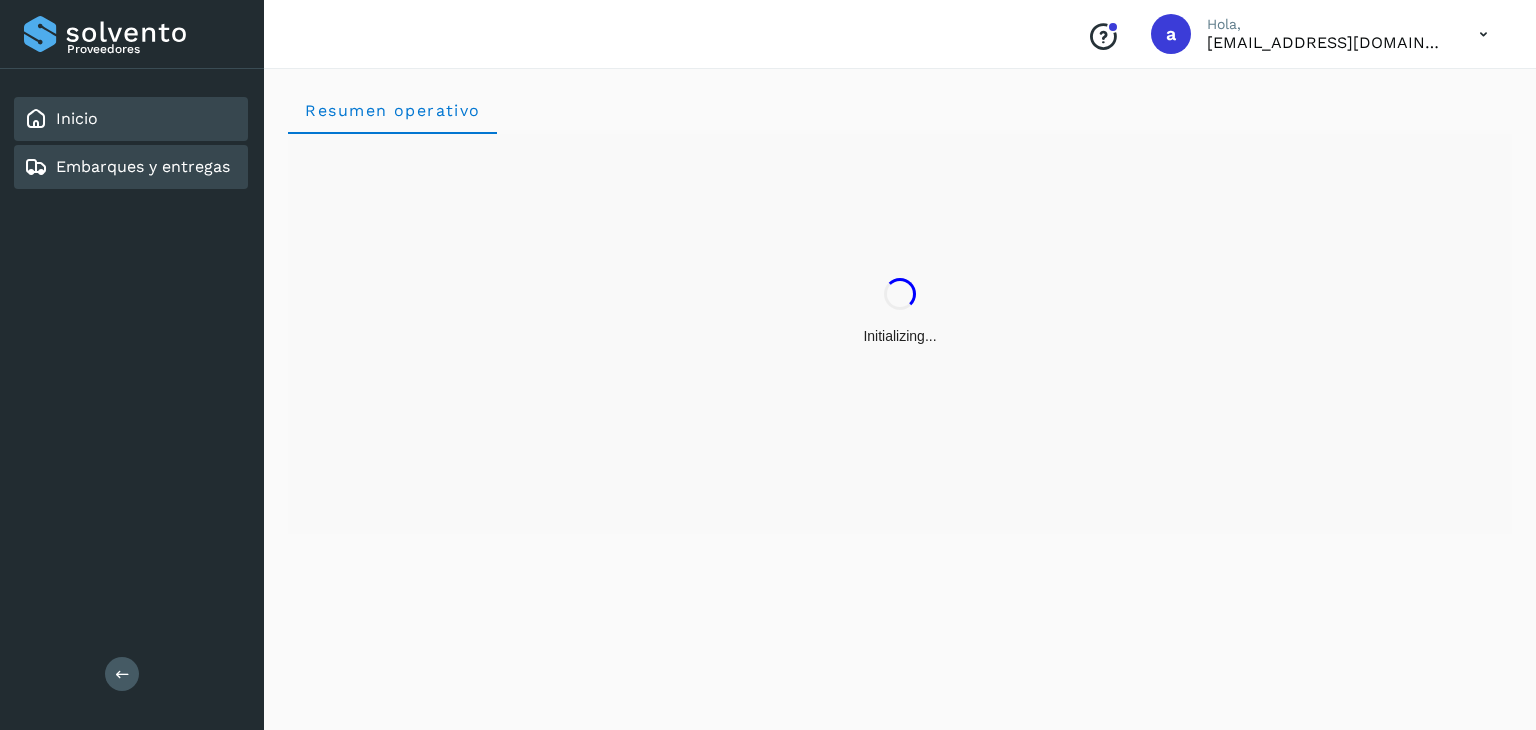 click on "Embarques y entregas" at bounding box center [143, 166] 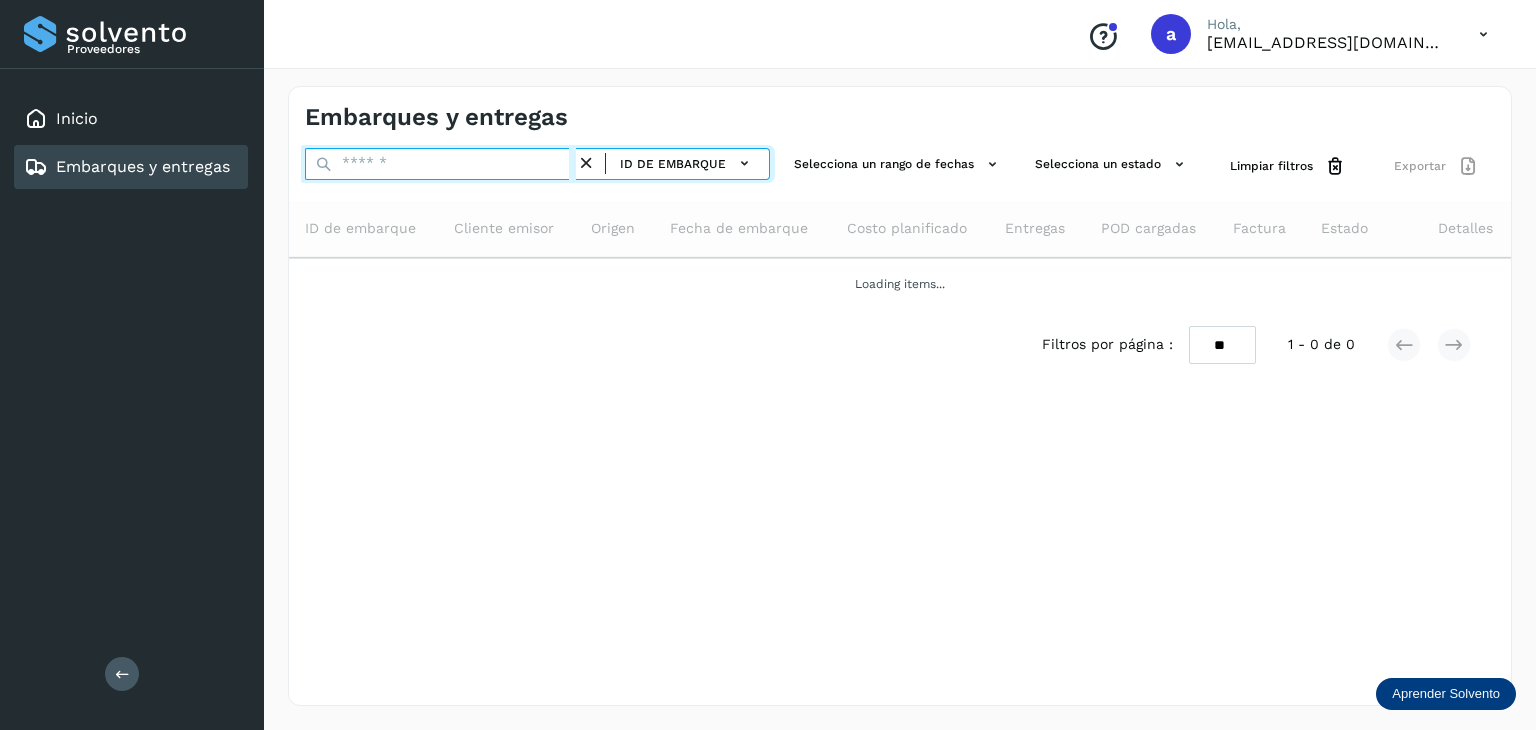 click at bounding box center [440, 164] 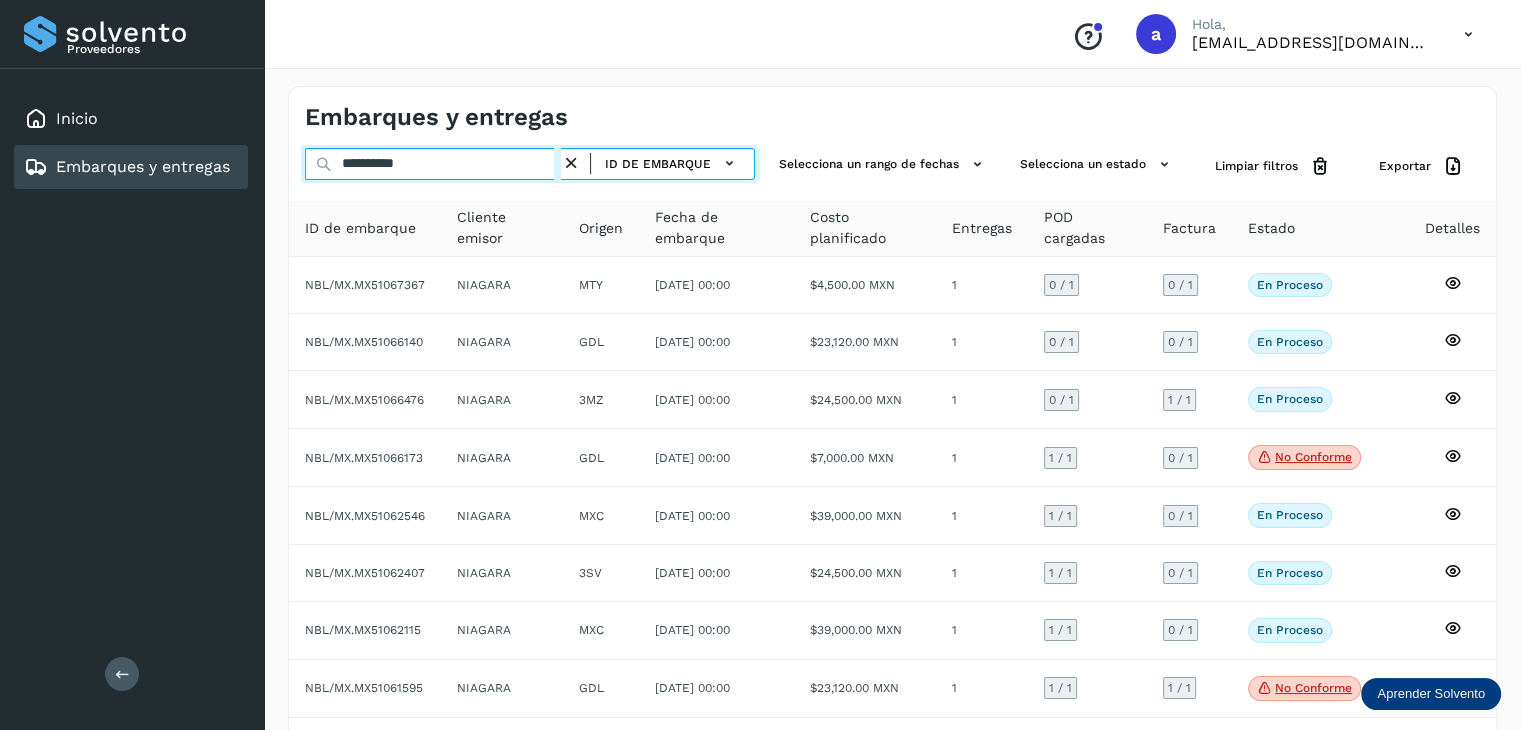 click on "**********" at bounding box center [433, 164] 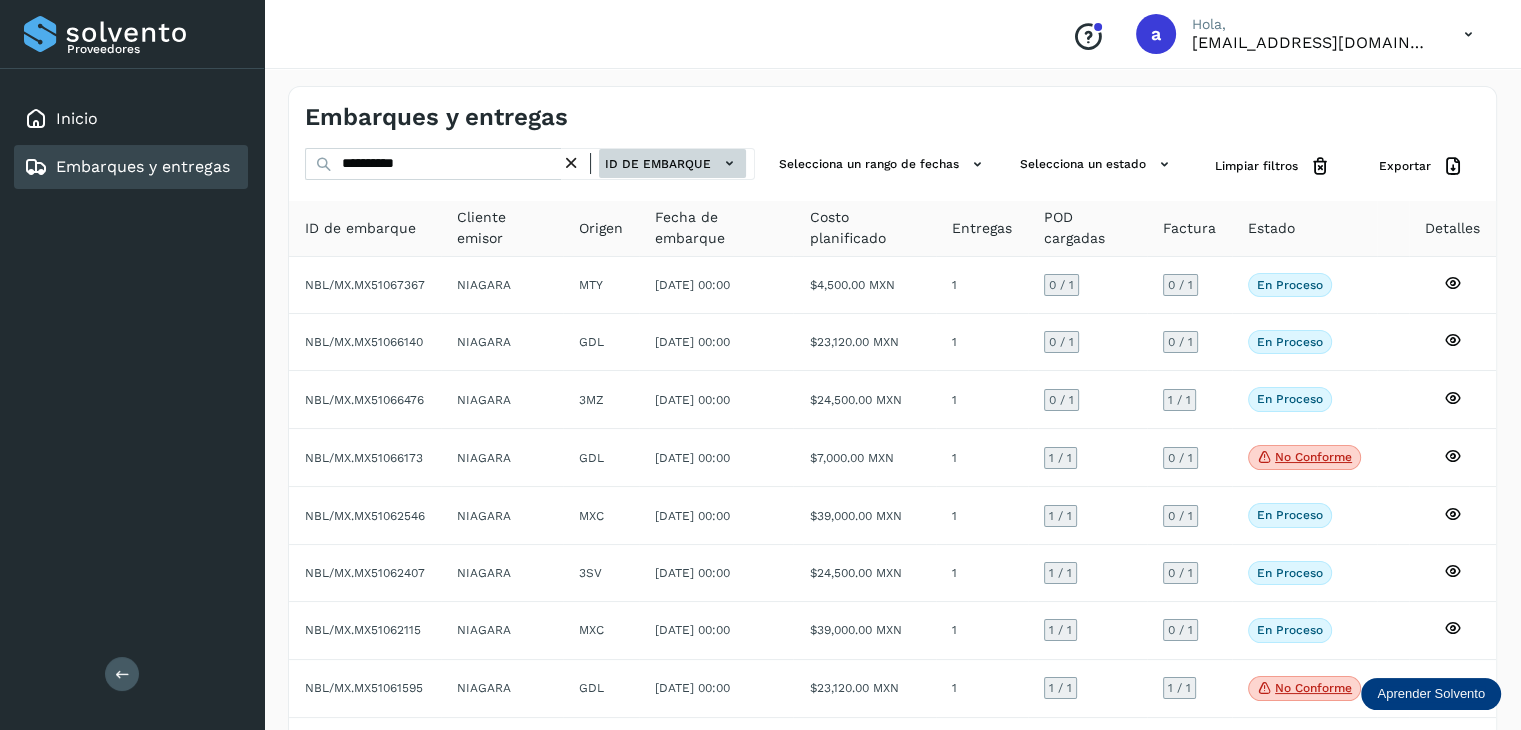 click 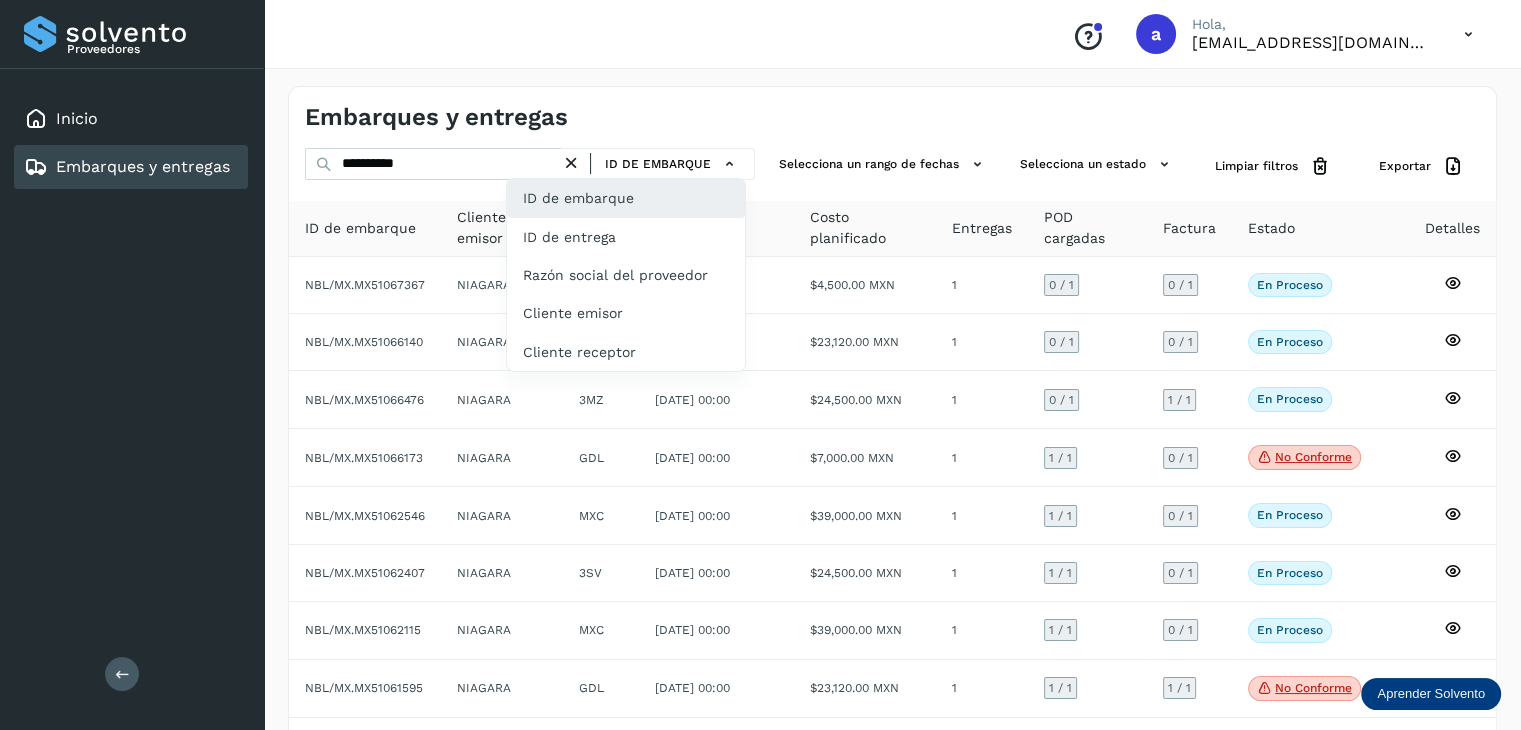 click on "ID de embarque" 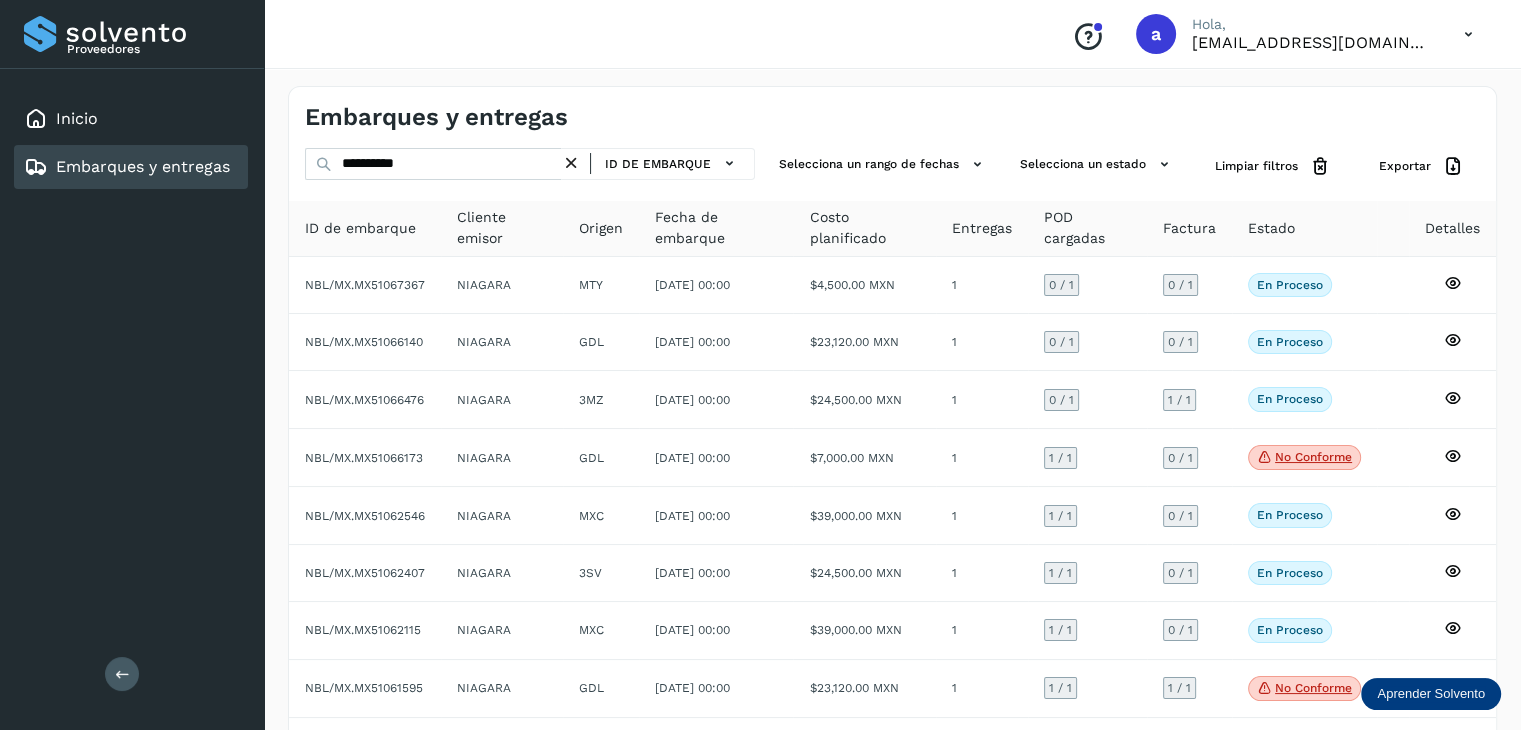 click on "Embarques y entregas" at bounding box center (599, 117) 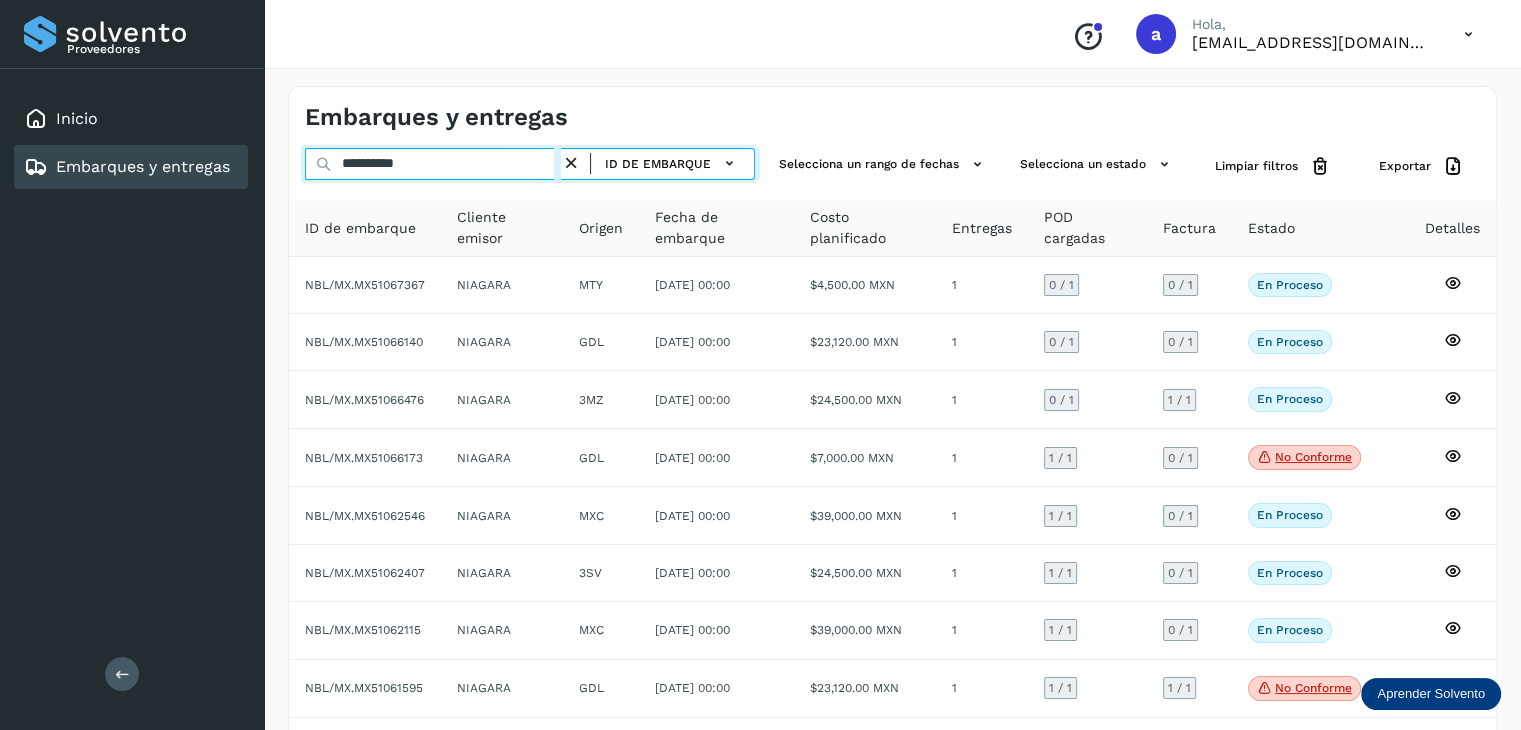 drag, startPoint x: 474, startPoint y: 159, endPoint x: 325, endPoint y: 157, distance: 149.01343 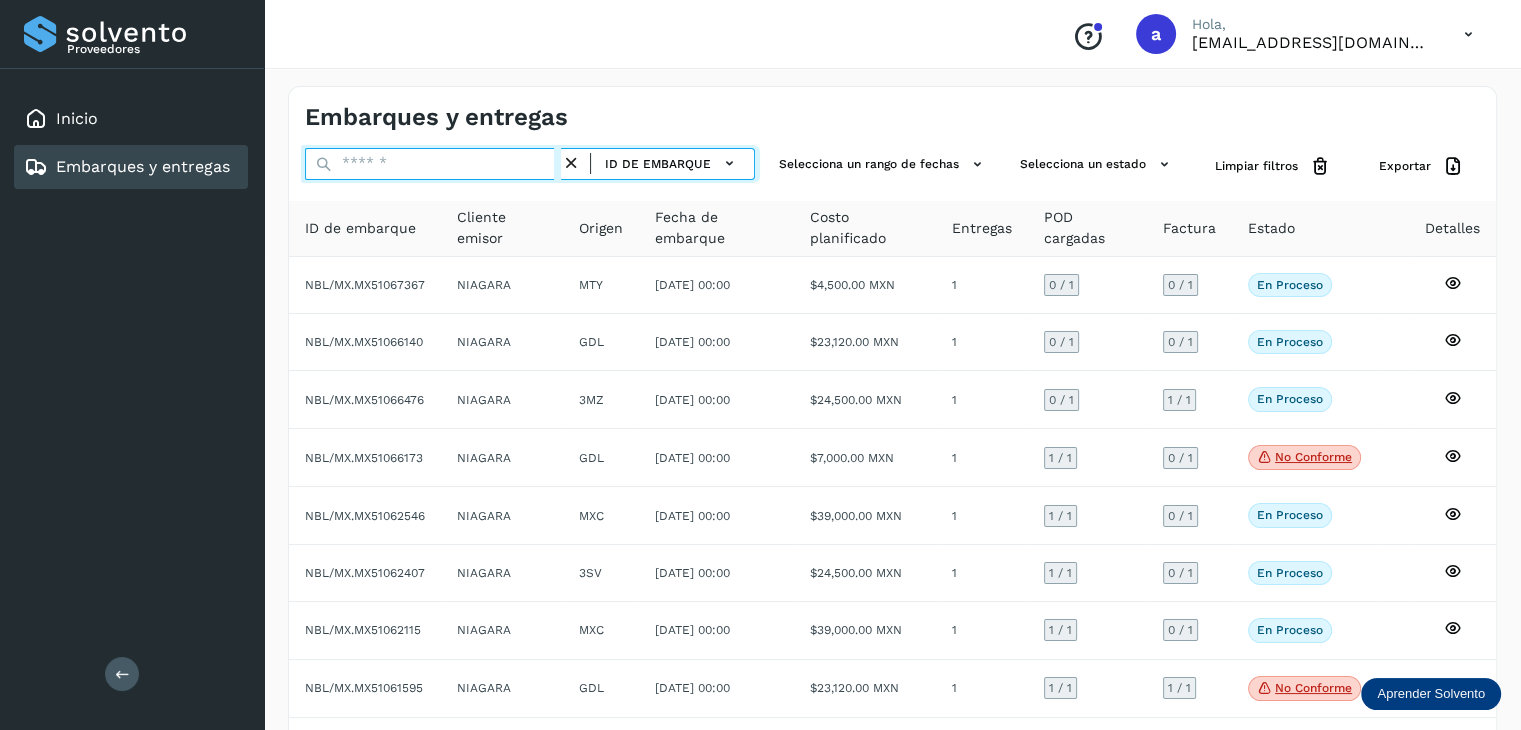 click at bounding box center (433, 164) 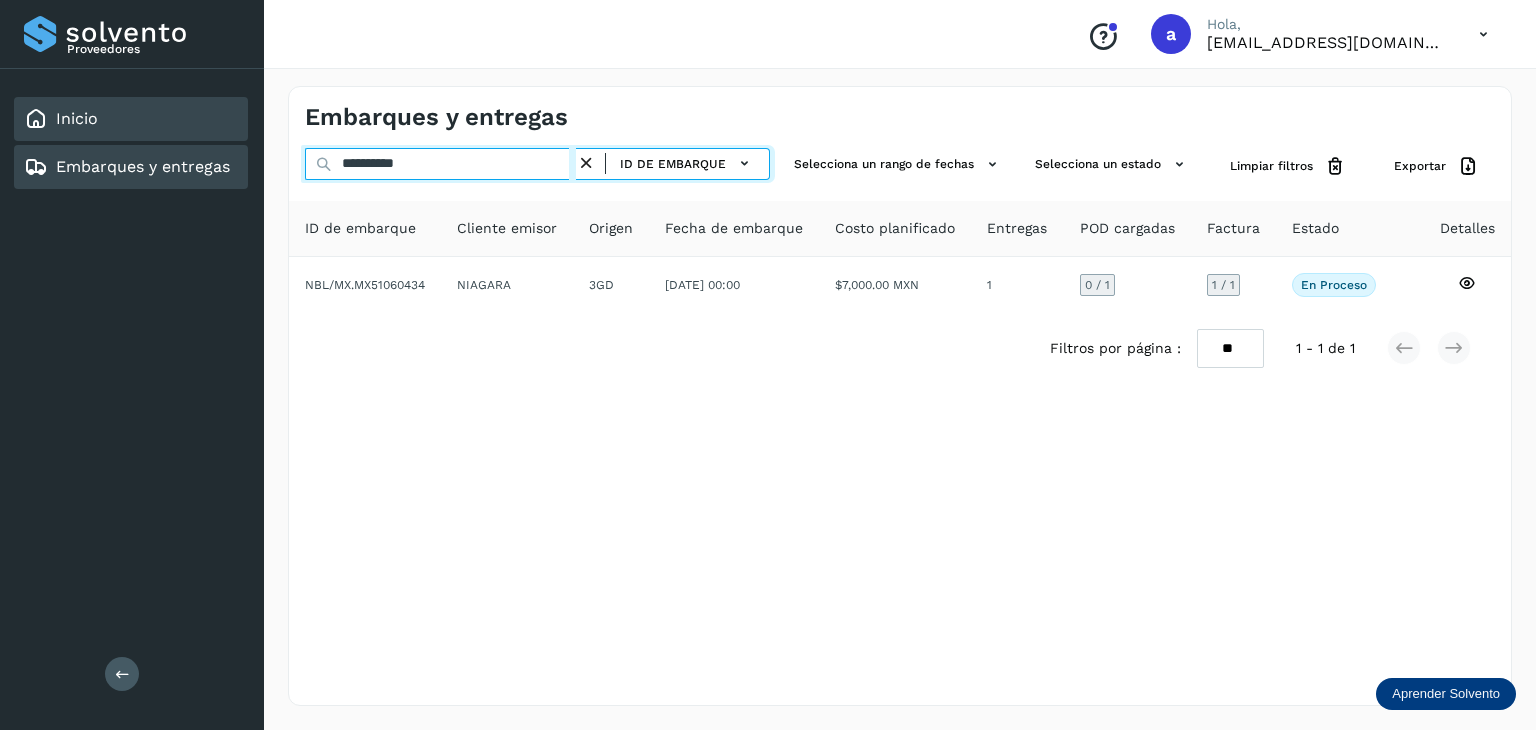 drag, startPoint x: 499, startPoint y: 170, endPoint x: 200, endPoint y: 124, distance: 302.51776 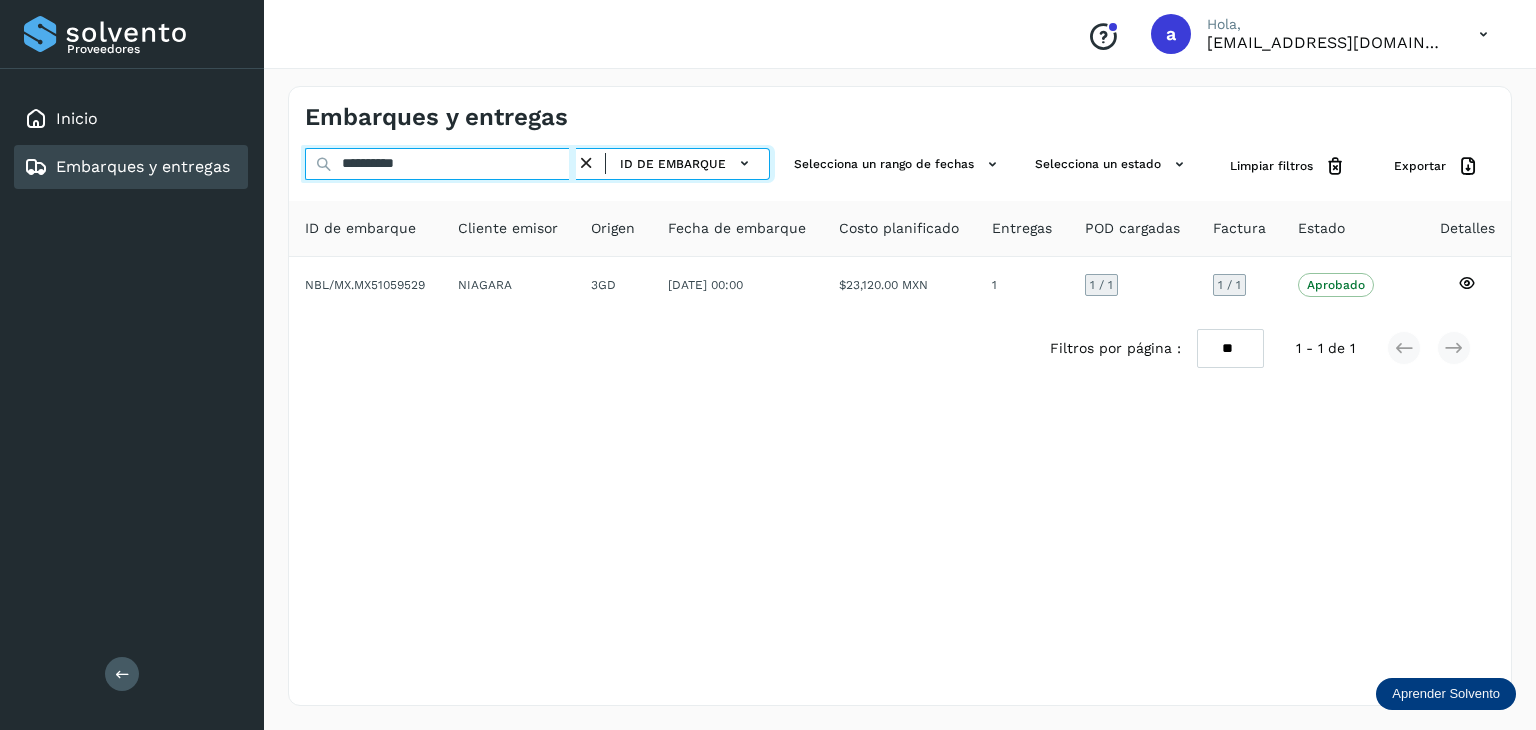 drag, startPoint x: 456, startPoint y: 162, endPoint x: 264, endPoint y: 158, distance: 192.04166 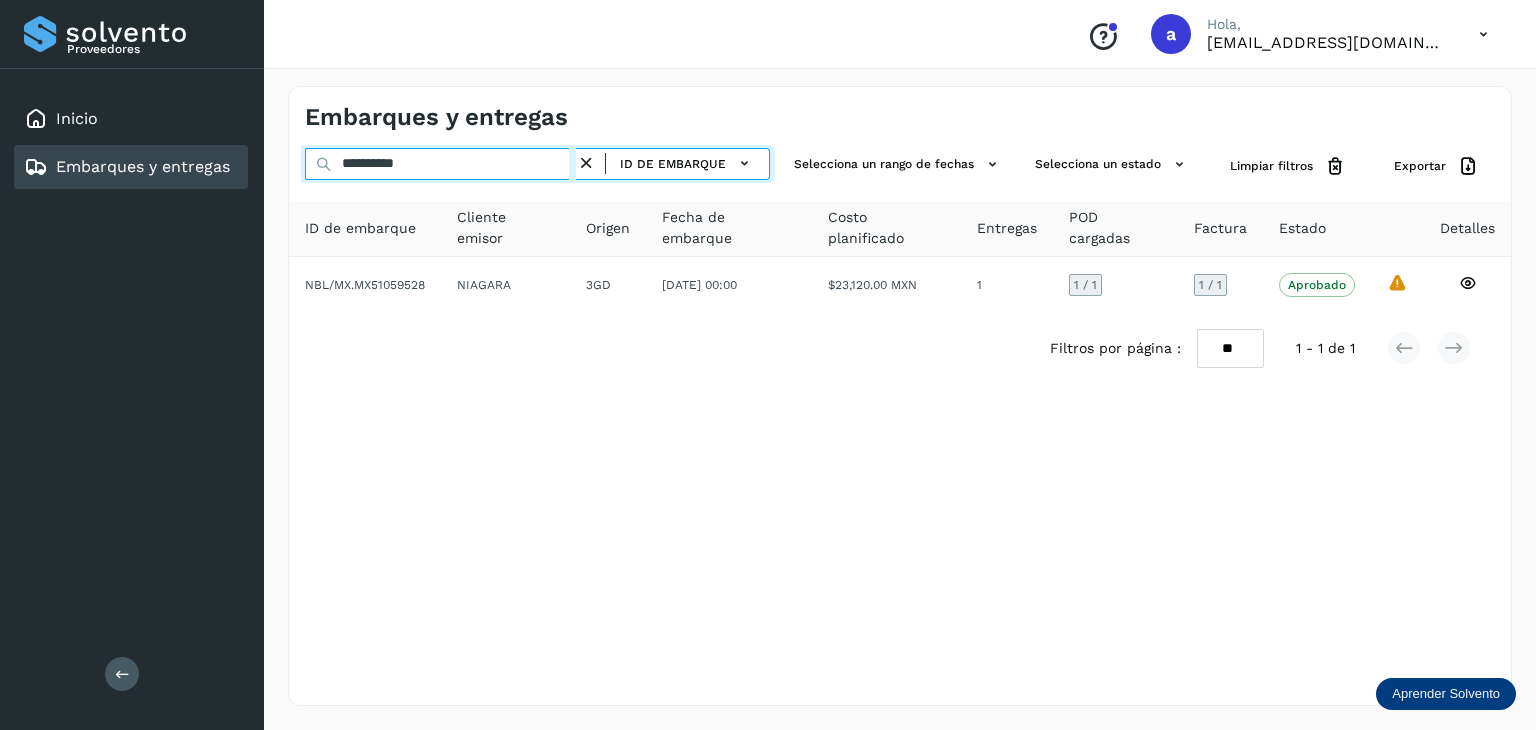 drag, startPoint x: 365, startPoint y: 152, endPoint x: 284, endPoint y: 146, distance: 81.22192 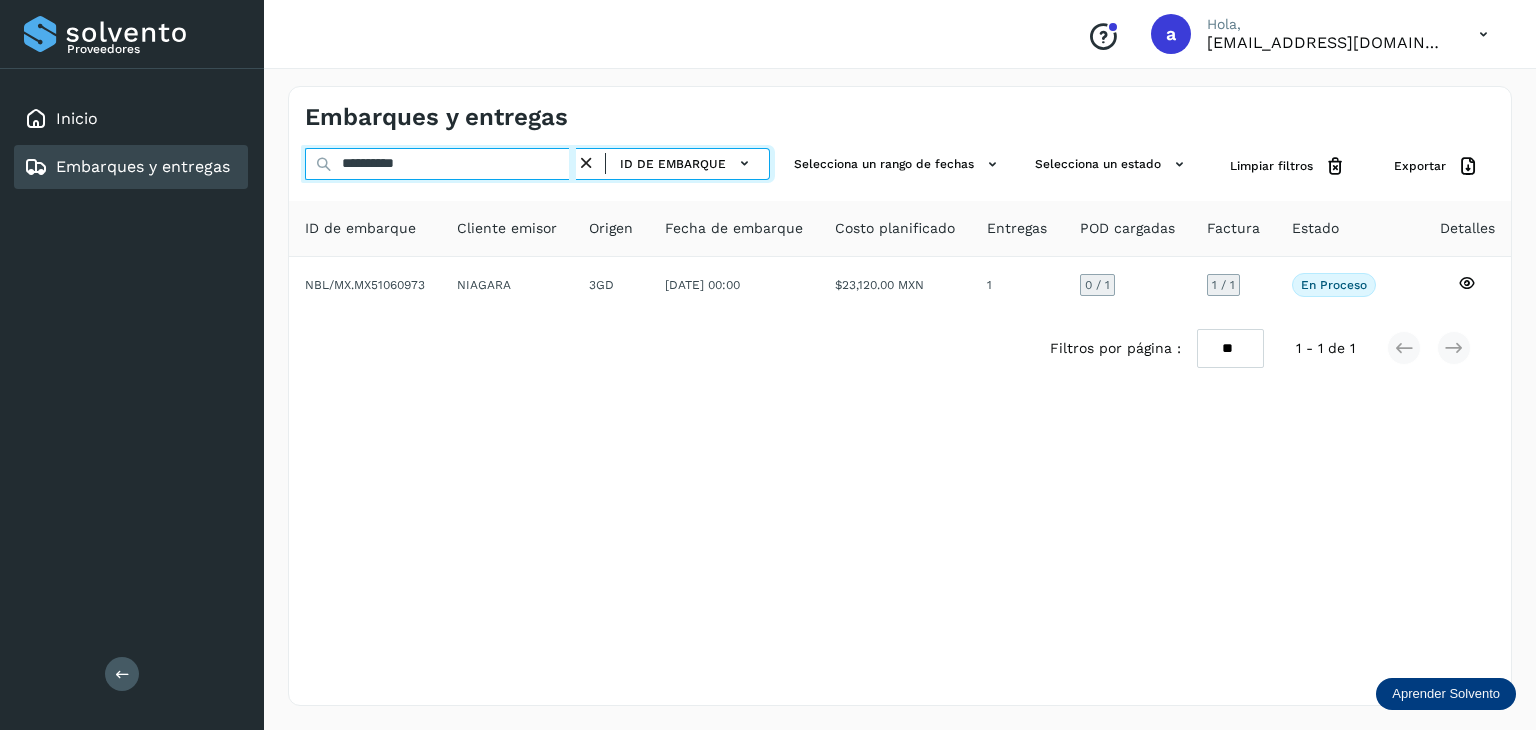 drag, startPoint x: 459, startPoint y: 163, endPoint x: 316, endPoint y: 138, distance: 145.16887 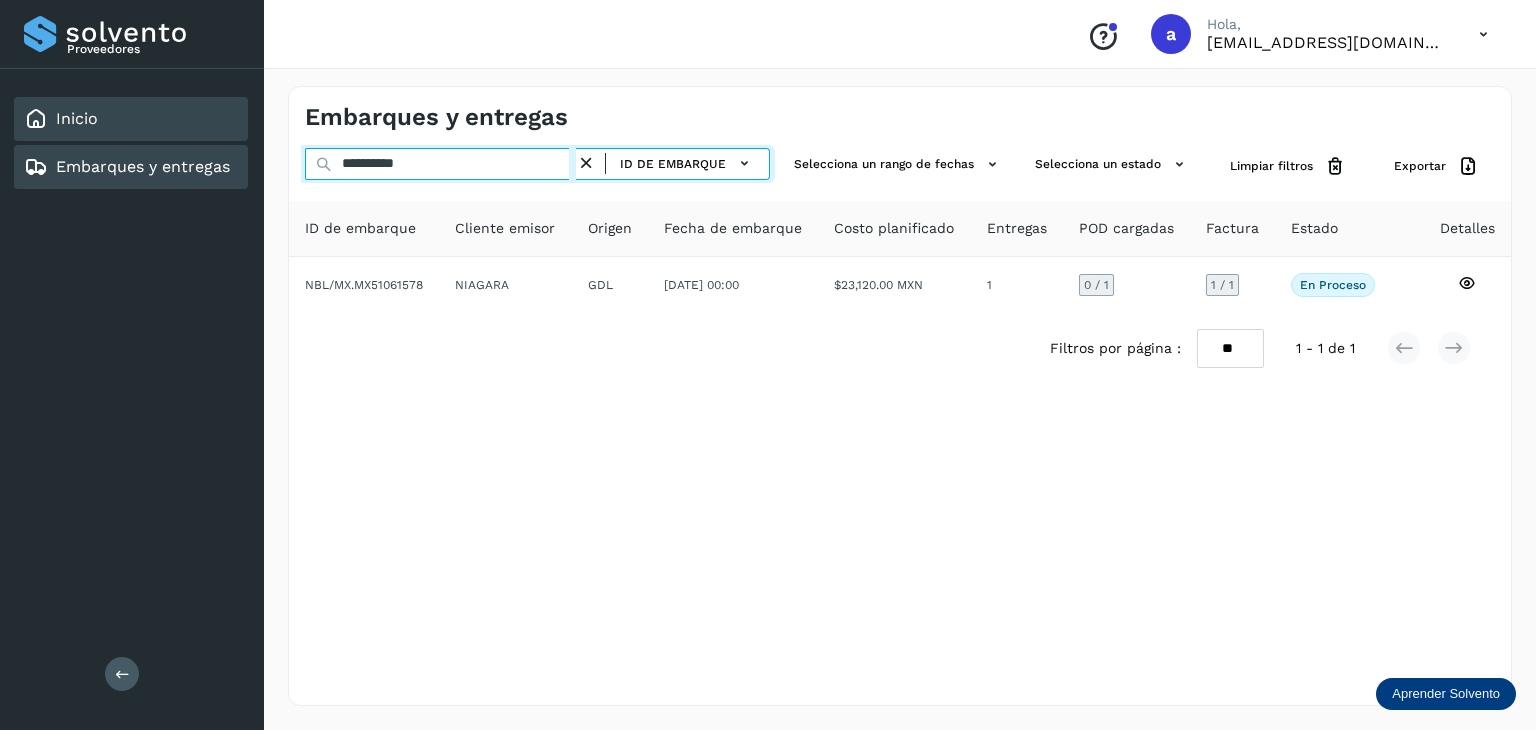 drag, startPoint x: 370, startPoint y: 151, endPoint x: 196, endPoint y: 132, distance: 175.03429 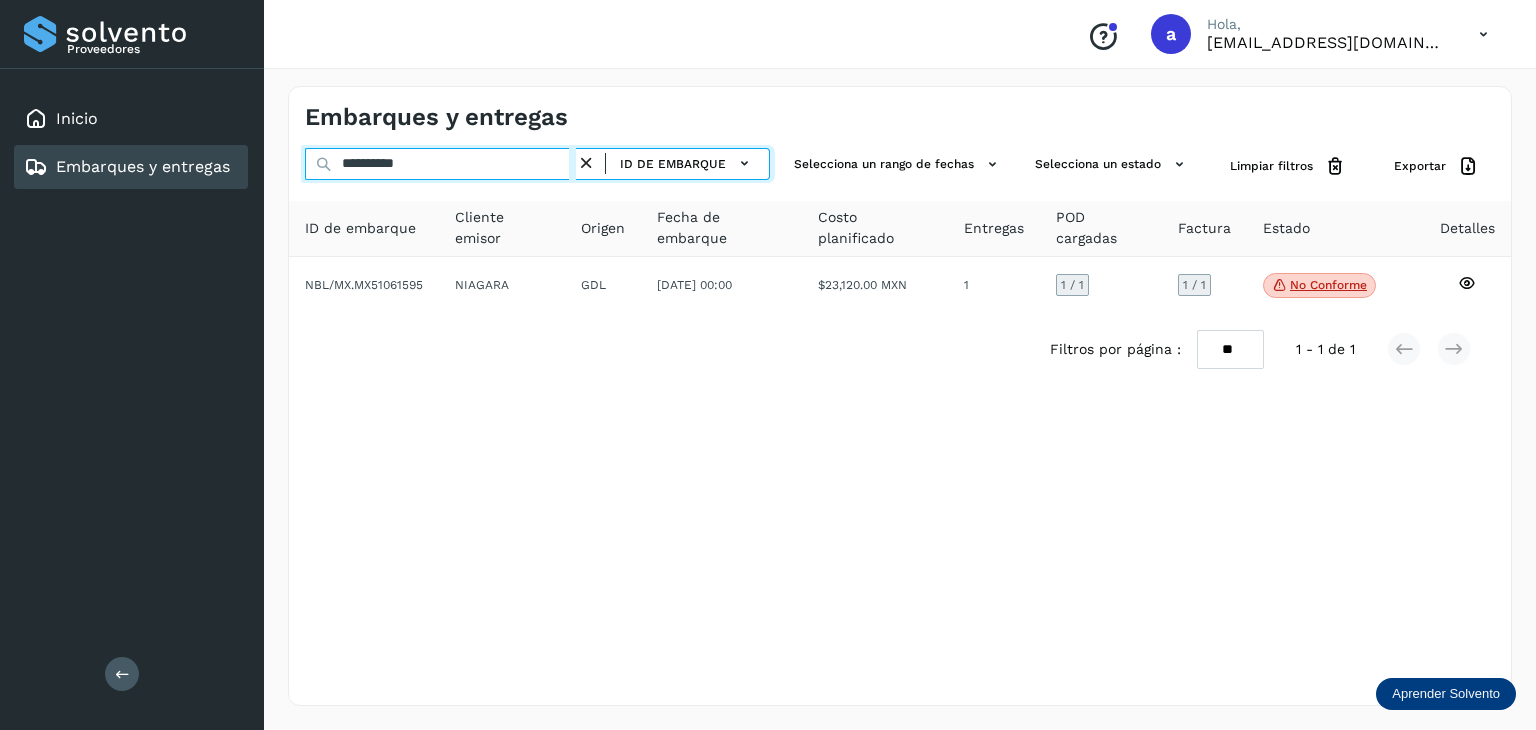drag, startPoint x: 429, startPoint y: 167, endPoint x: 308, endPoint y: 163, distance: 121.0661 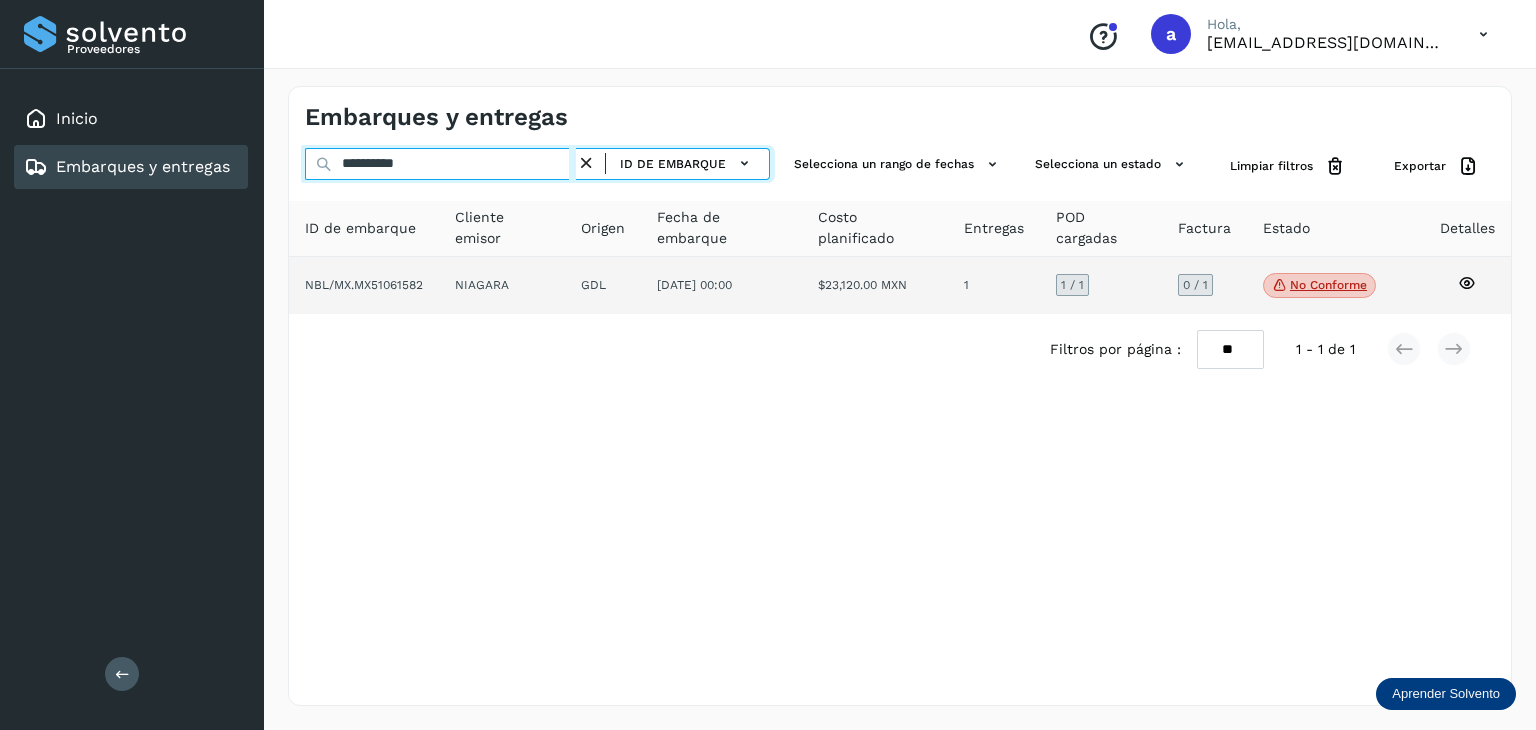type on "**********" 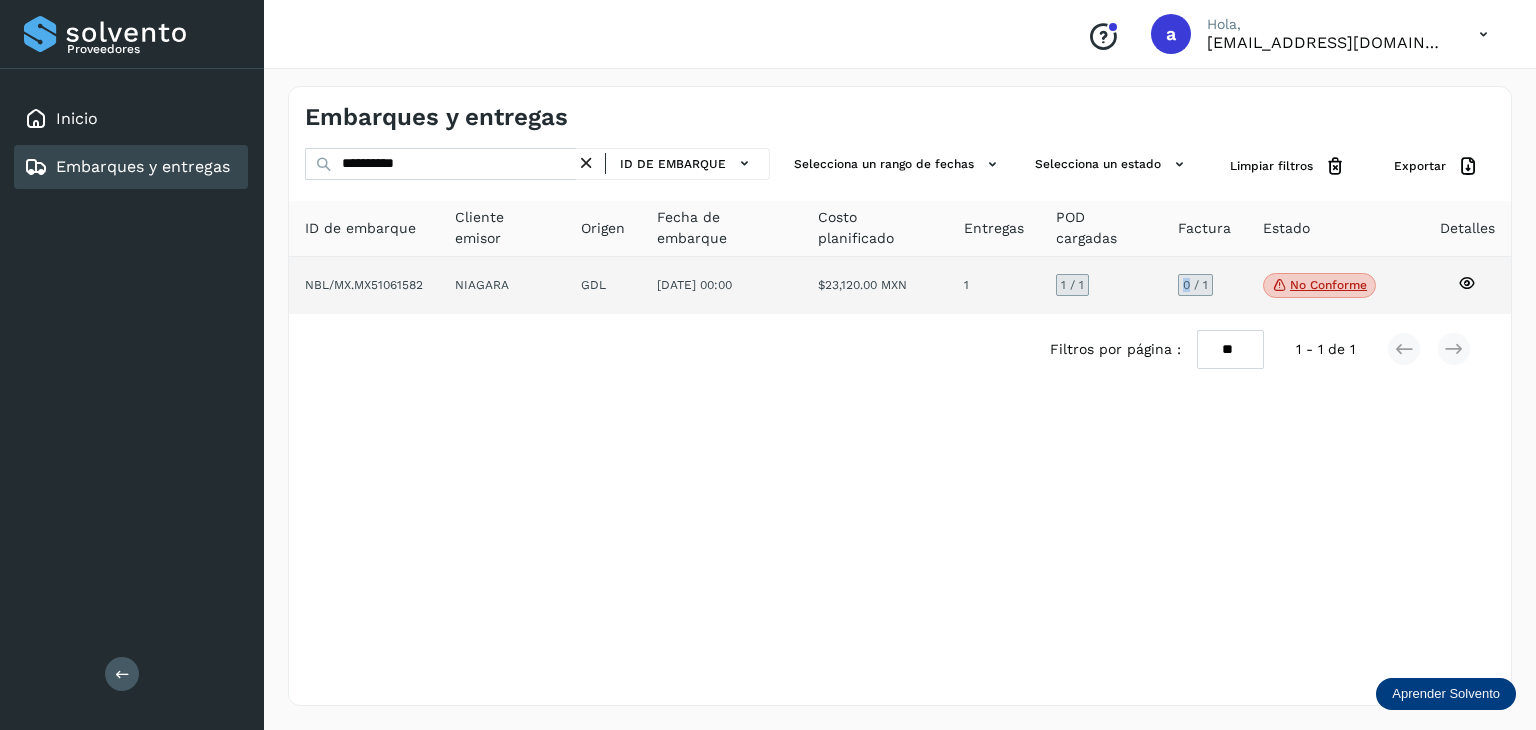 click on "0 / 1" at bounding box center [1195, 285] 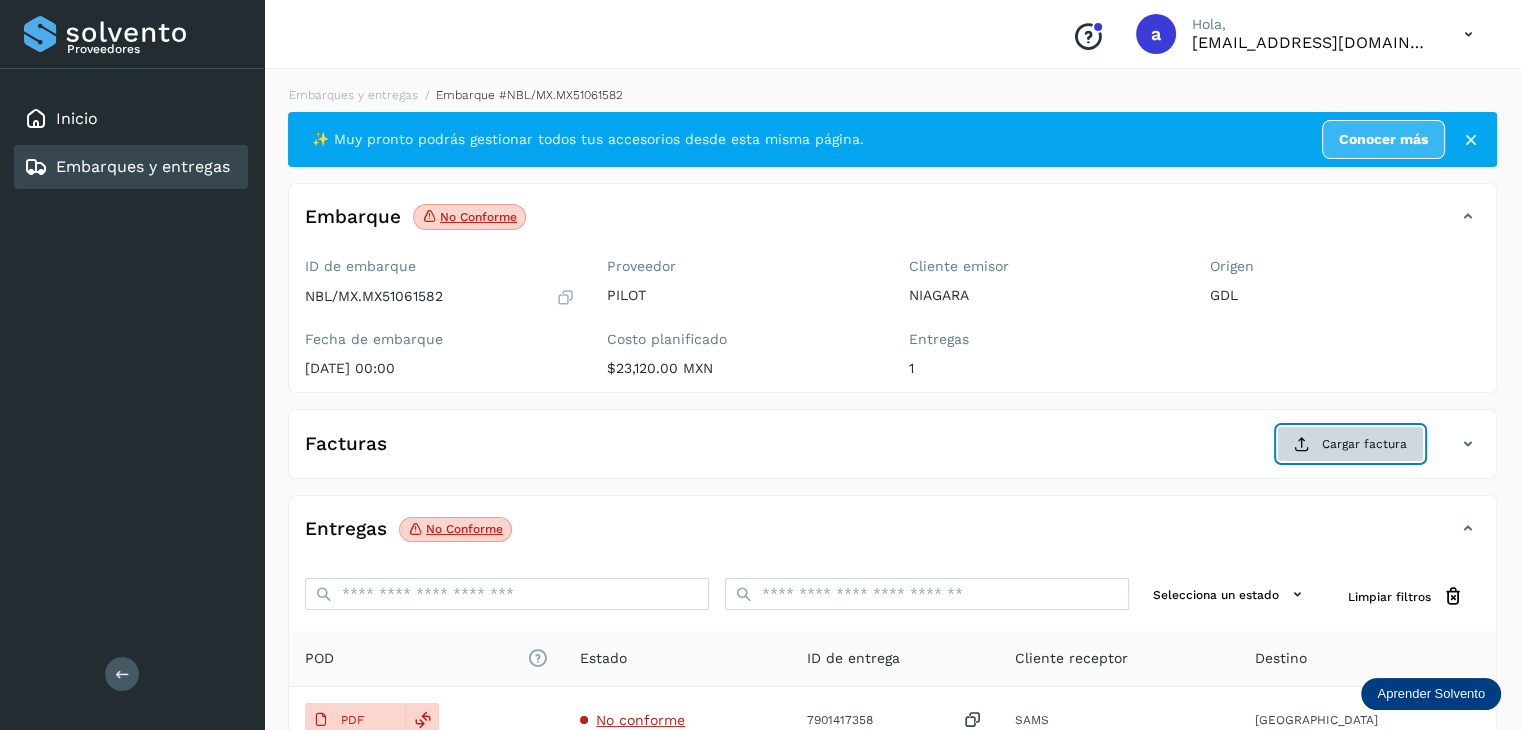 click on "Cargar factura" 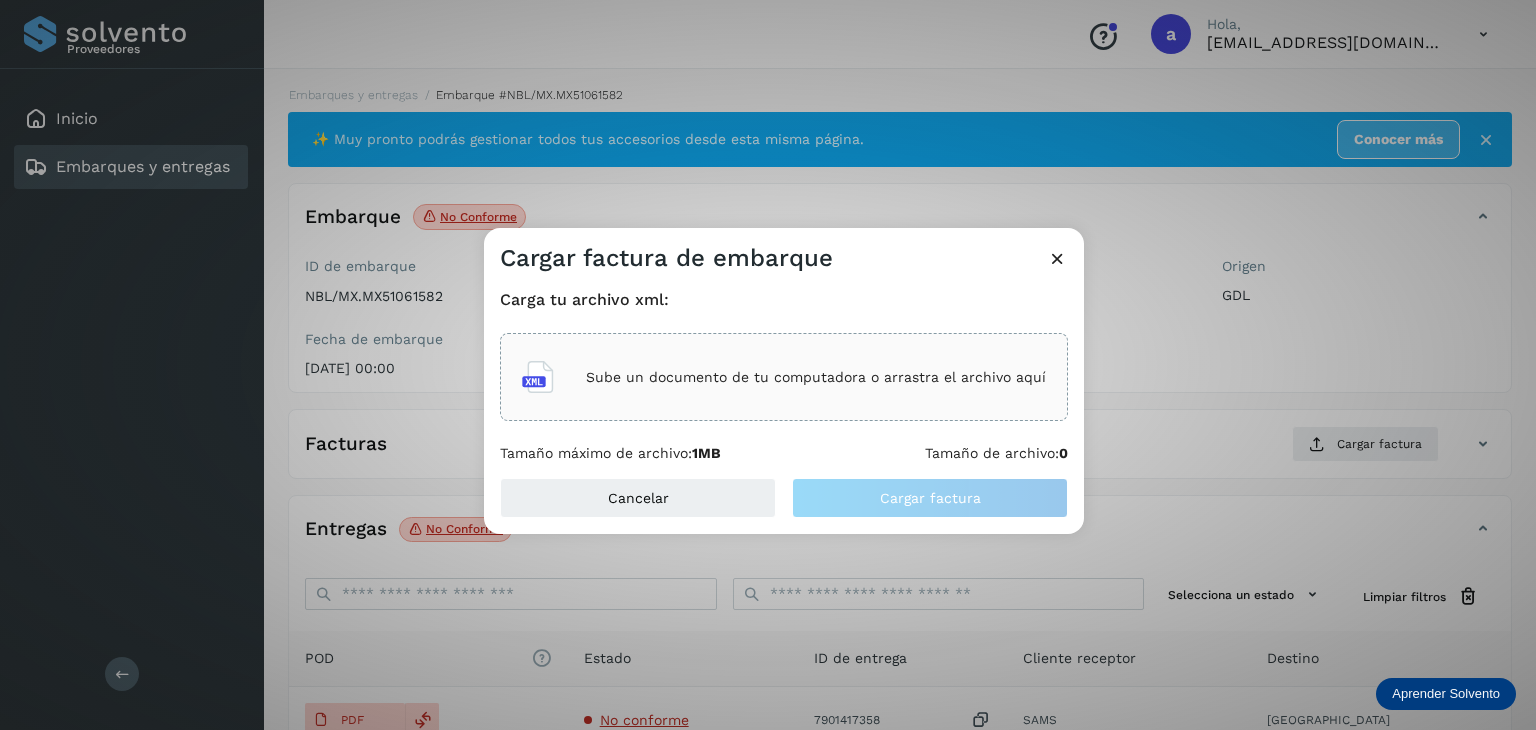 click on "Sube un documento de tu computadora o arrastra el archivo aquí" 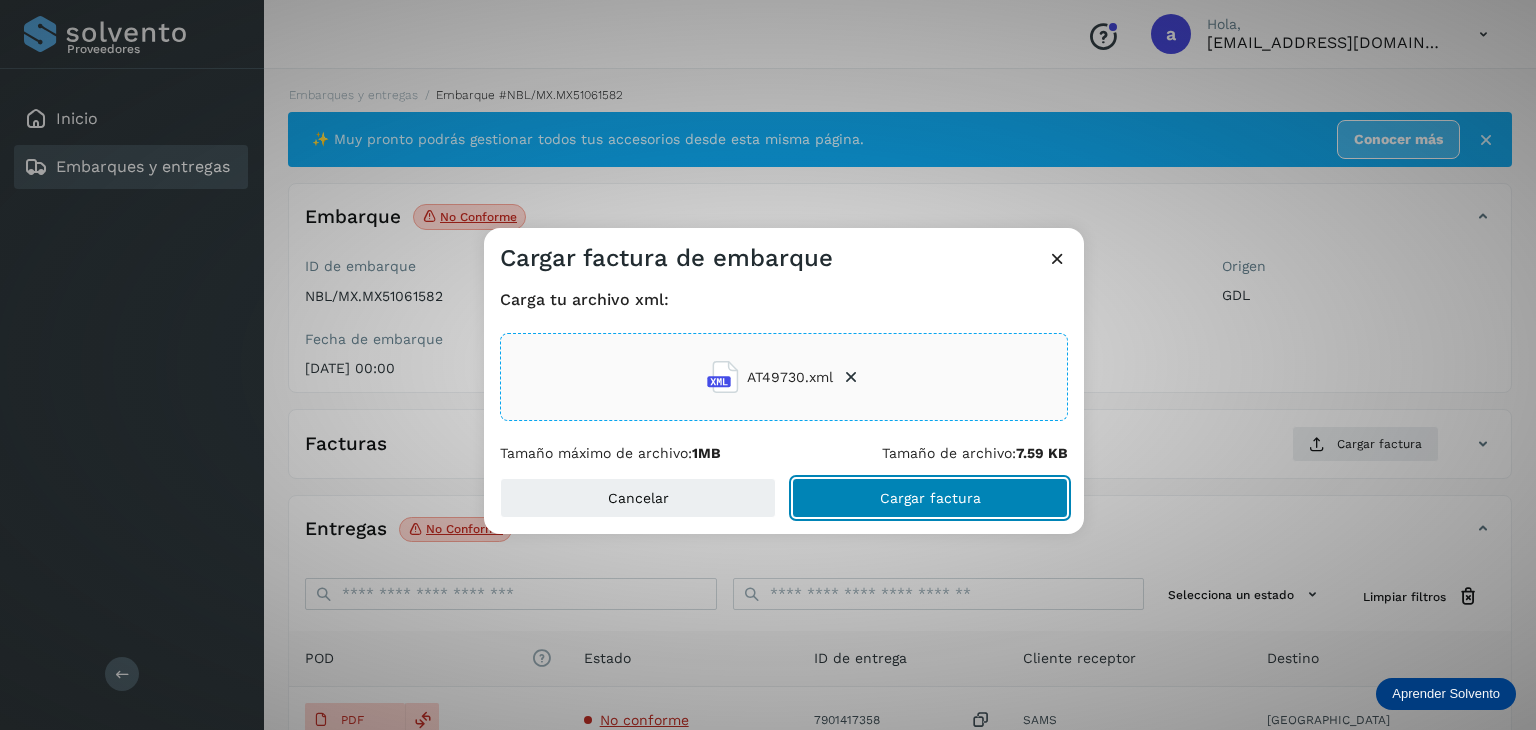 click on "Cargar factura" 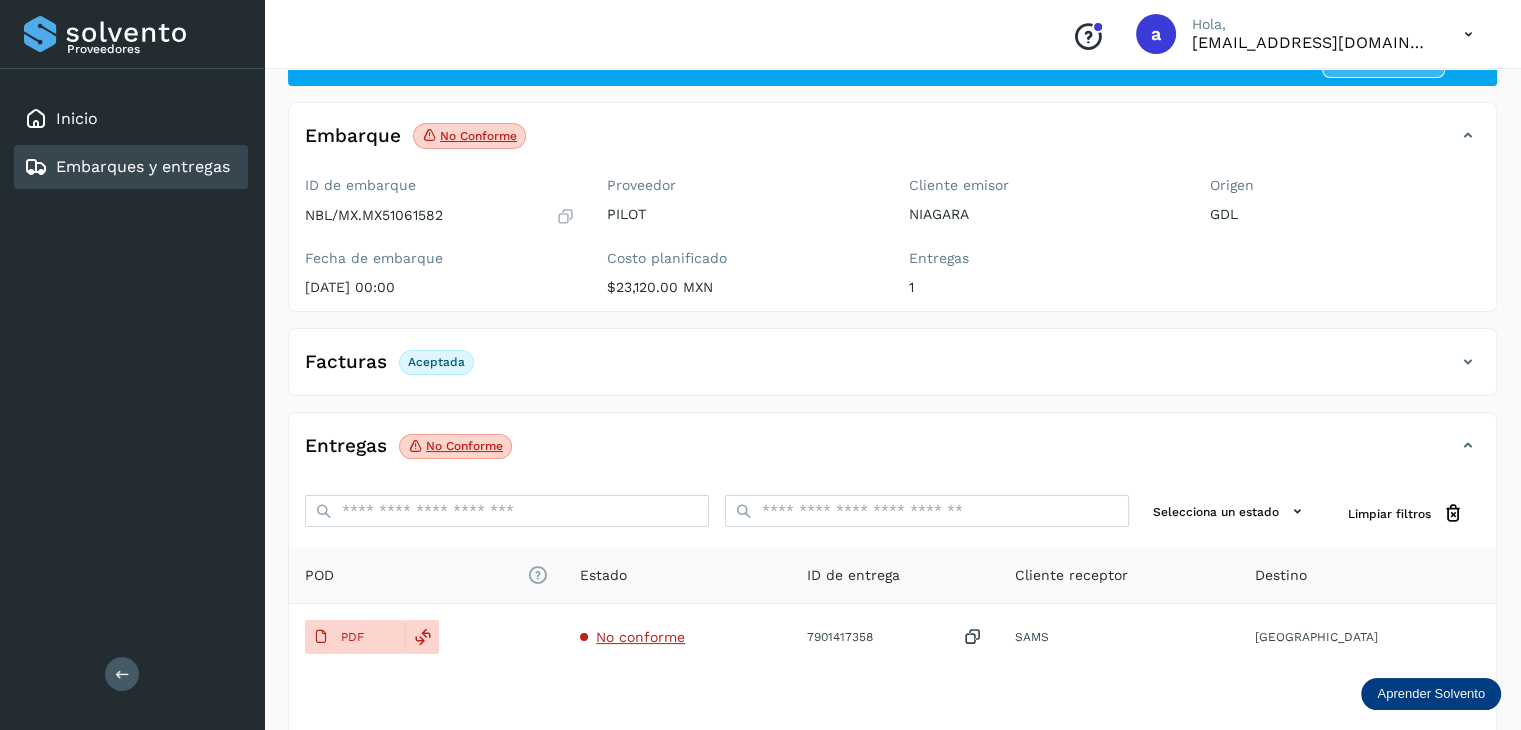 scroll, scrollTop: 216, scrollLeft: 0, axis: vertical 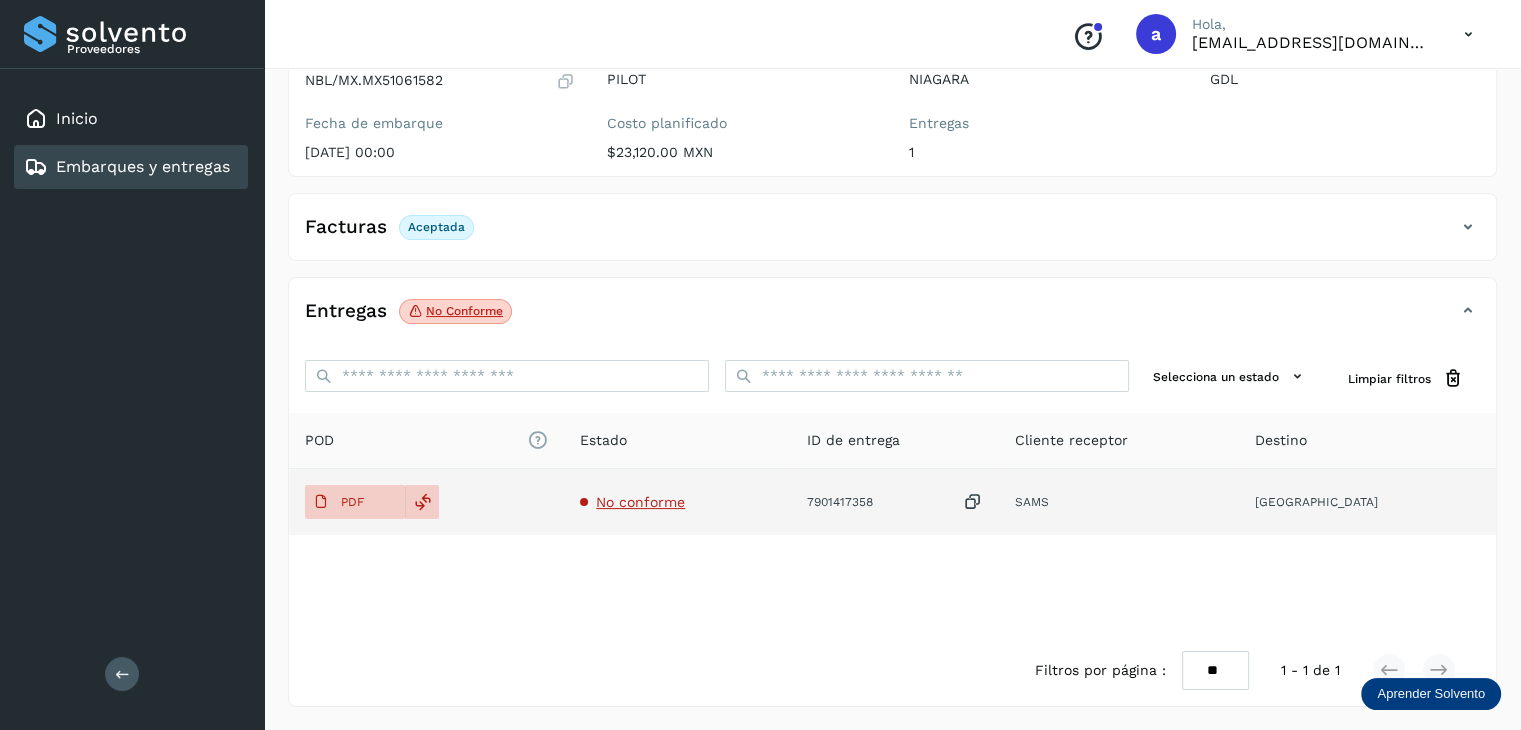 click on "No conforme" at bounding box center [640, 502] 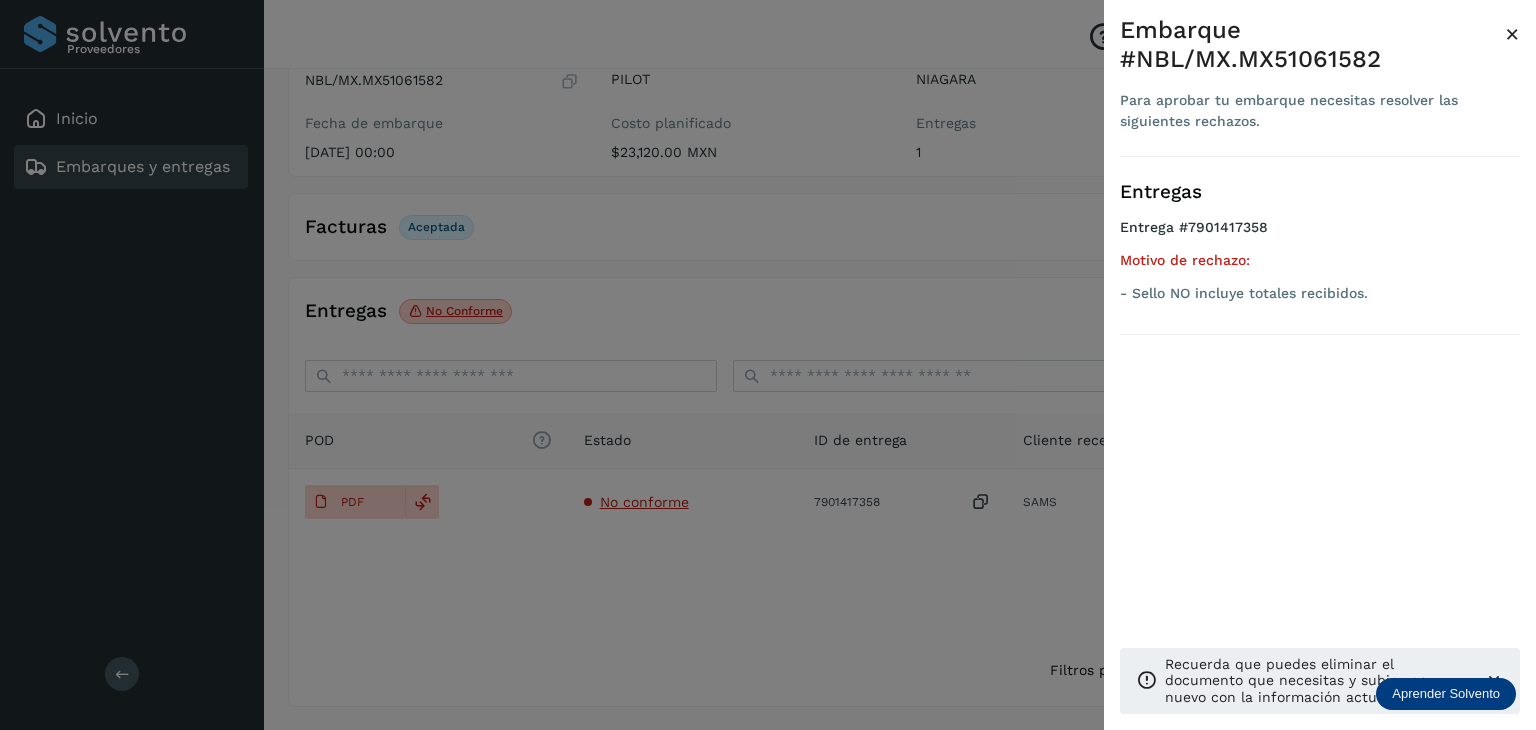 click on "×" at bounding box center [1512, 34] 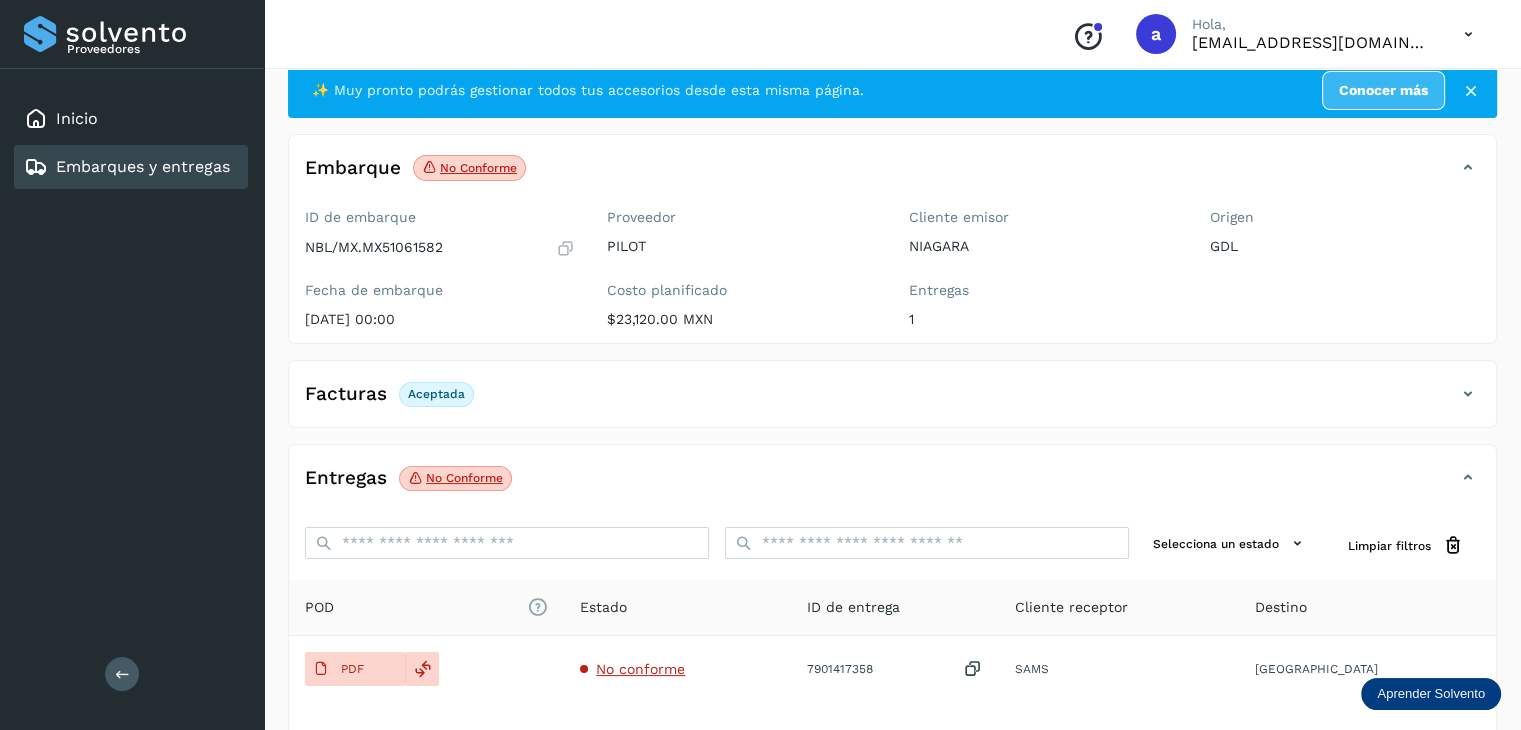 scroll, scrollTop: 0, scrollLeft: 0, axis: both 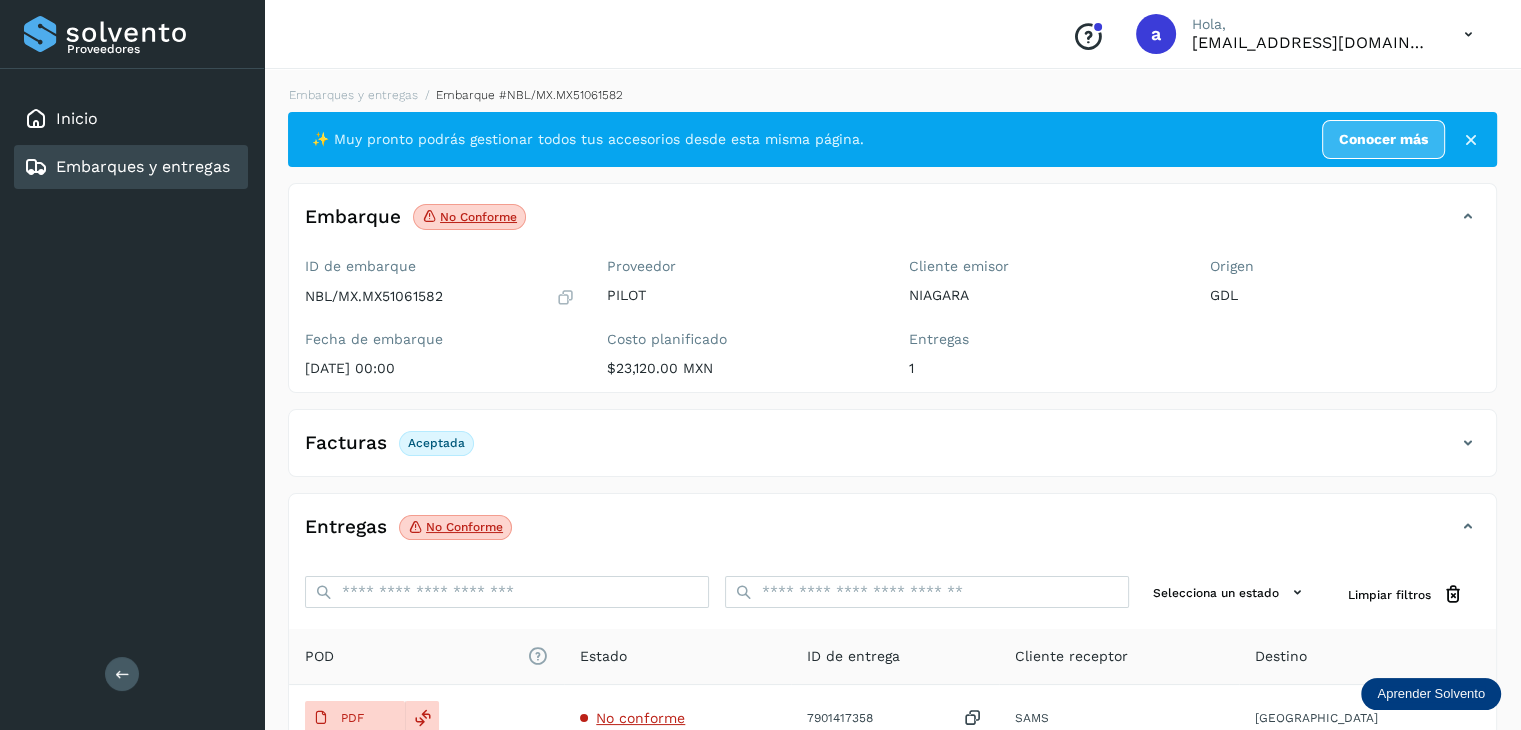 click on "Embarques y entregas" at bounding box center [143, 166] 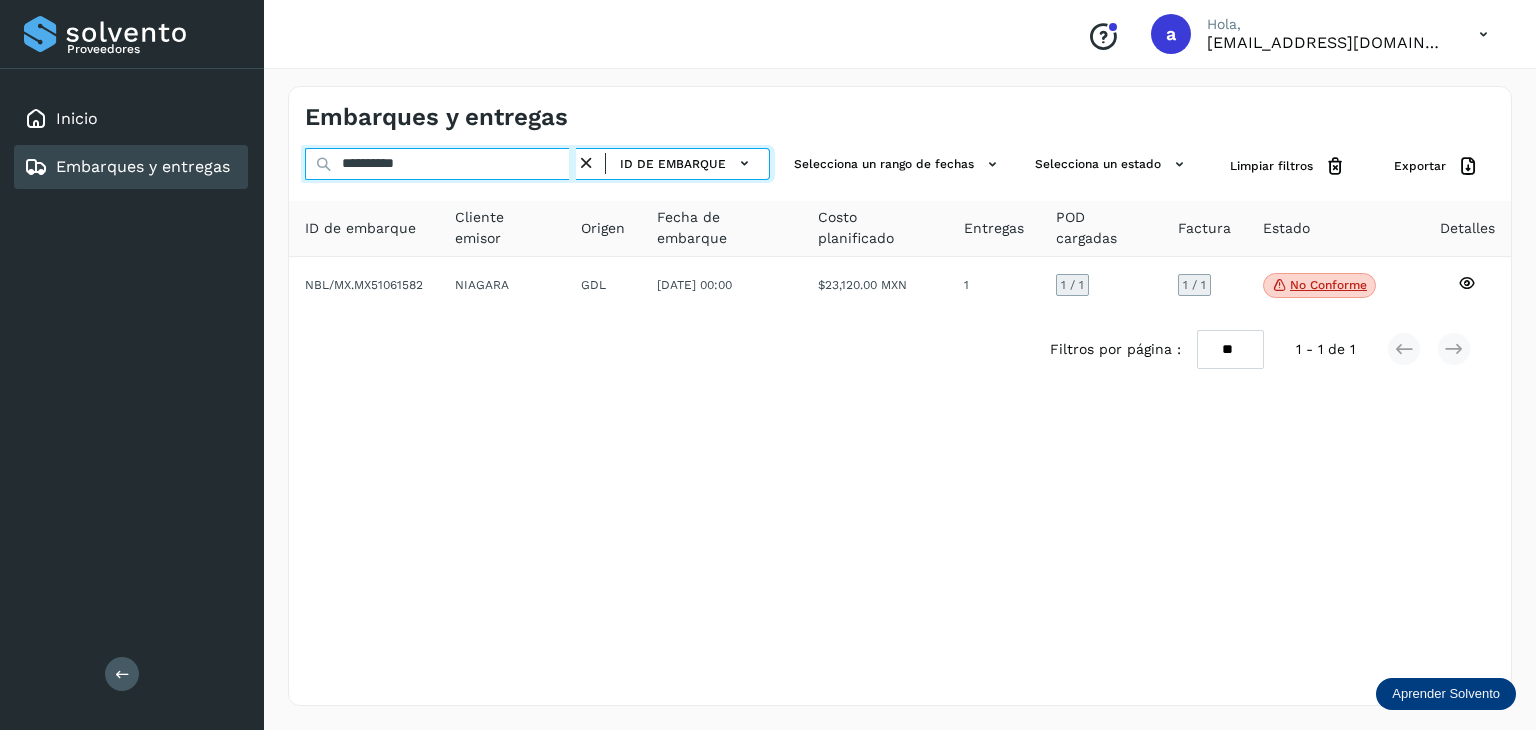 drag, startPoint x: 415, startPoint y: 159, endPoint x: 291, endPoint y: 159, distance: 124 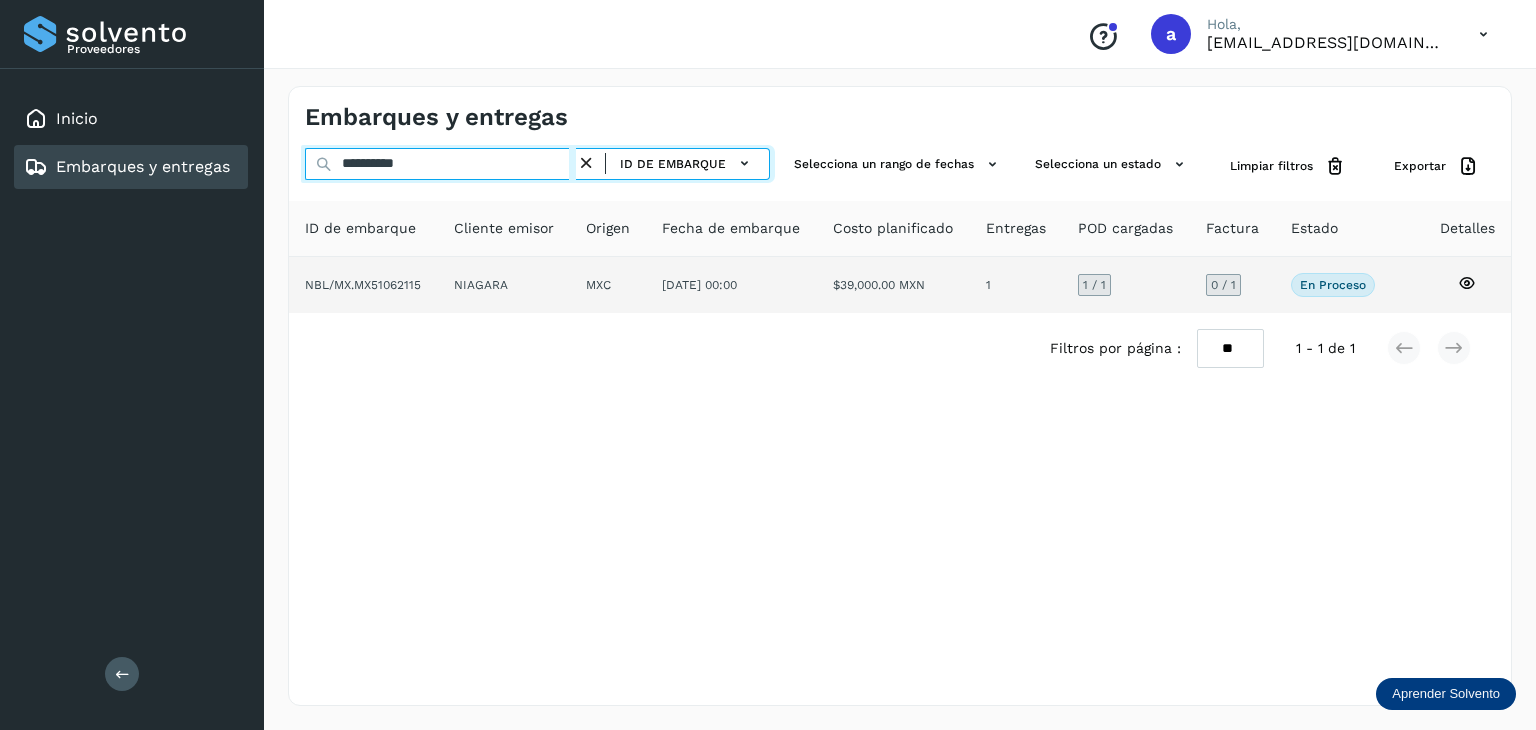 type on "**********" 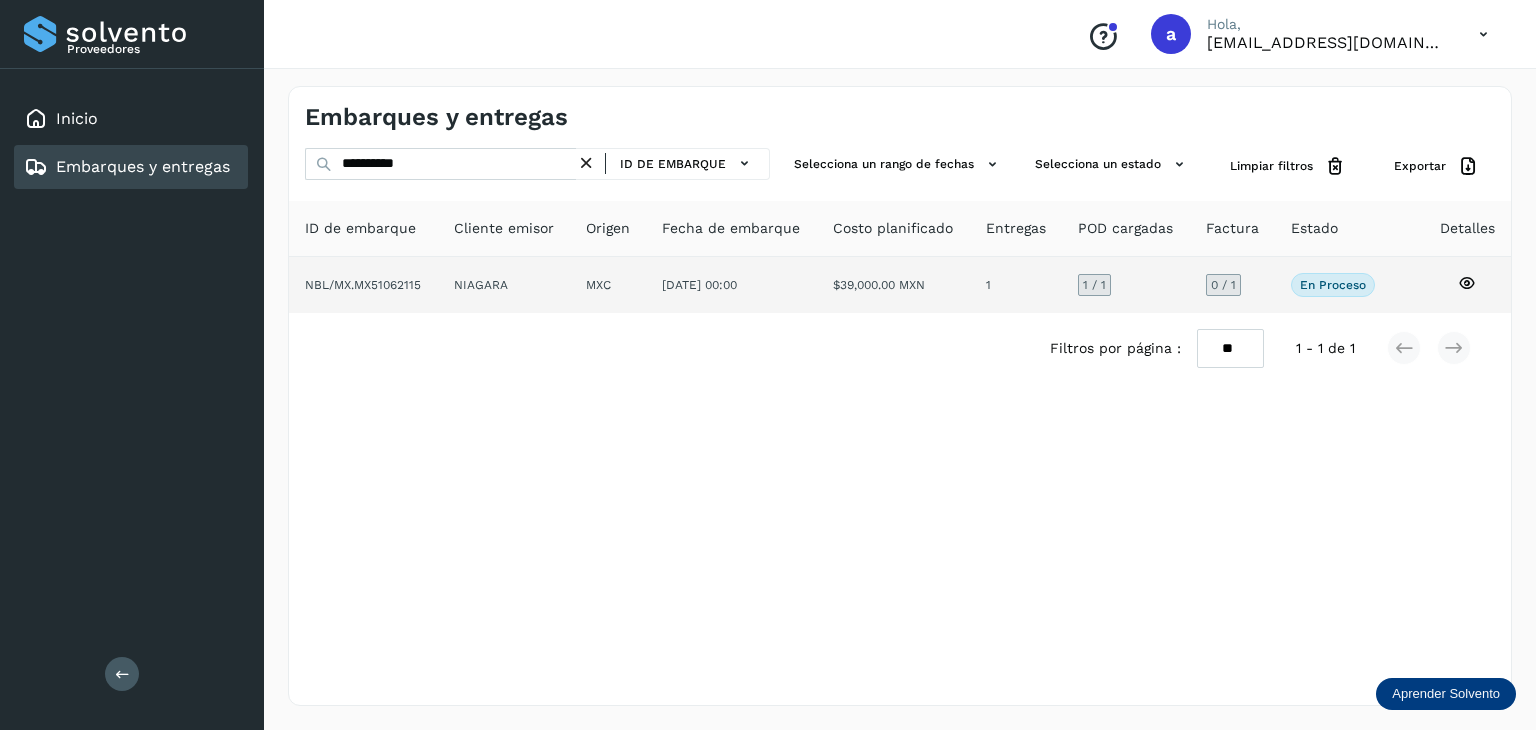 click on "NIAGARA" 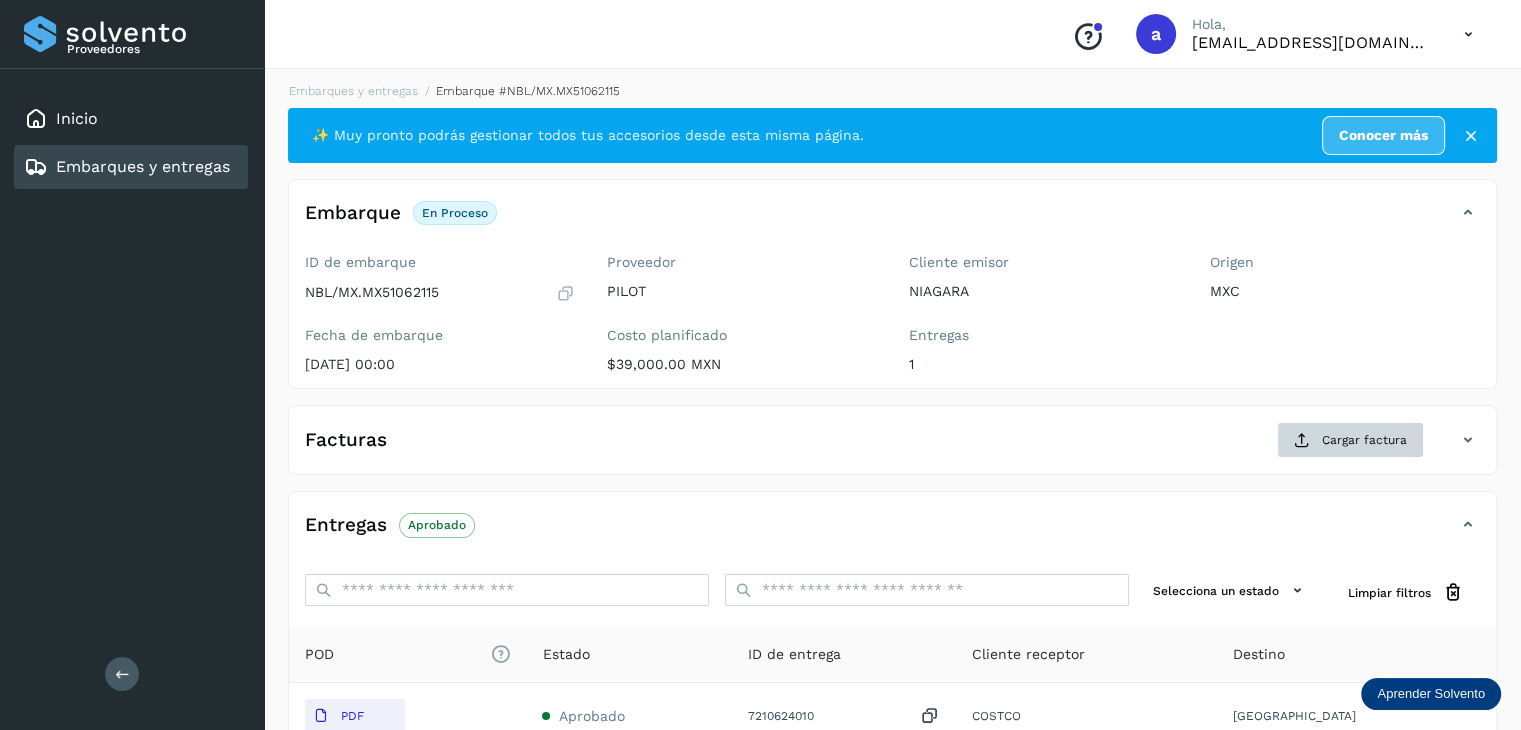 scroll, scrollTop: 0, scrollLeft: 0, axis: both 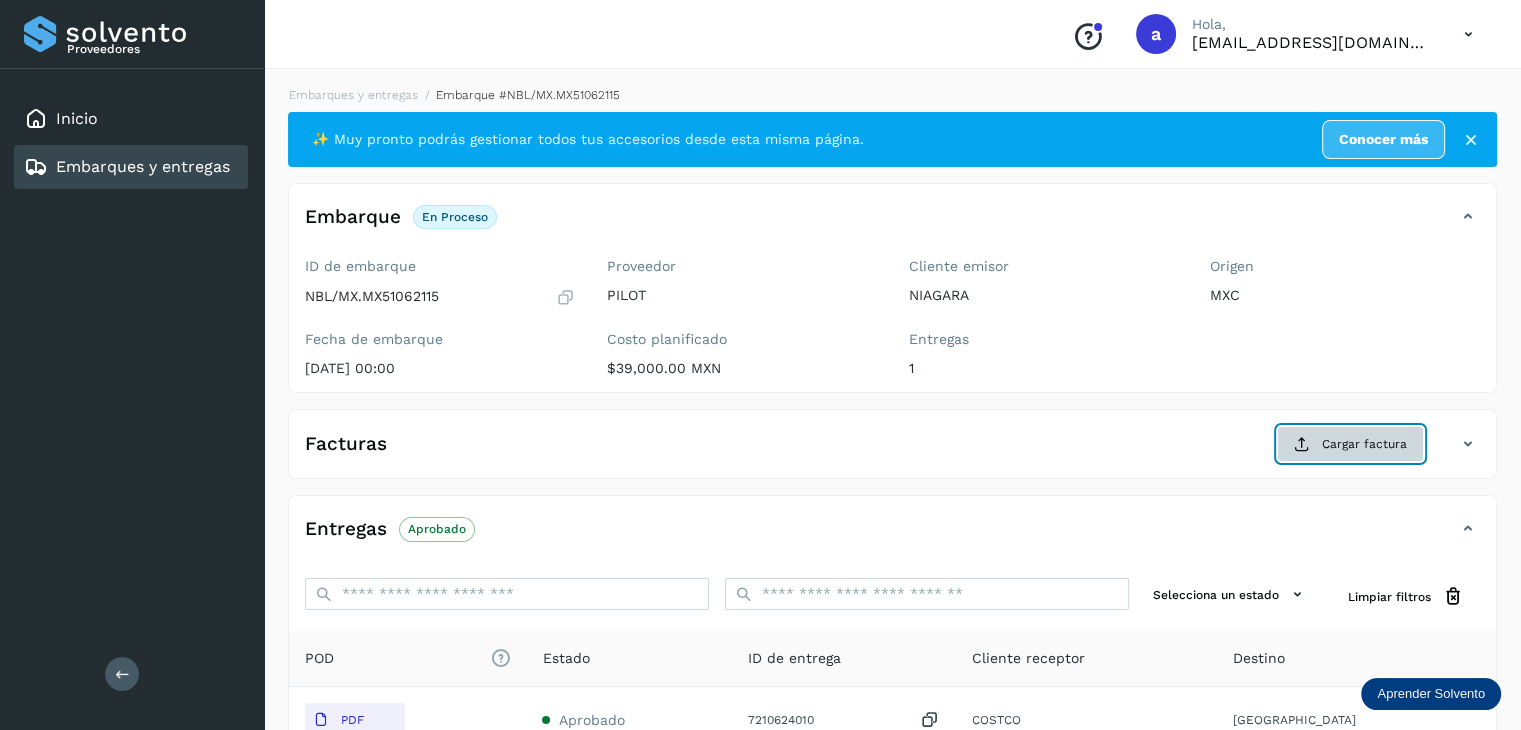 click on "Cargar factura" 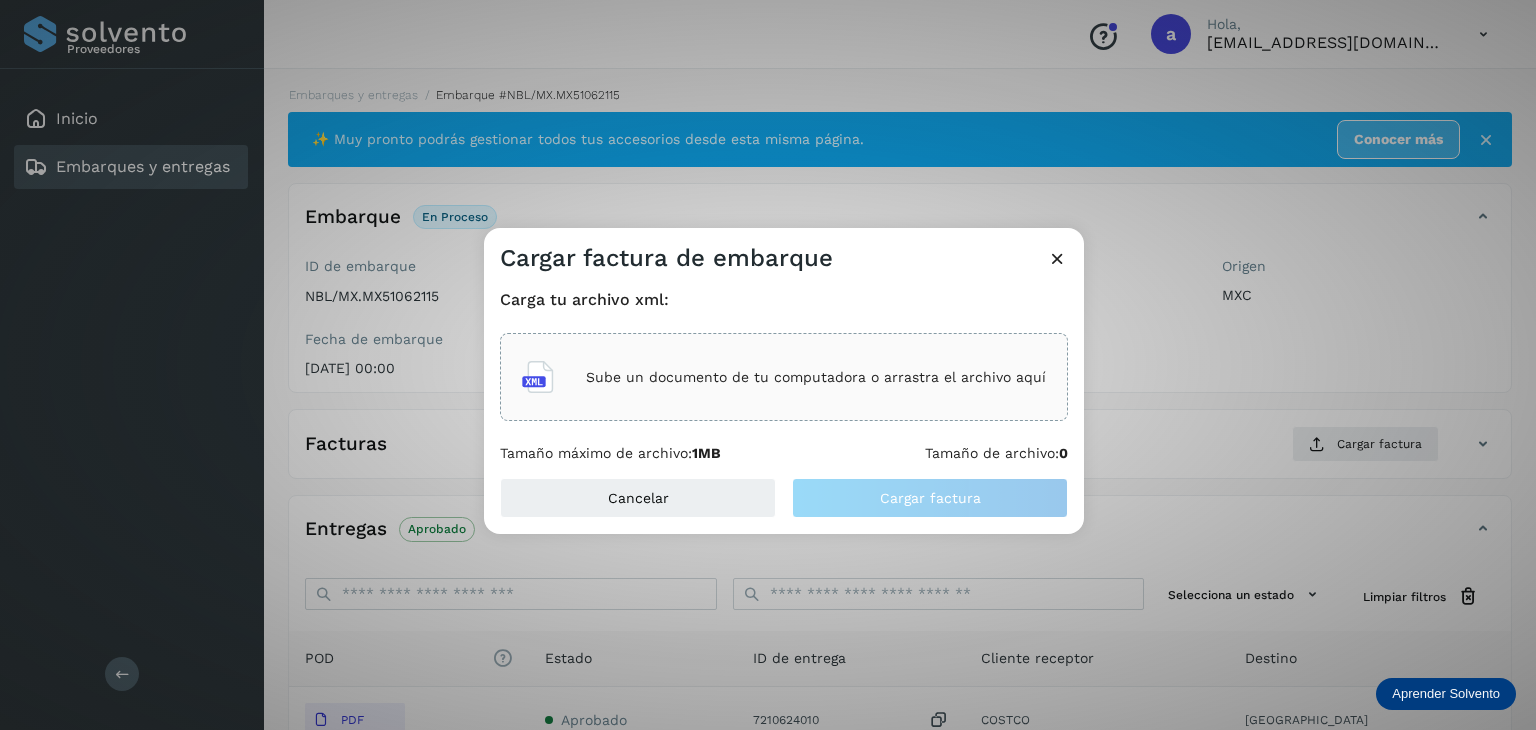 click on "Sube un documento de tu computadora o arrastra el archivo aquí" 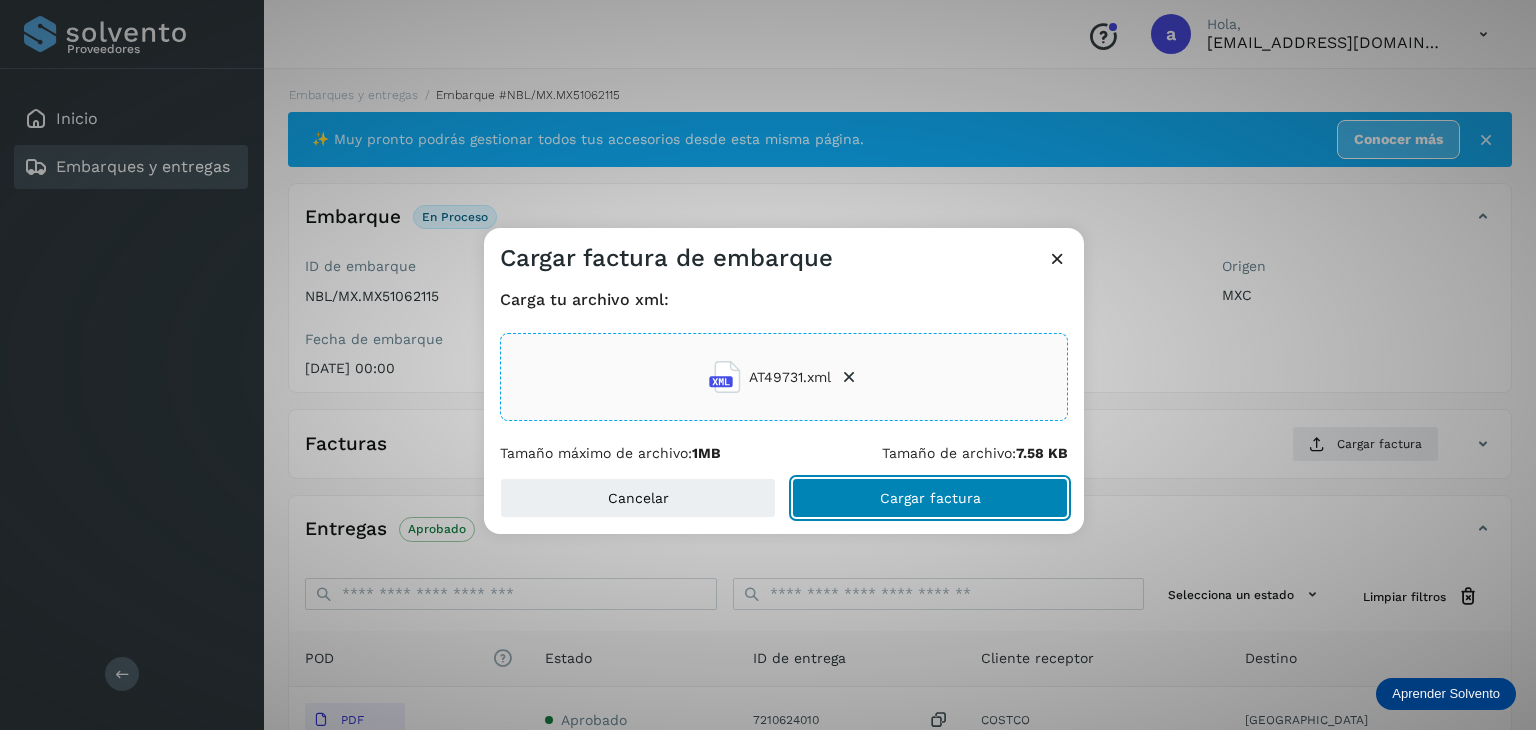 click on "Cargar factura" 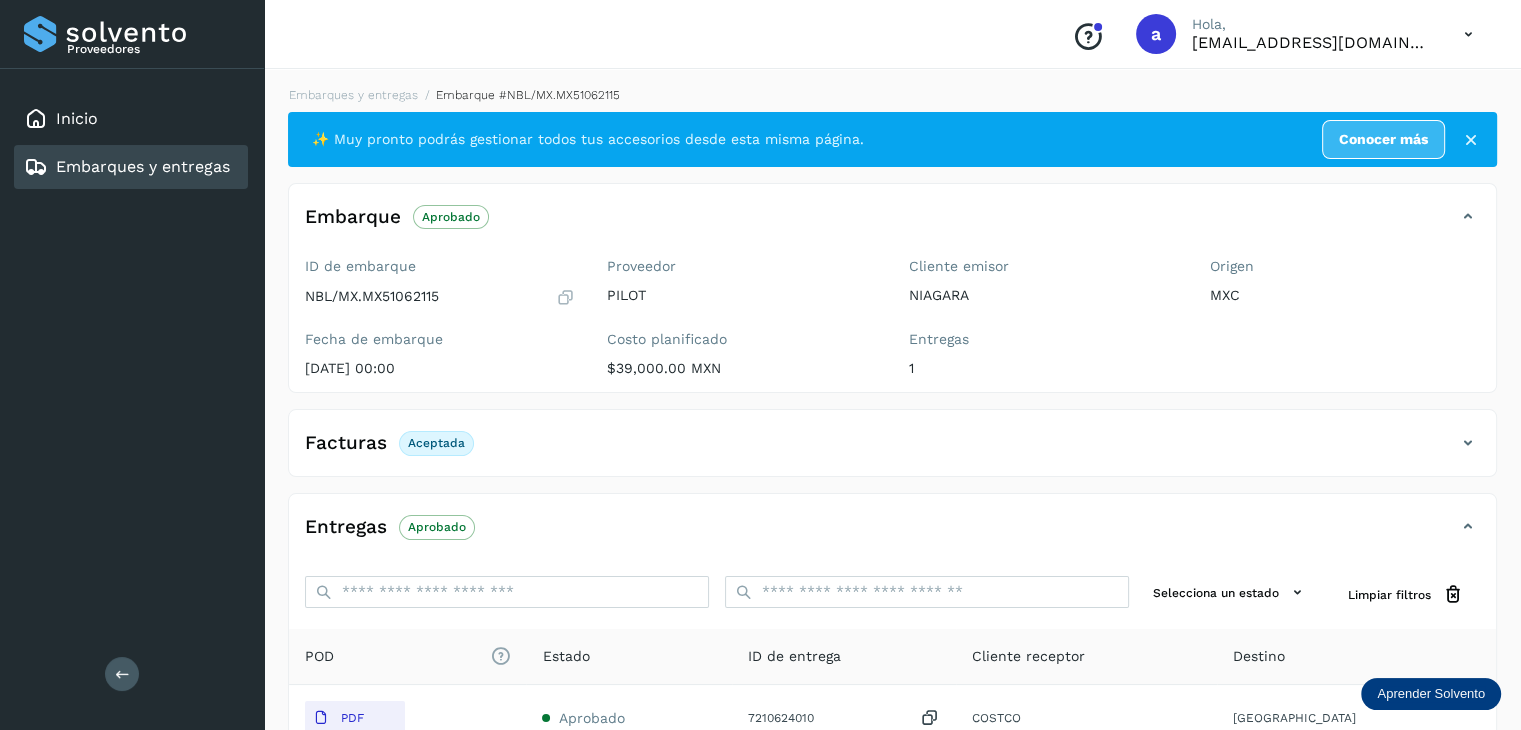 click on "Embarques y entregas" at bounding box center [143, 166] 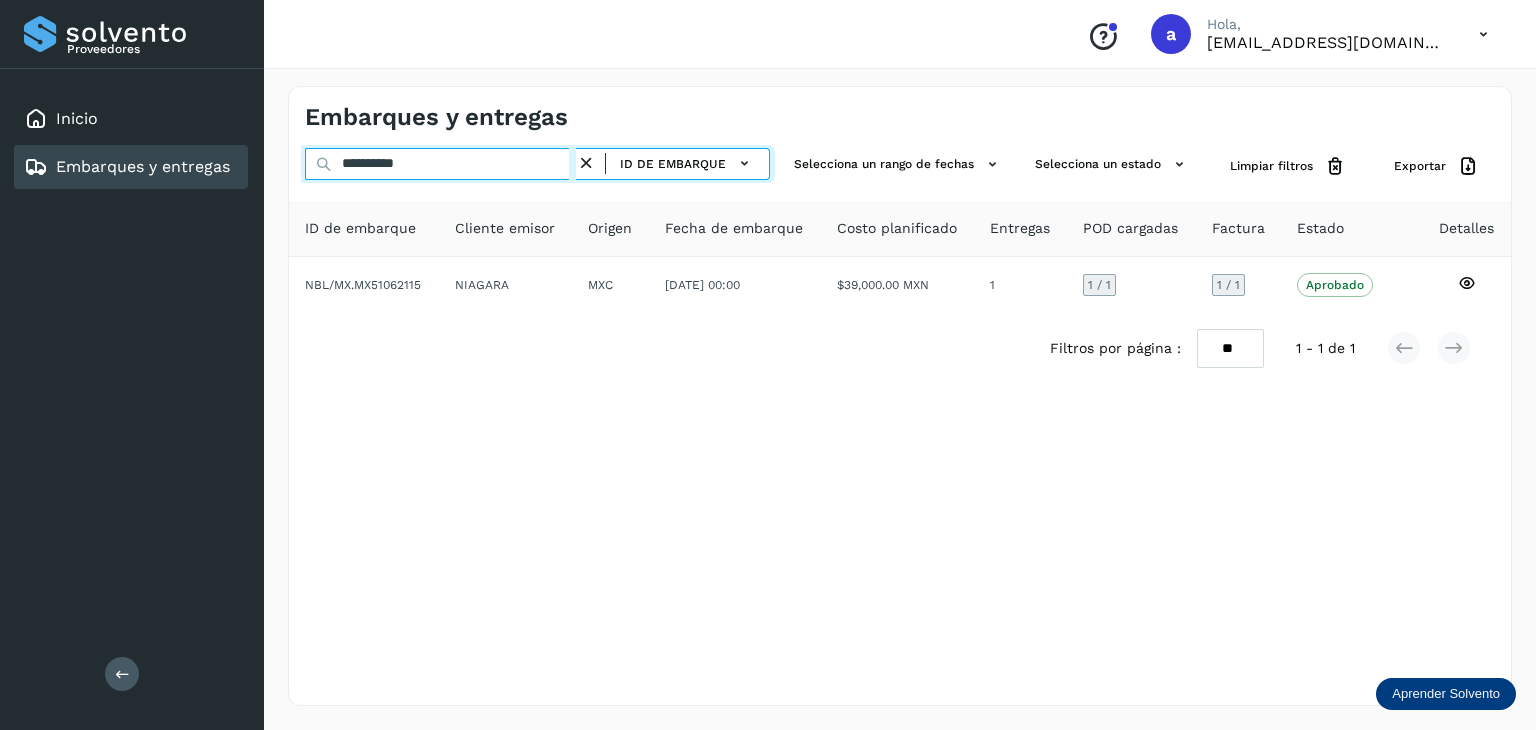 drag, startPoint x: 440, startPoint y: 163, endPoint x: 288, endPoint y: 163, distance: 152 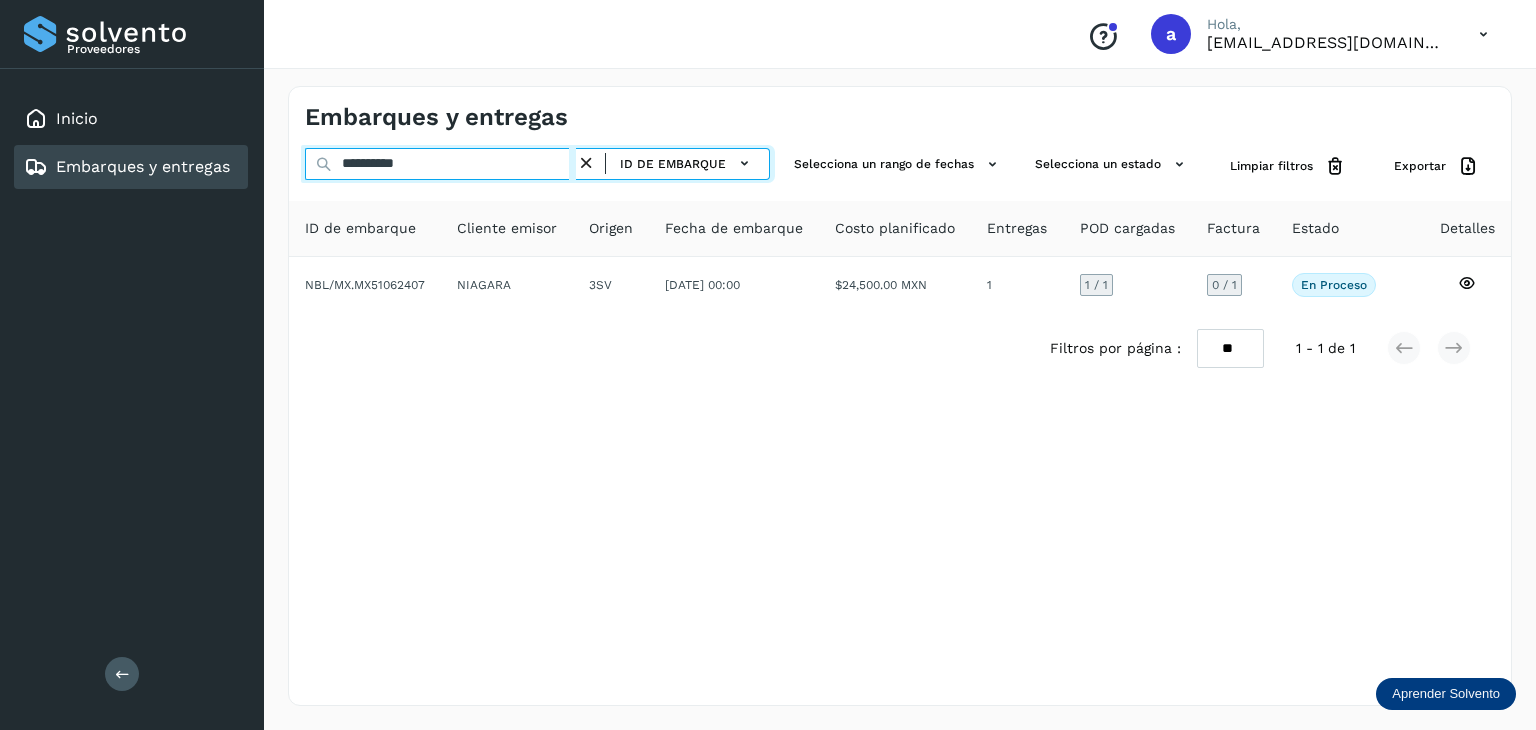 type on "**********" 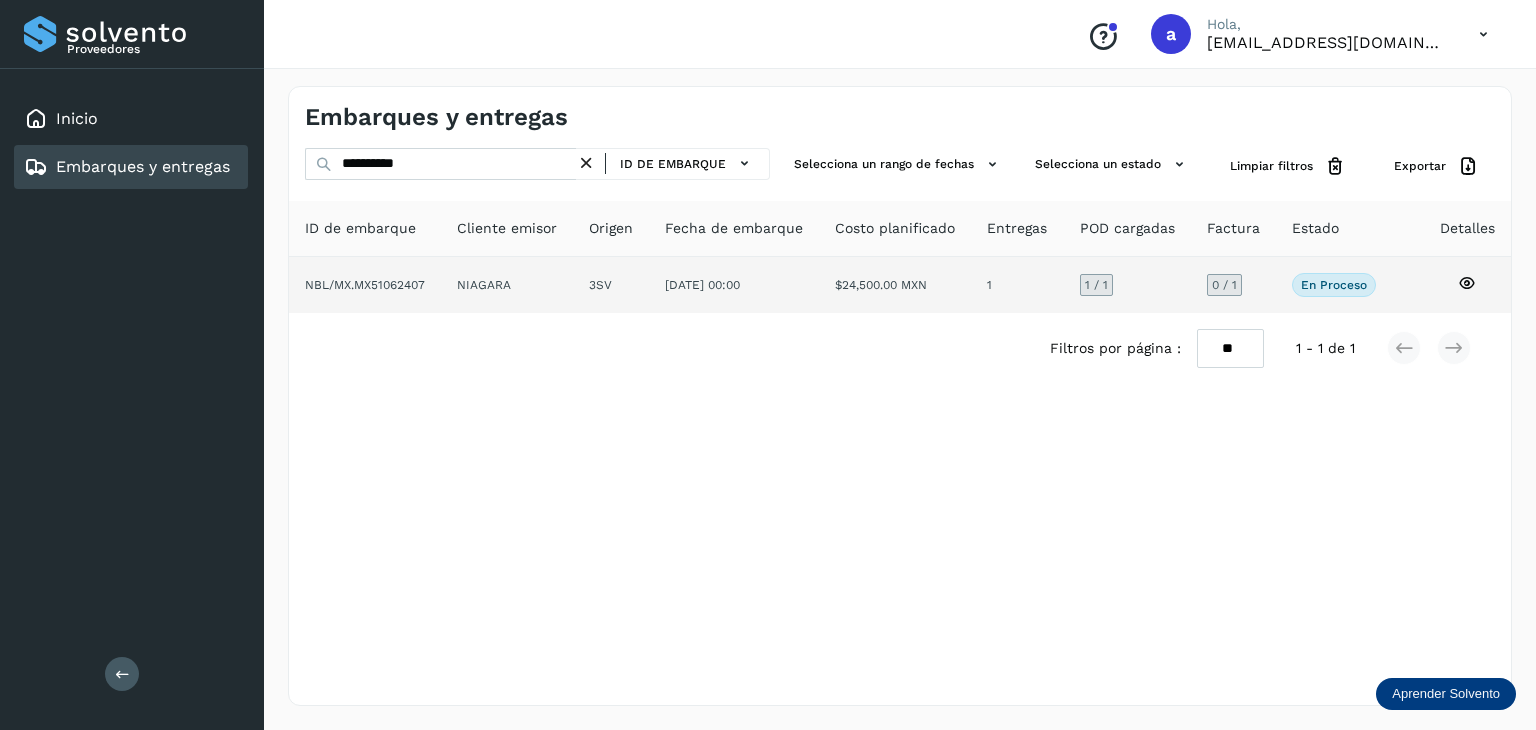 click on "[DATE] 00:00" 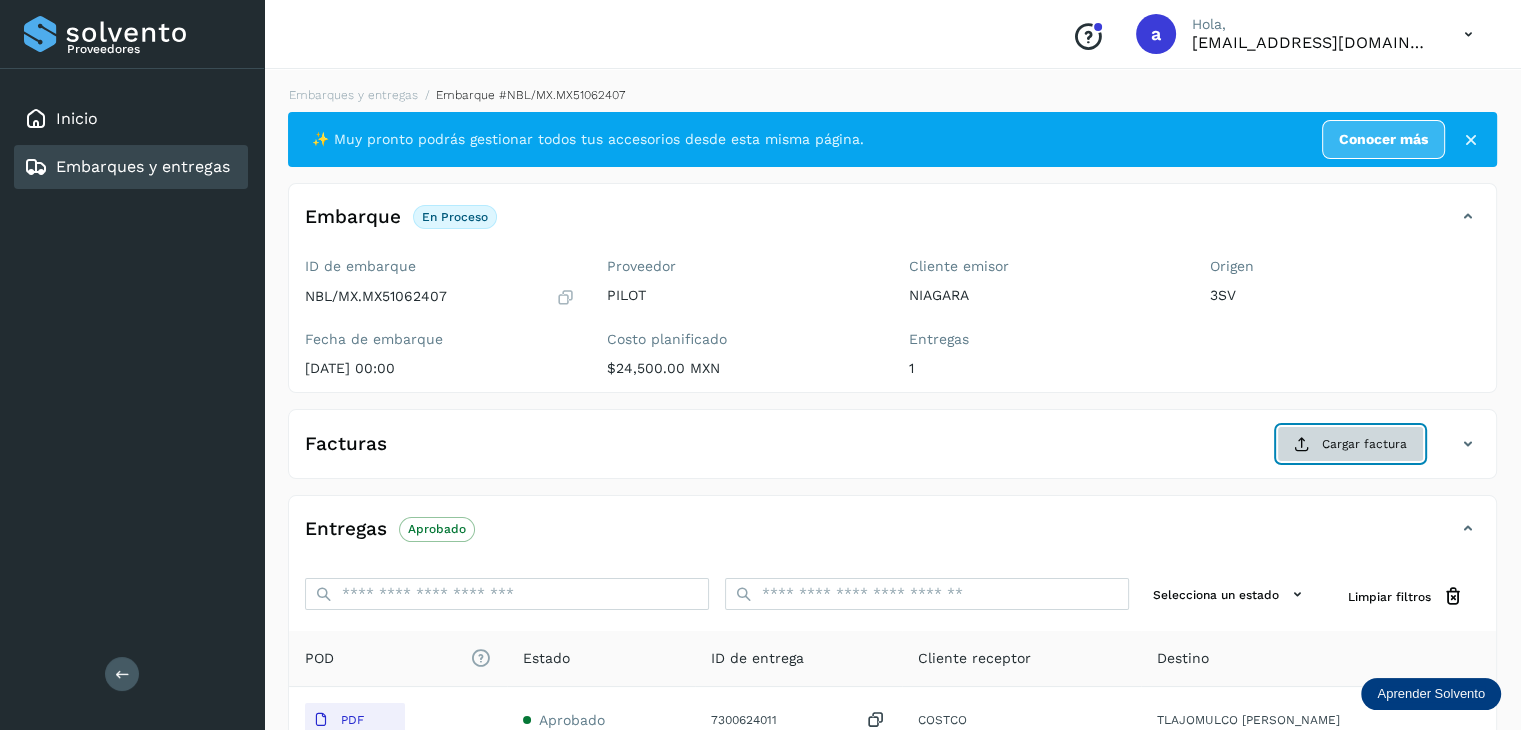 click on "Cargar factura" 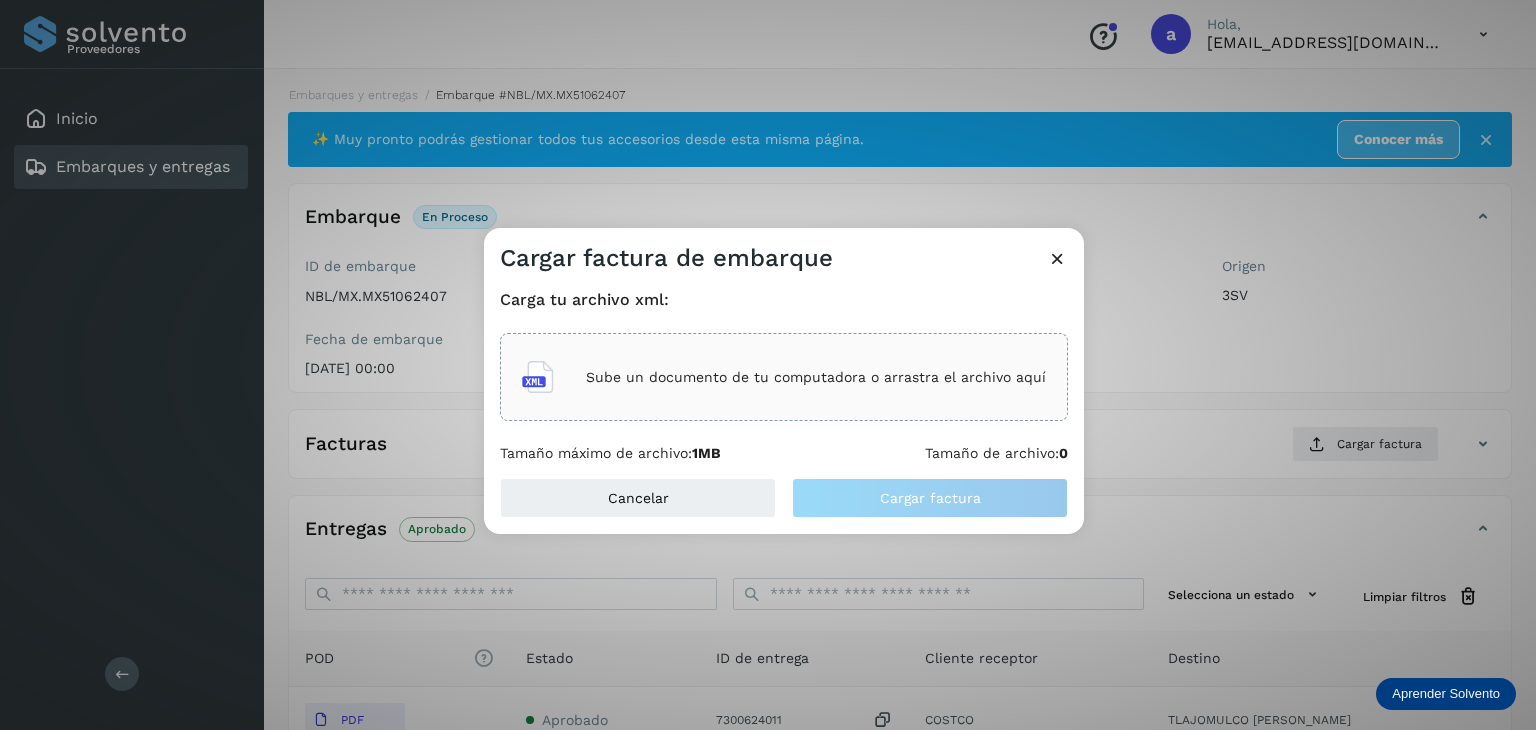 click on "Sube un documento de tu computadora o arrastra el archivo aquí" 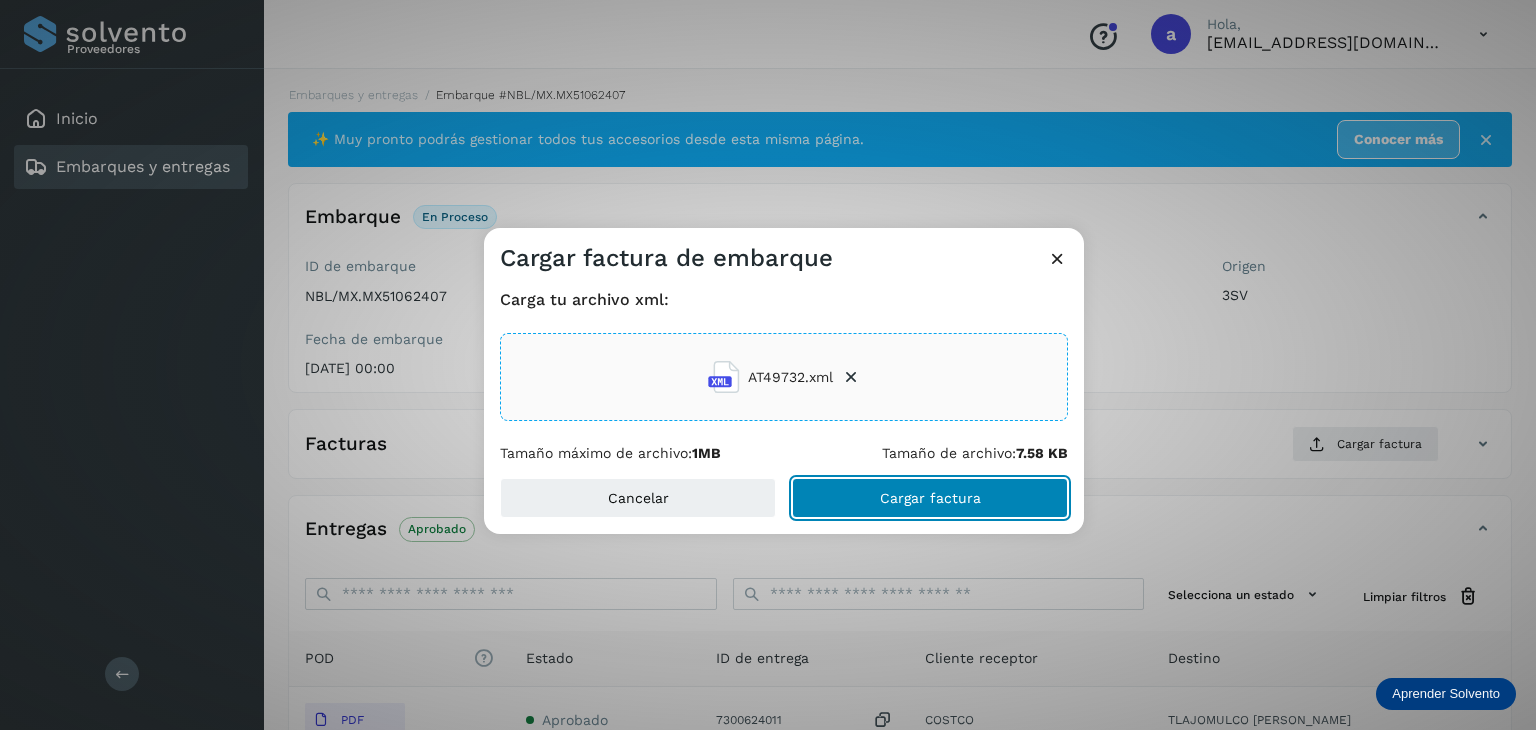 click on "Cargar factura" 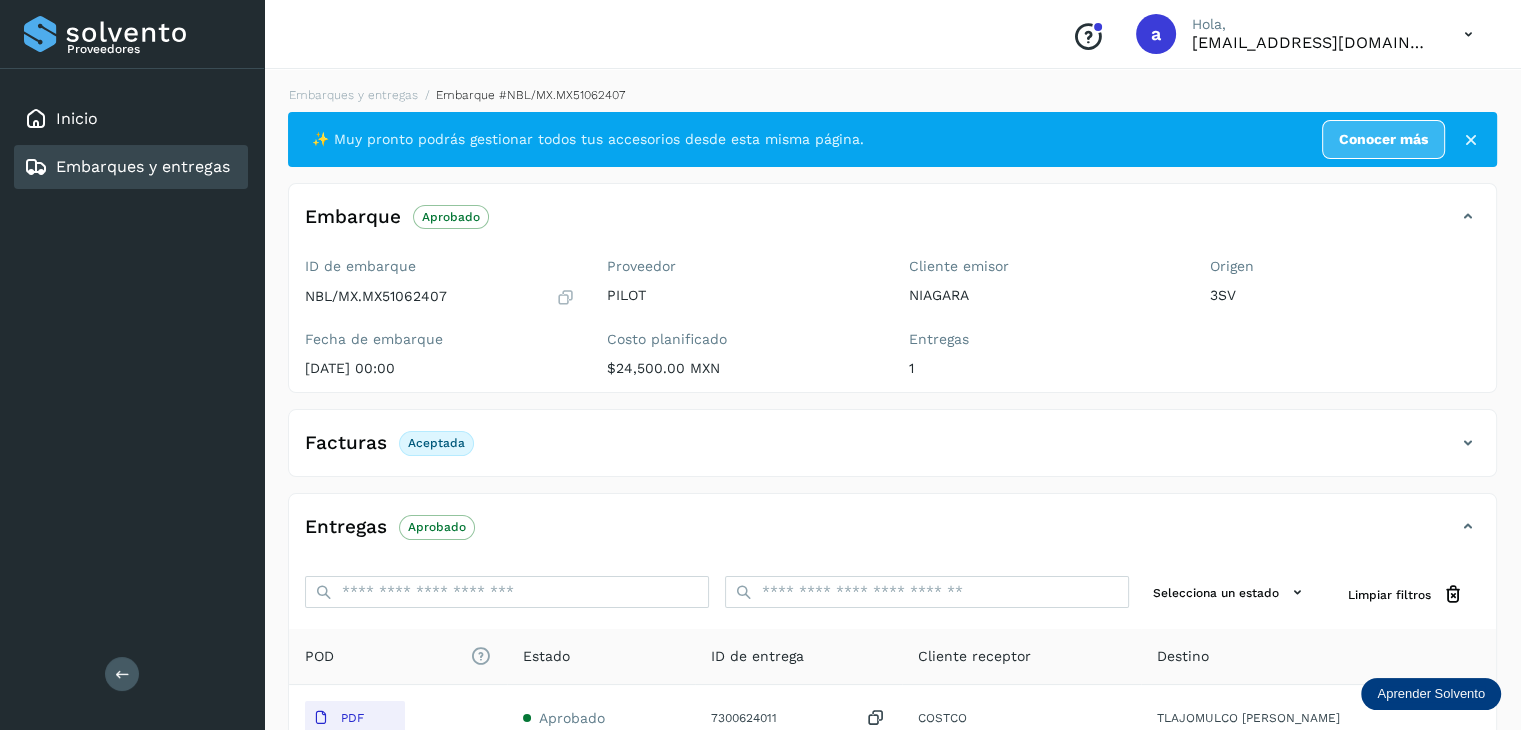 click on "Embarques y entregas" at bounding box center (143, 166) 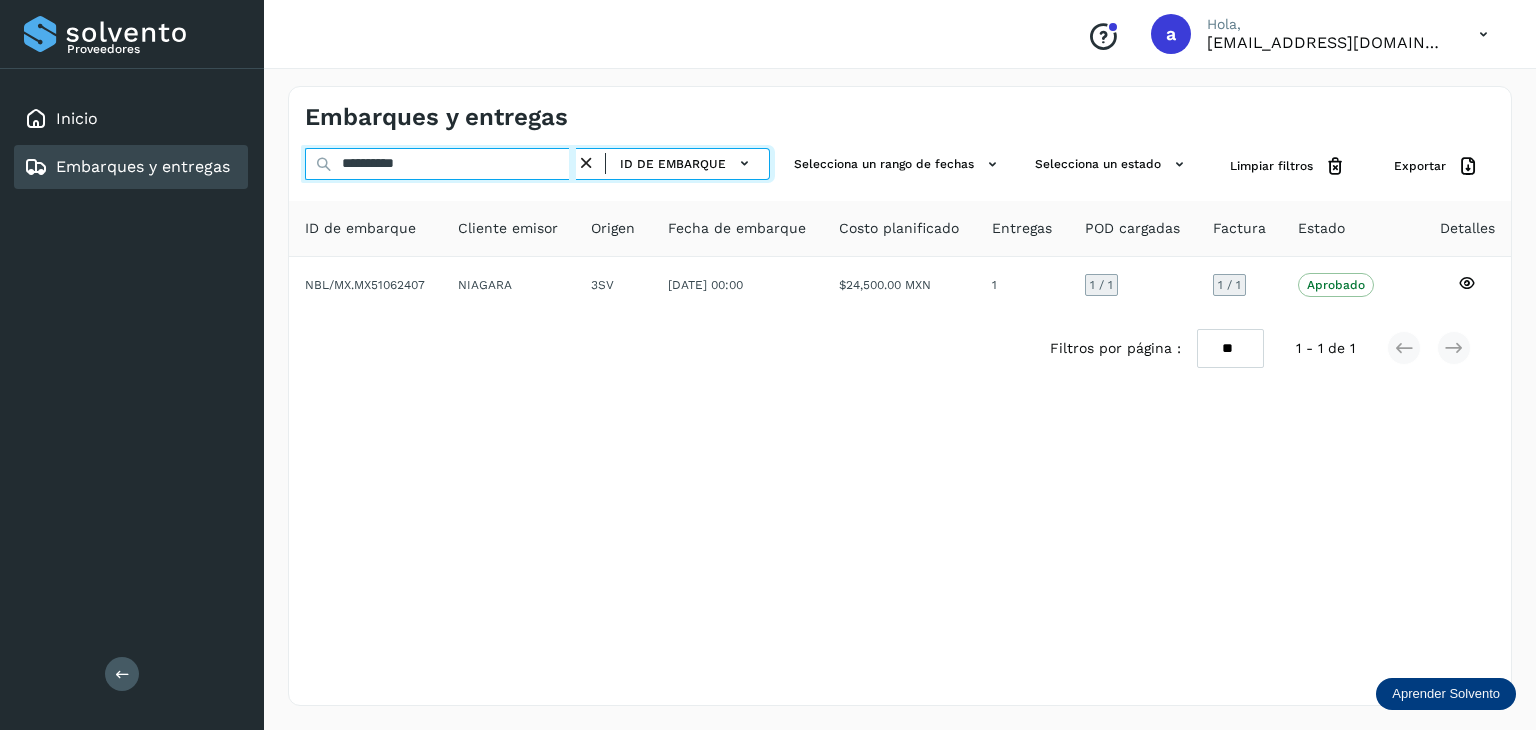 drag, startPoint x: 449, startPoint y: 169, endPoint x: 264, endPoint y: 169, distance: 185 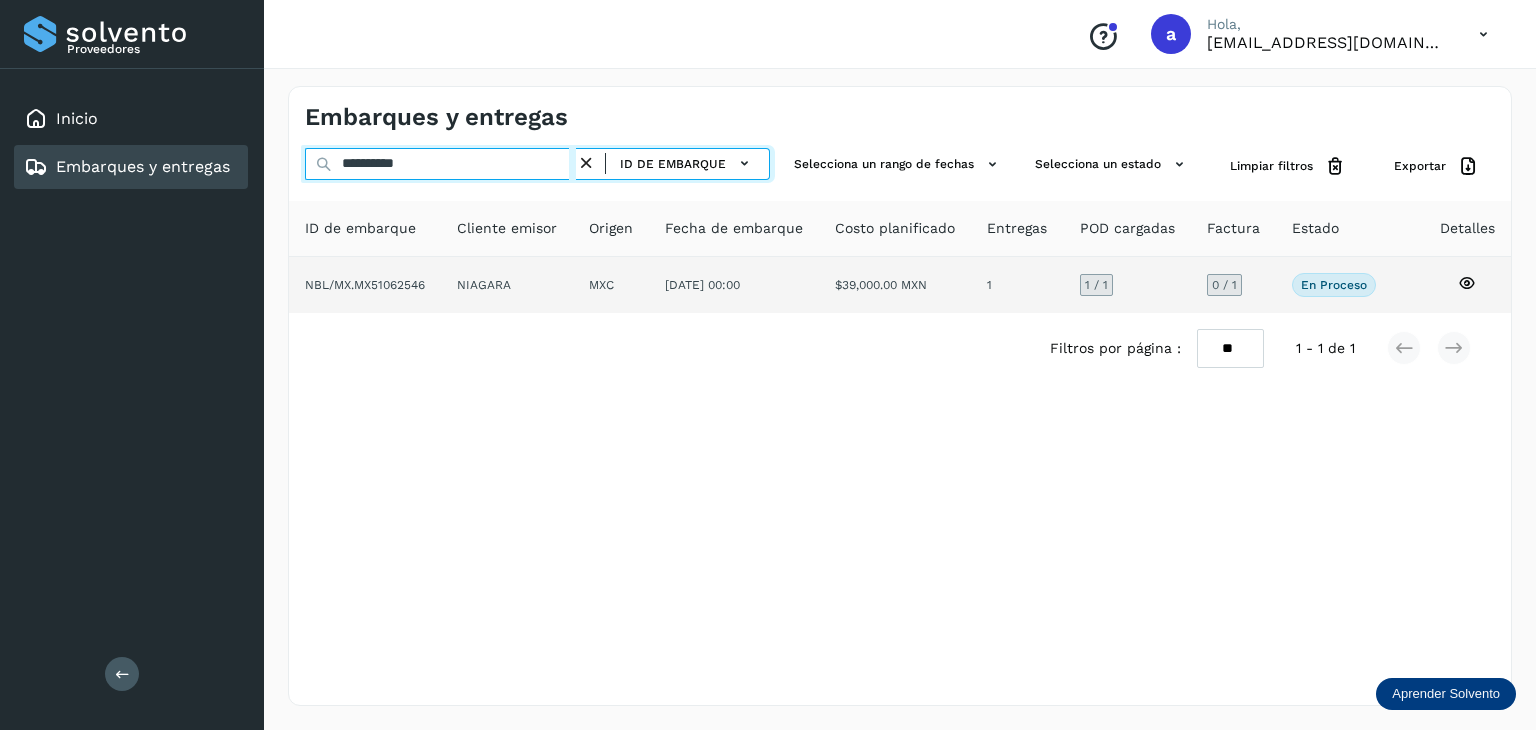 type on "**********" 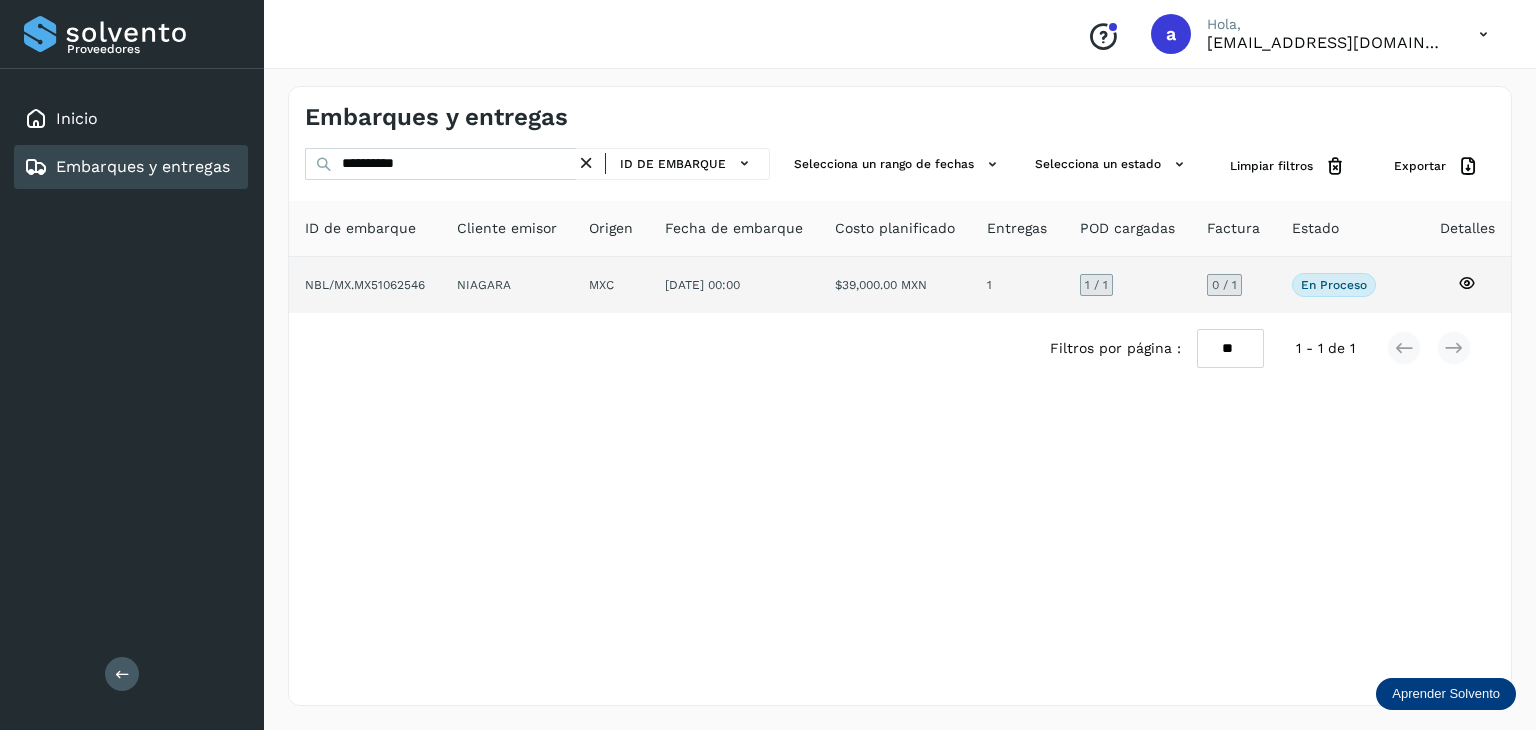 click on "$39,000.00 MXN" 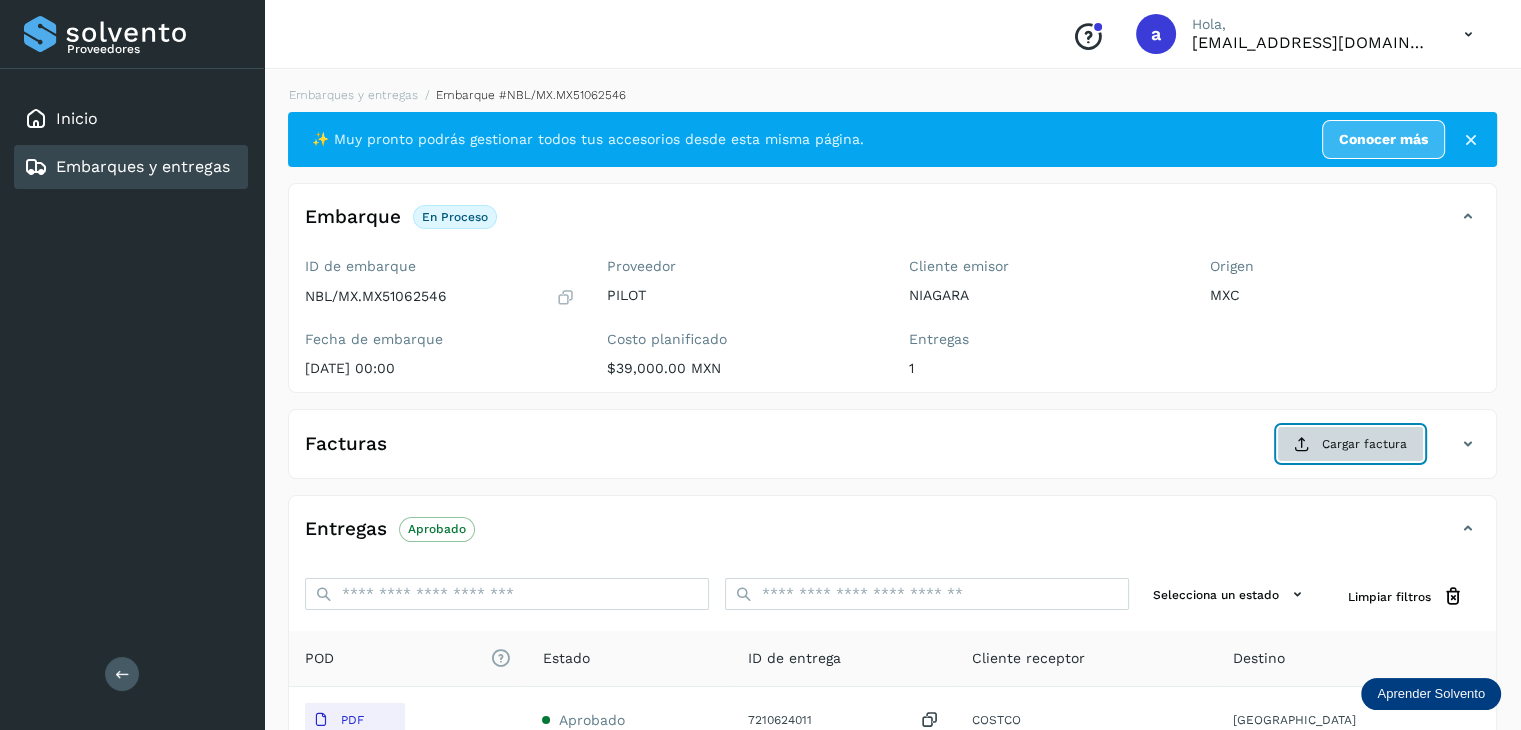 click on "Cargar factura" 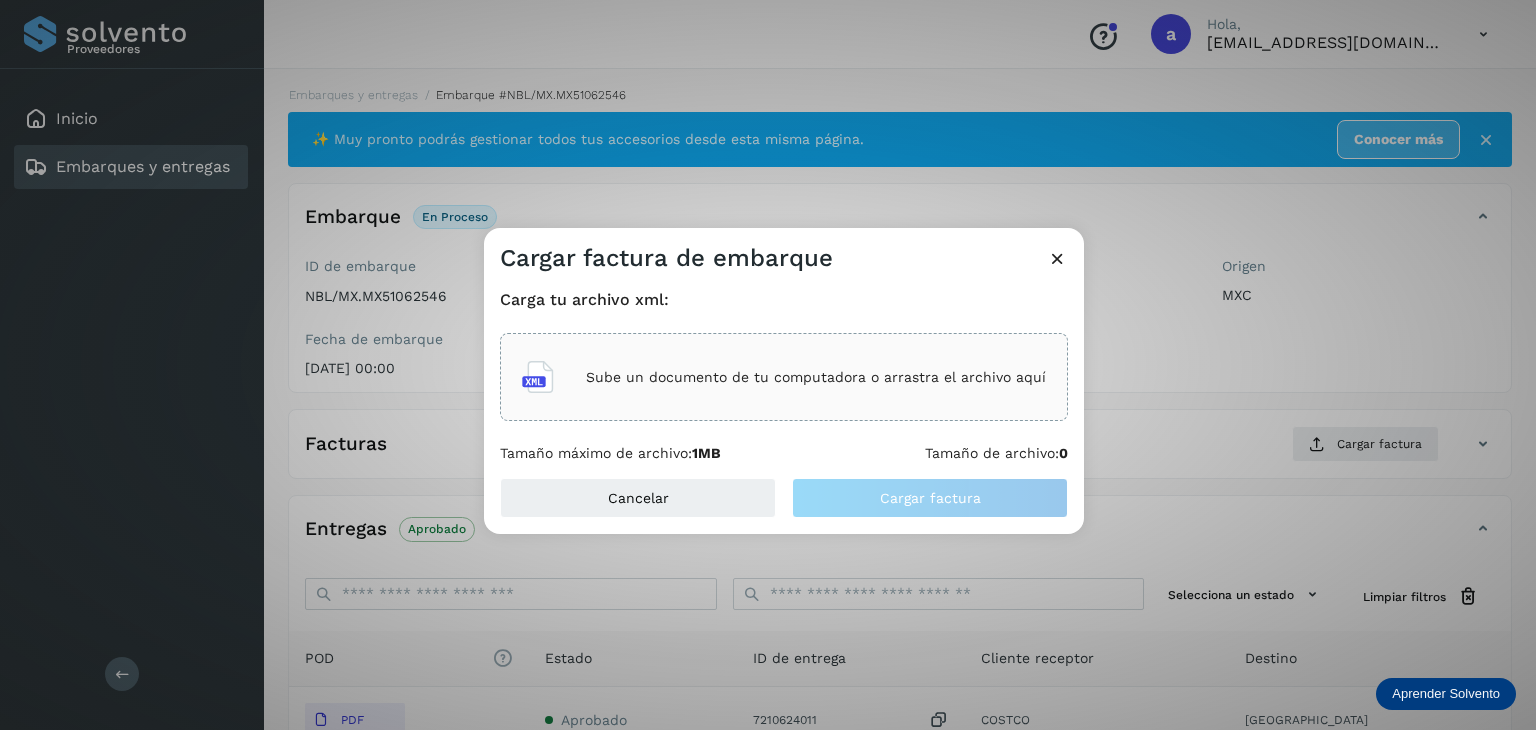 click on "Sube un documento de tu computadora o arrastra el archivo aquí" at bounding box center [816, 377] 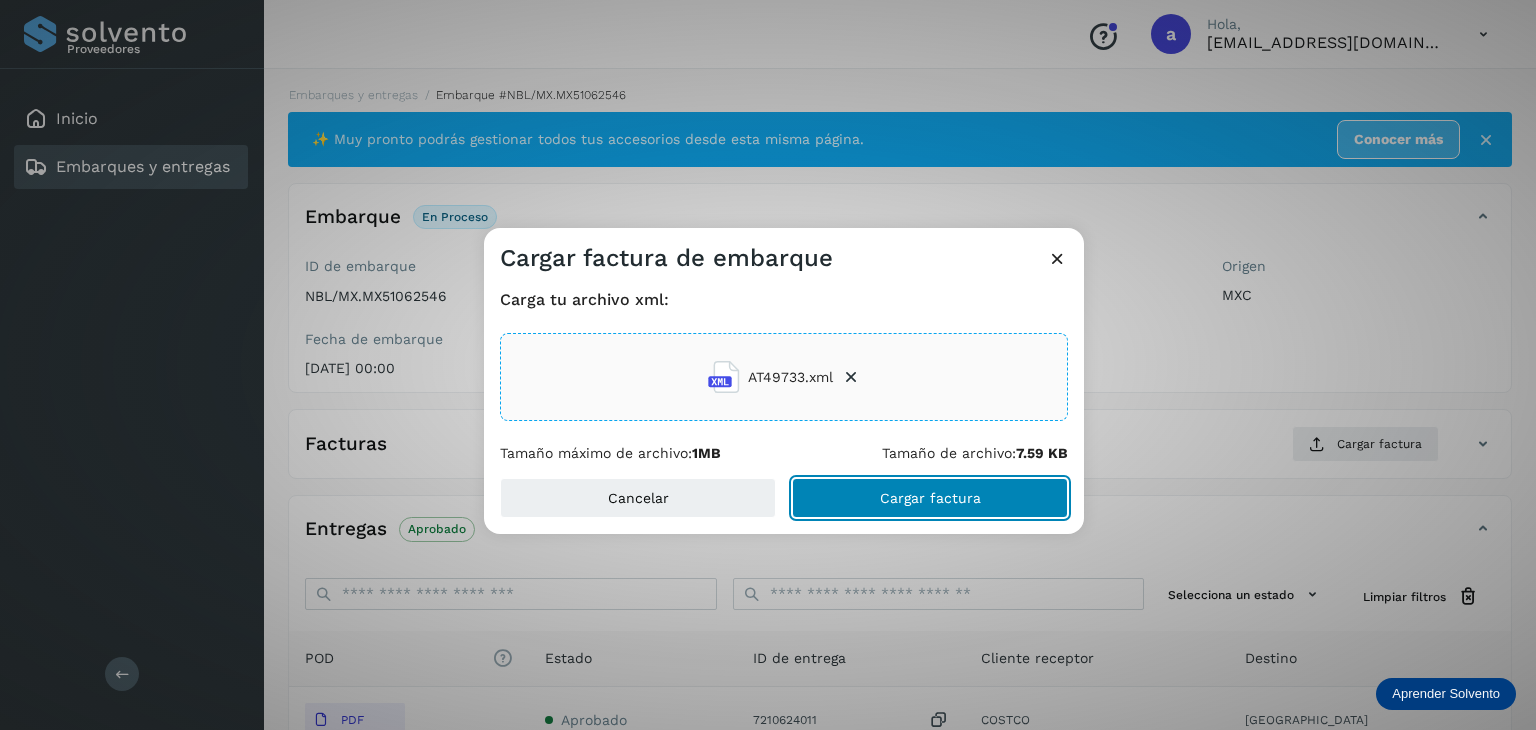 click on "Cargar factura" 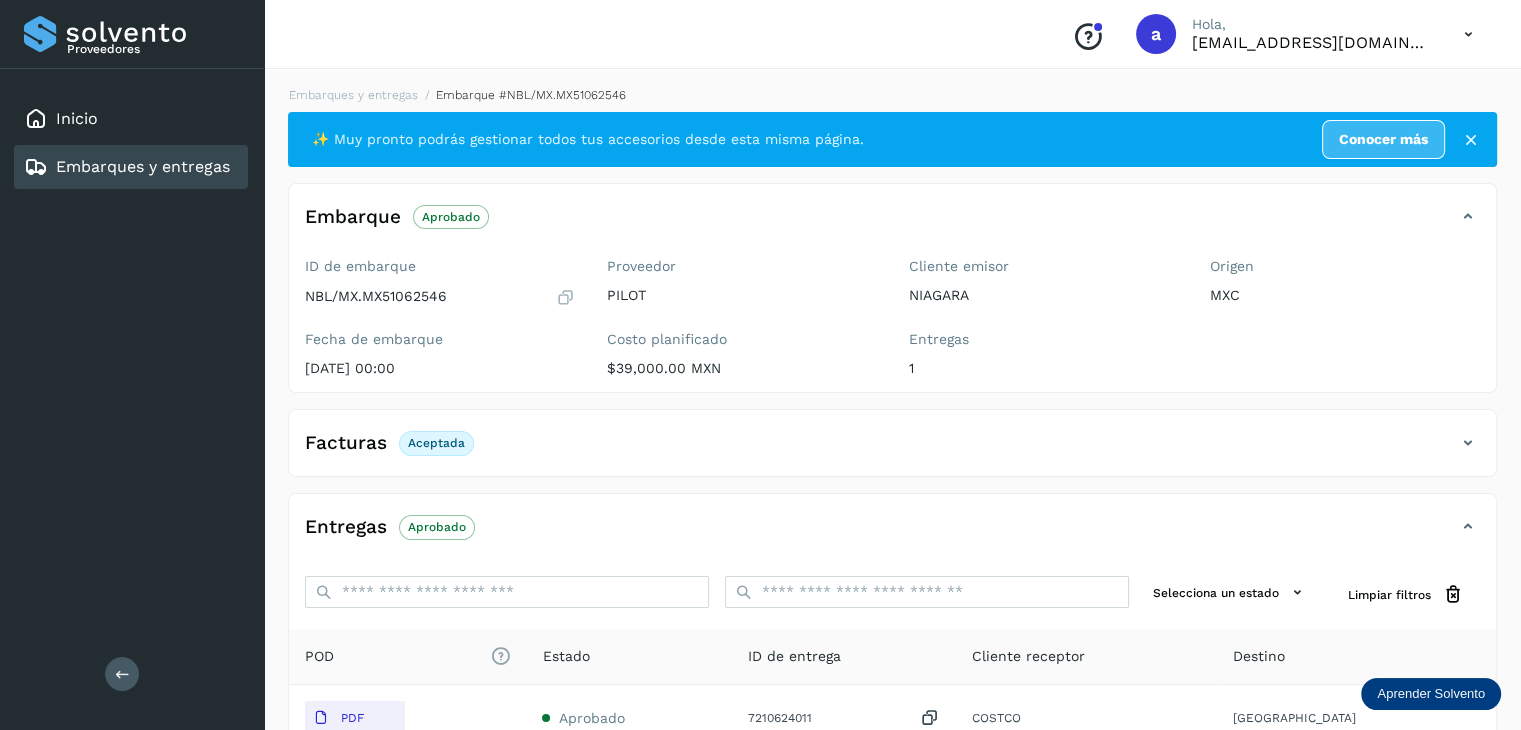 click on "Embarques y entregas" at bounding box center [143, 166] 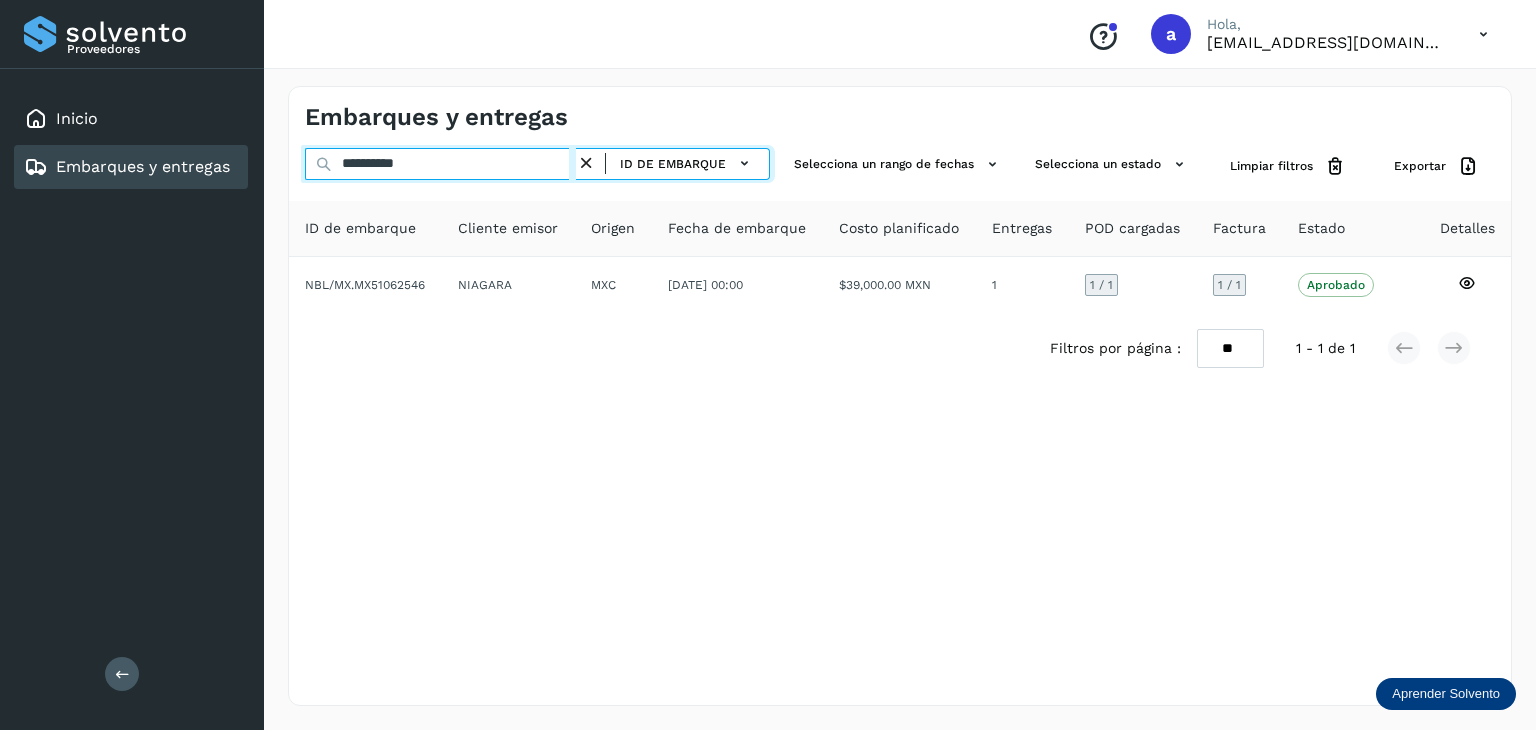 drag, startPoint x: 452, startPoint y: 165, endPoint x: 288, endPoint y: 141, distance: 165.7468 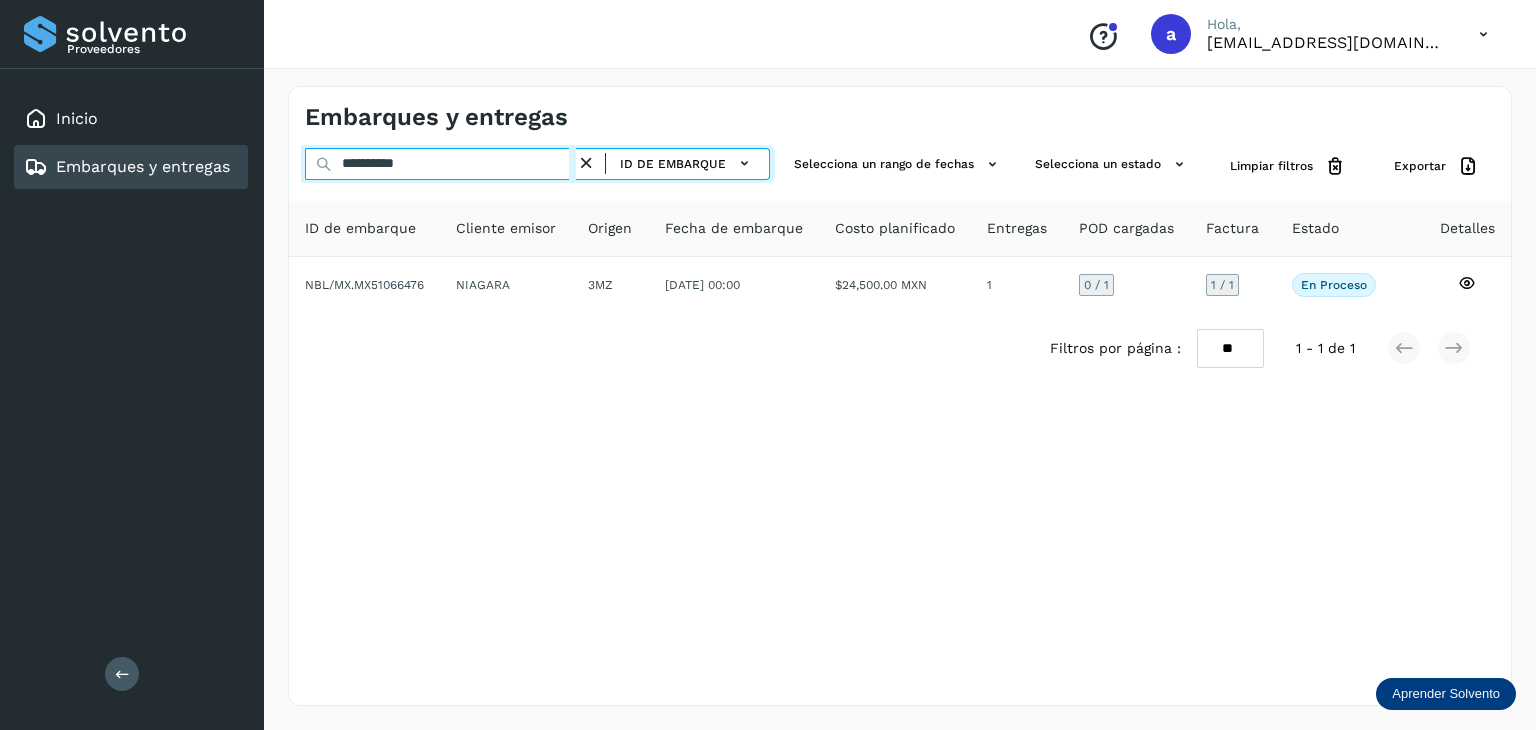 drag, startPoint x: 456, startPoint y: 163, endPoint x: 208, endPoint y: 144, distance: 248.72676 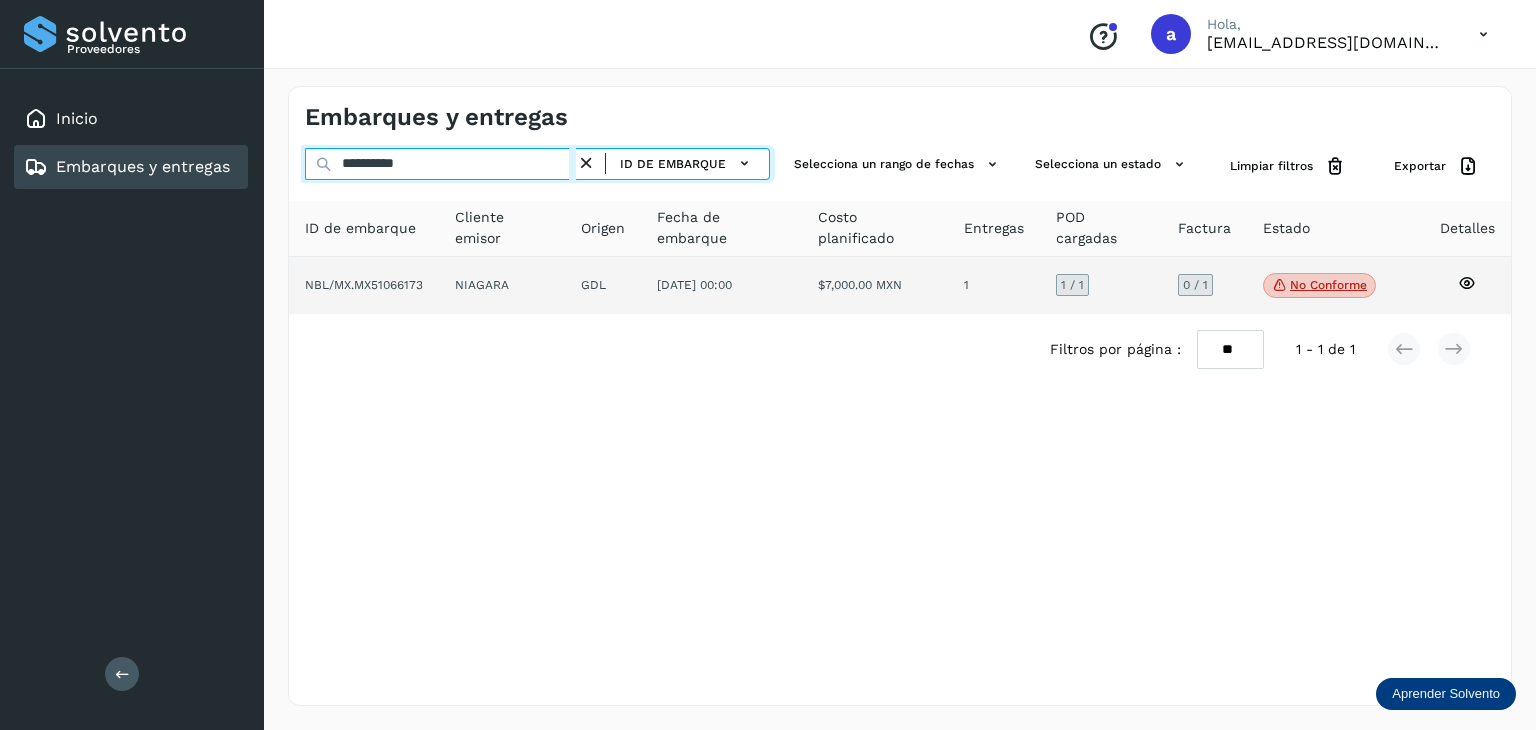type on "**********" 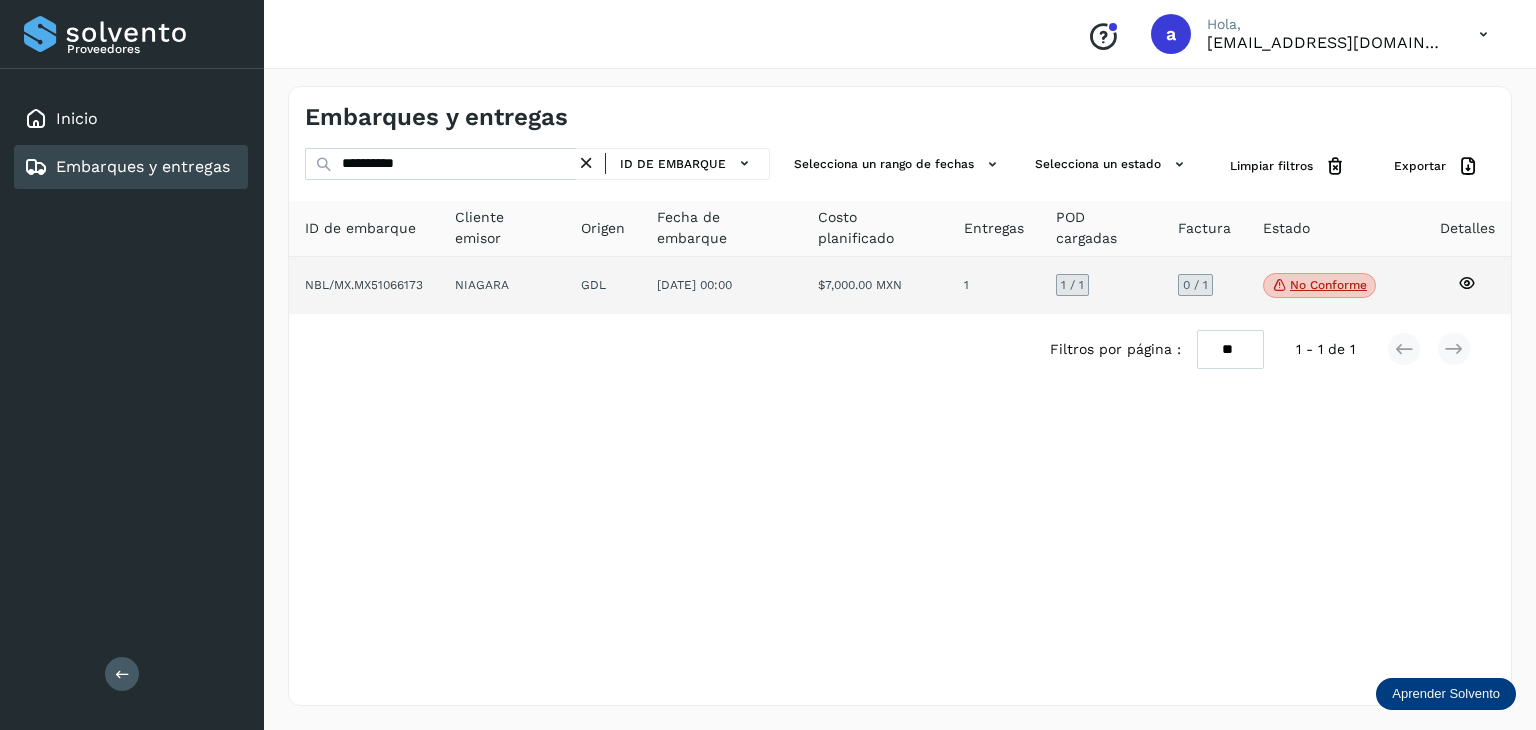 click on "1" 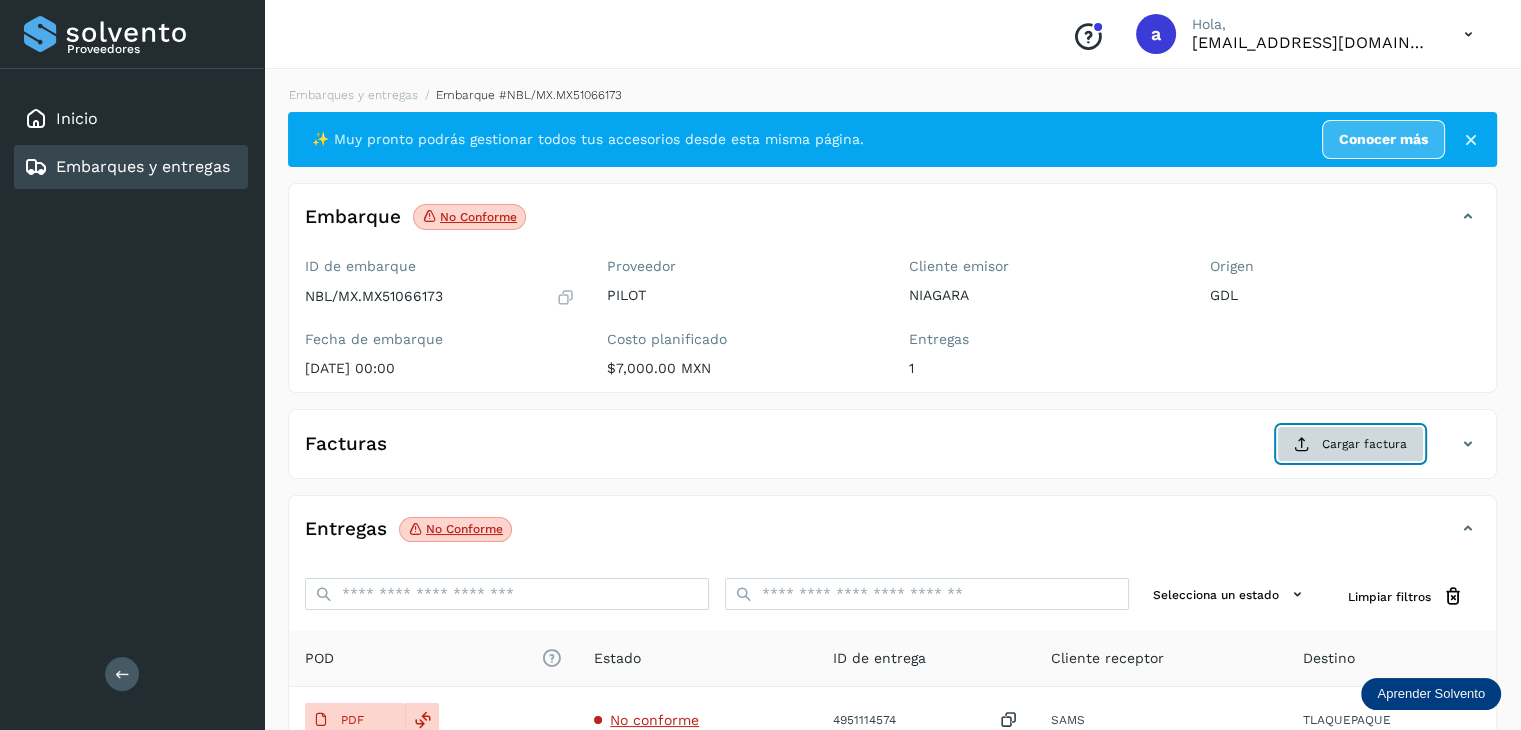 click on "Cargar factura" 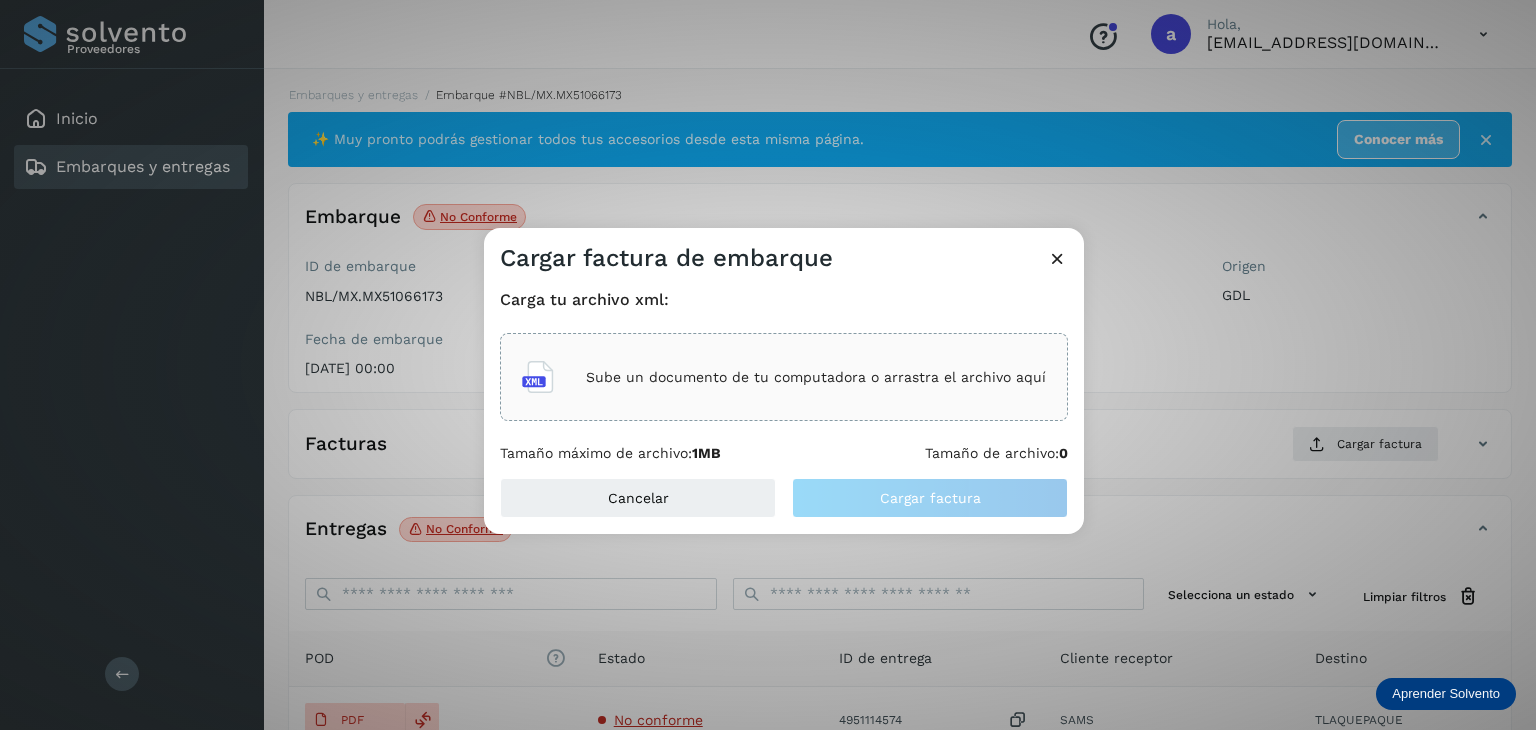 click on "Sube un documento de tu computadora o arrastra el archivo aquí" 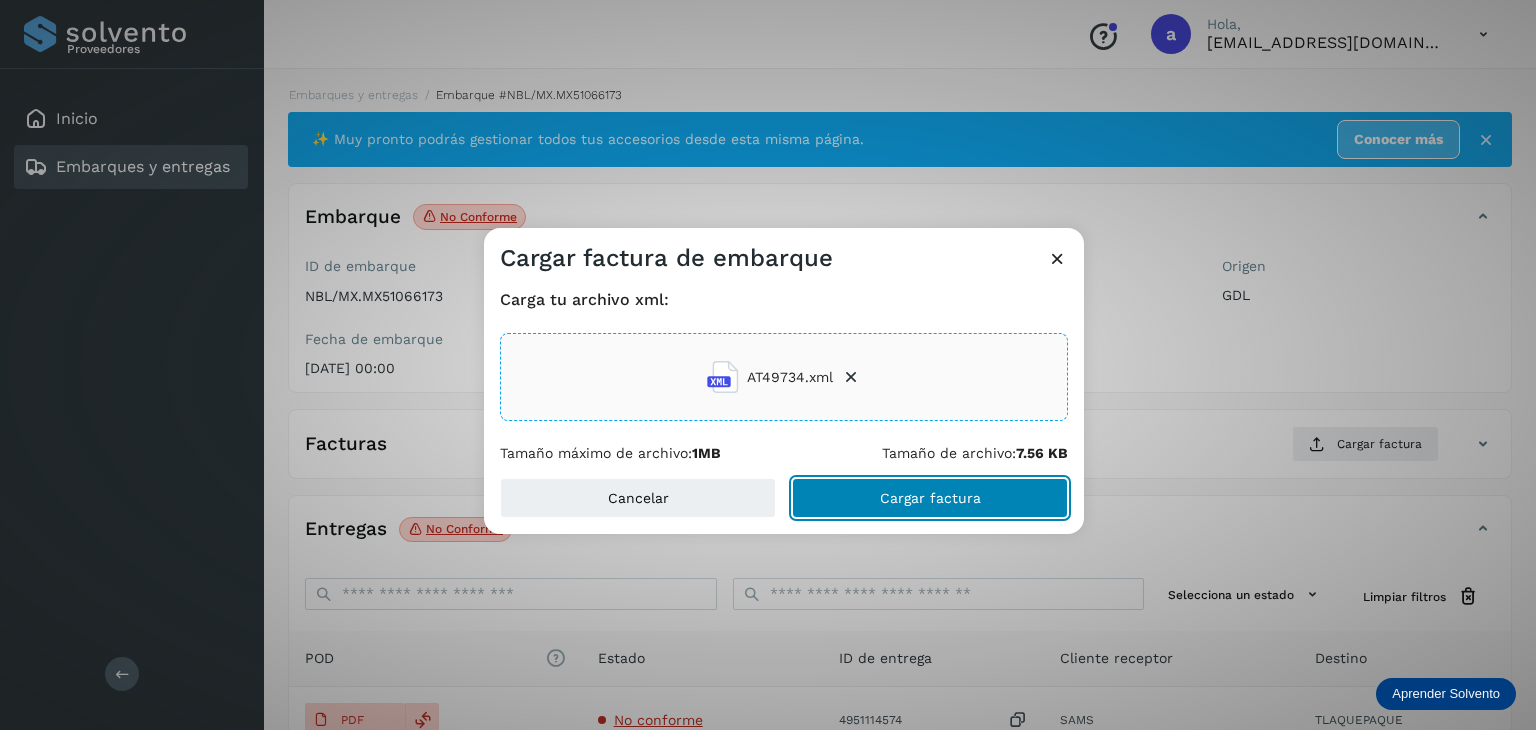 click on "Cargar factura" 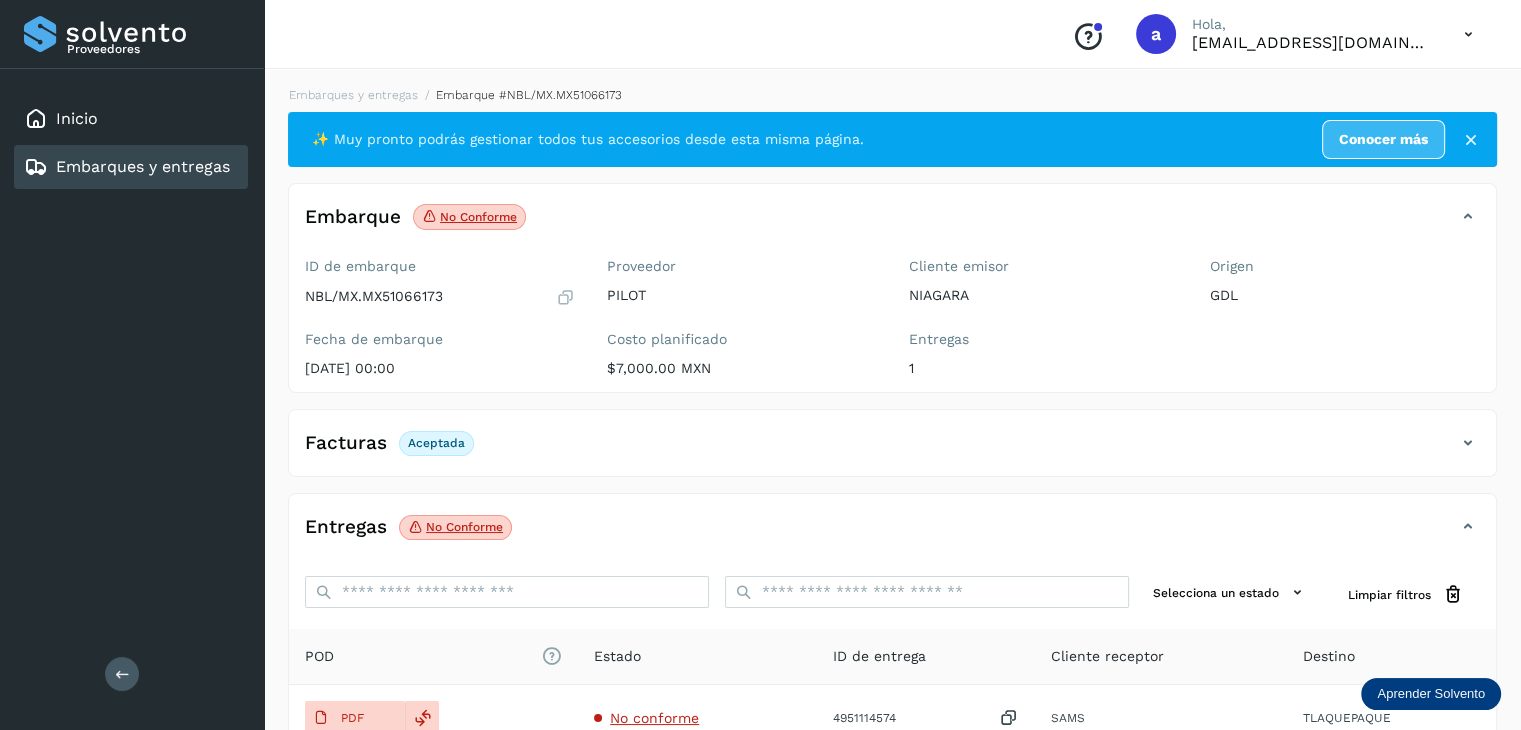 click on "Embarques y entregas" at bounding box center [143, 166] 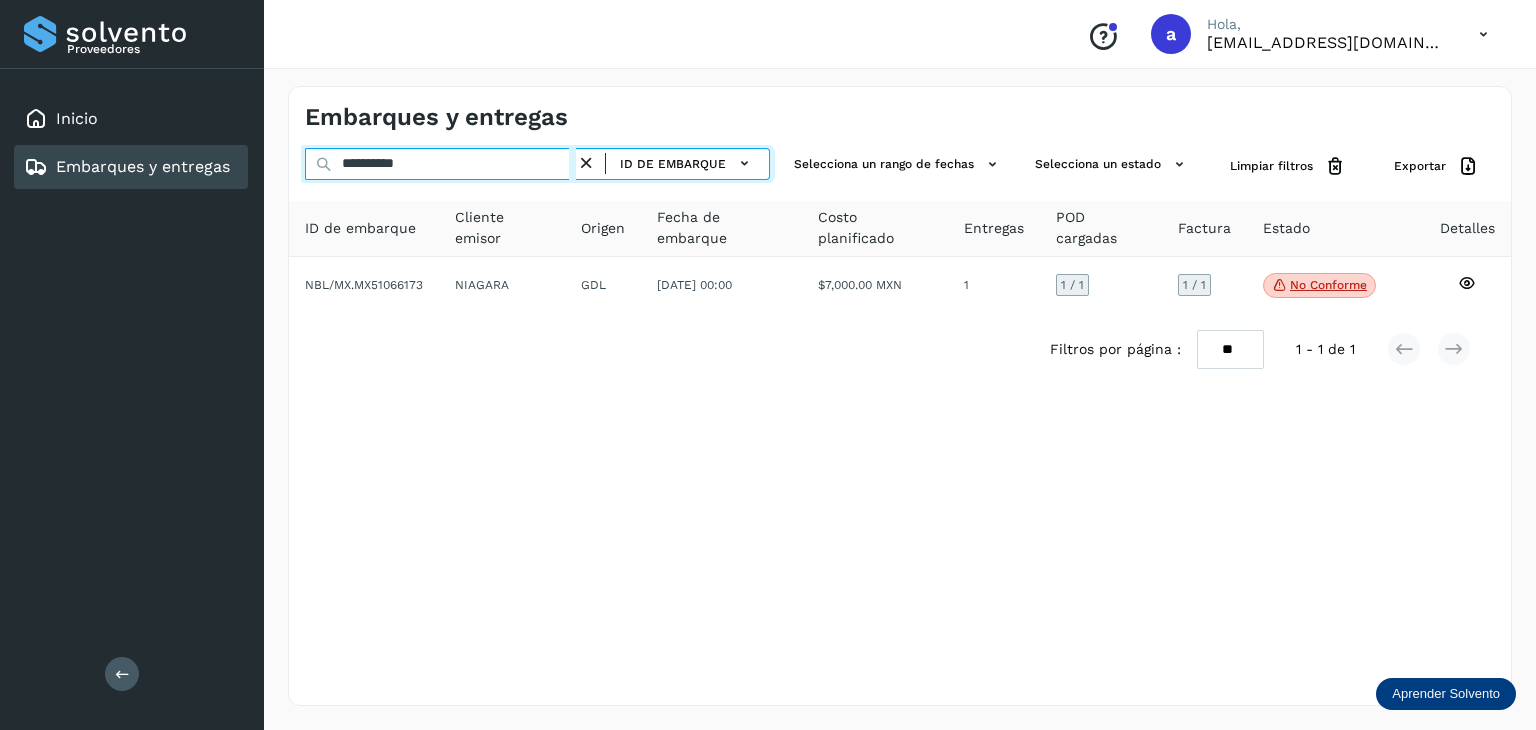 drag, startPoint x: 447, startPoint y: 165, endPoint x: 292, endPoint y: 165, distance: 155 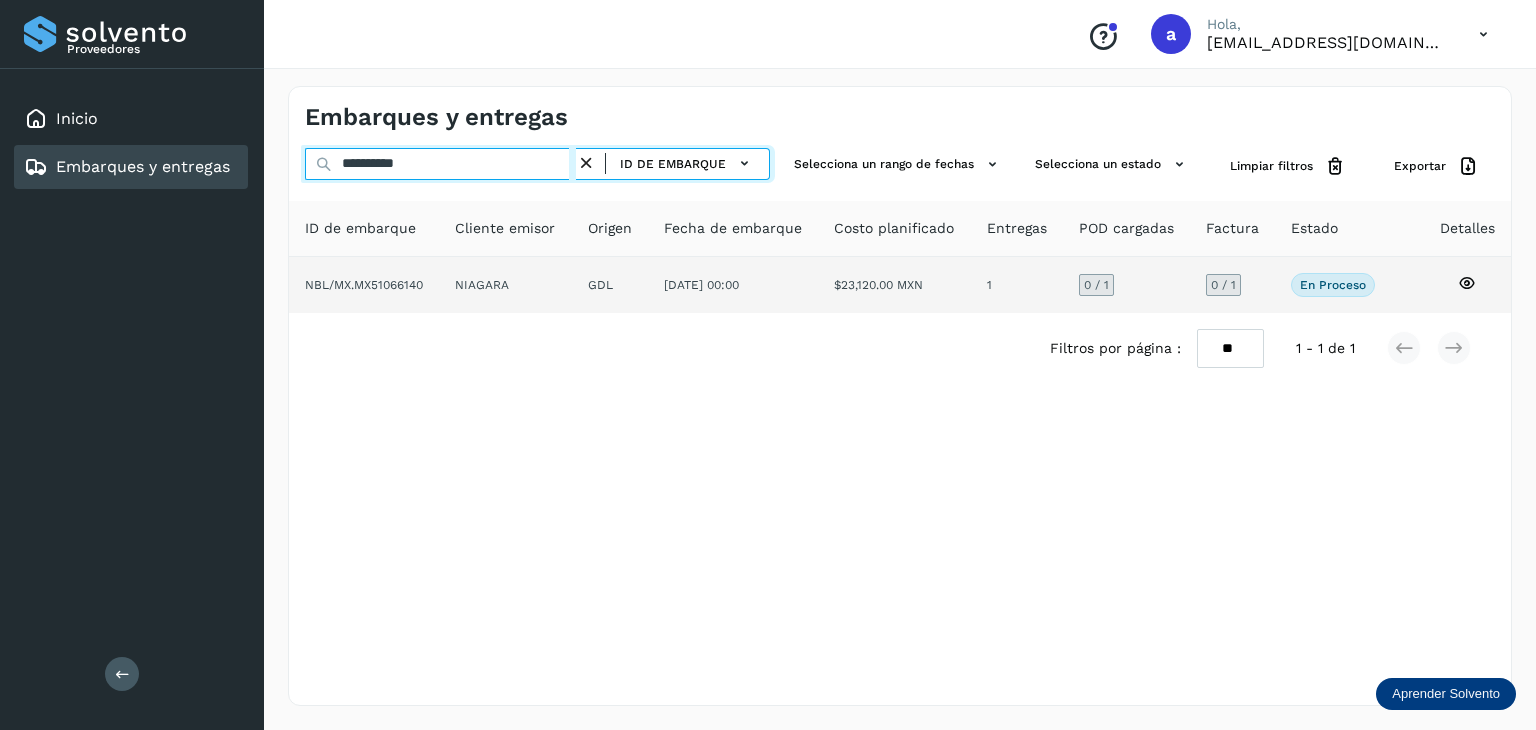 type on "**********" 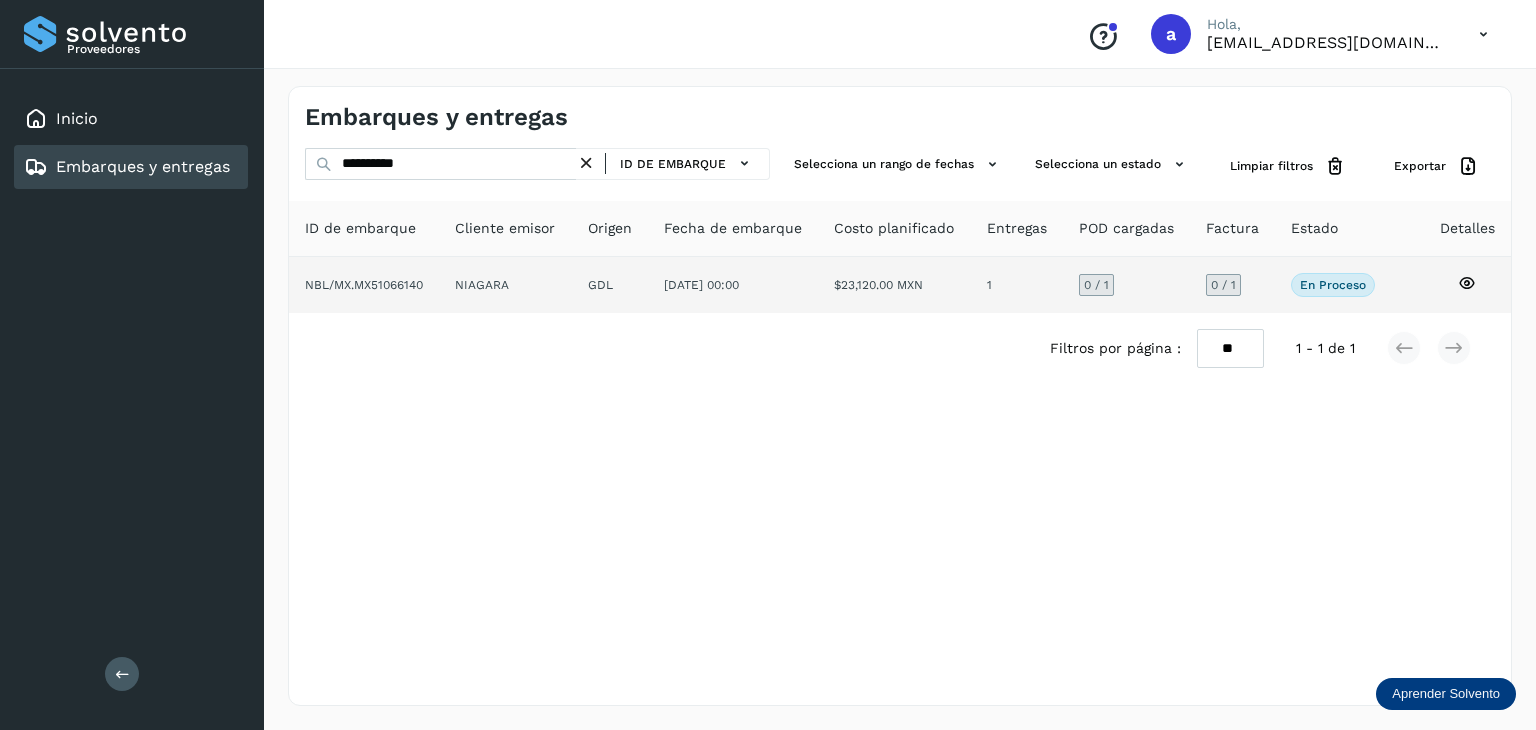 click on "$23,120.00 MXN" 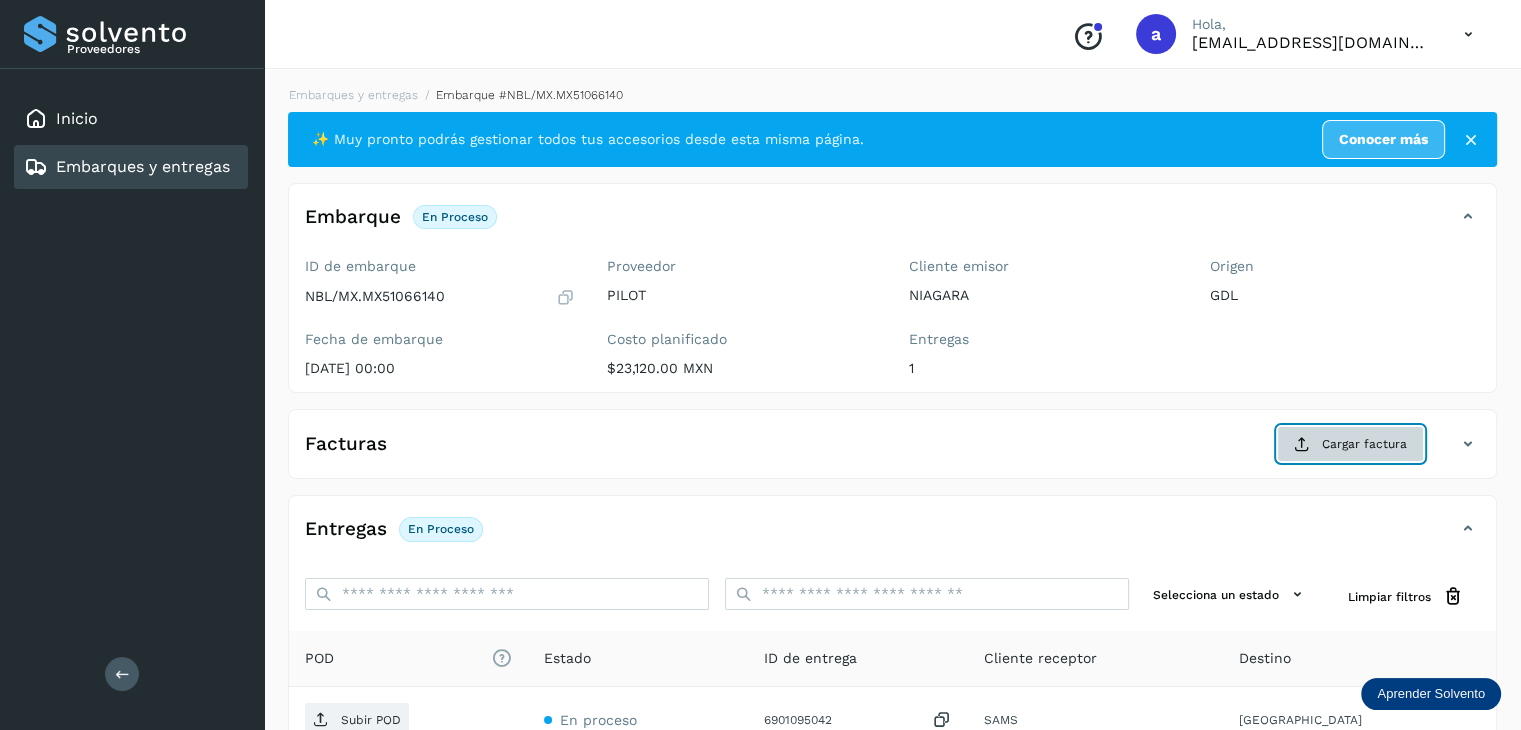 click on "Cargar factura" 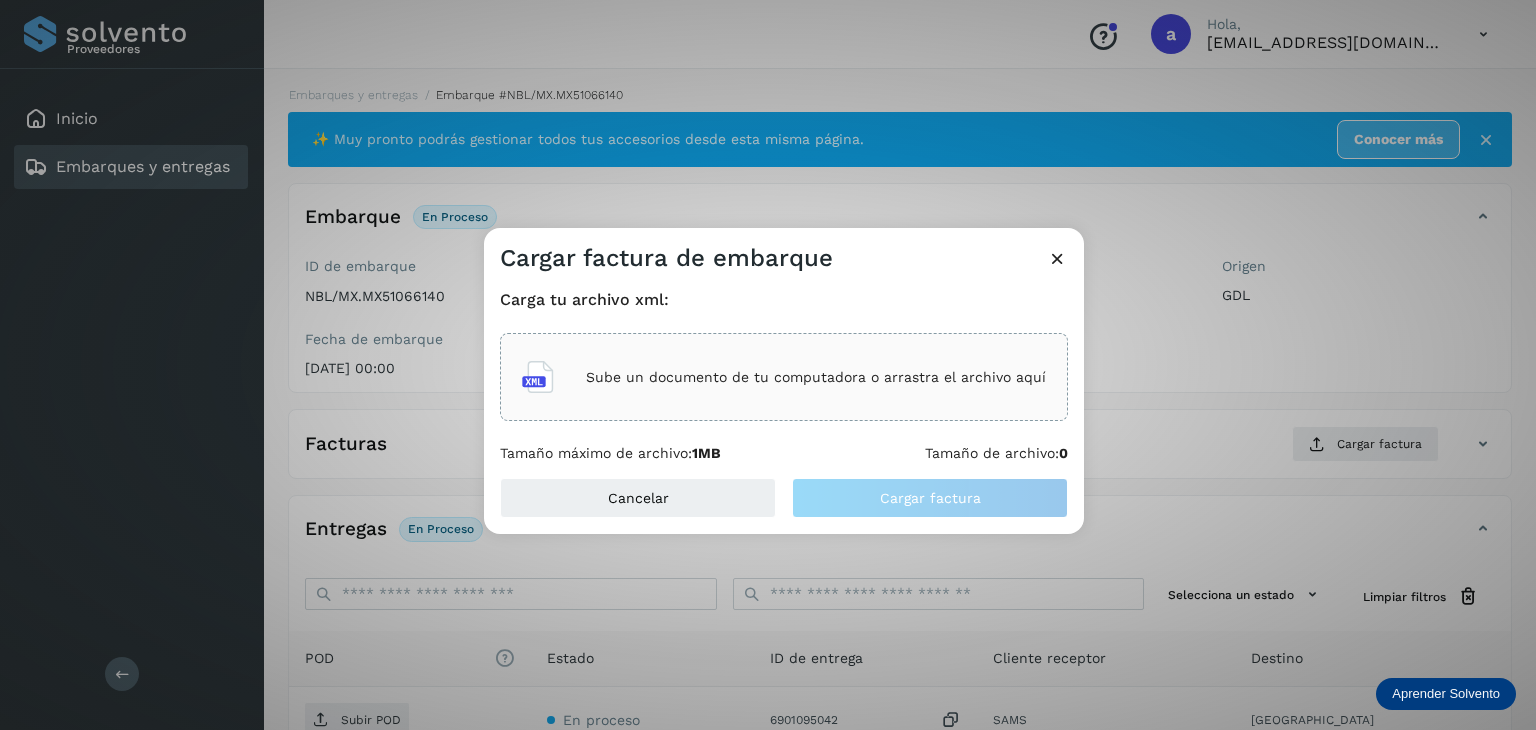 click on "Sube un documento de tu computadora o arrastra el archivo aquí" at bounding box center (784, 377) 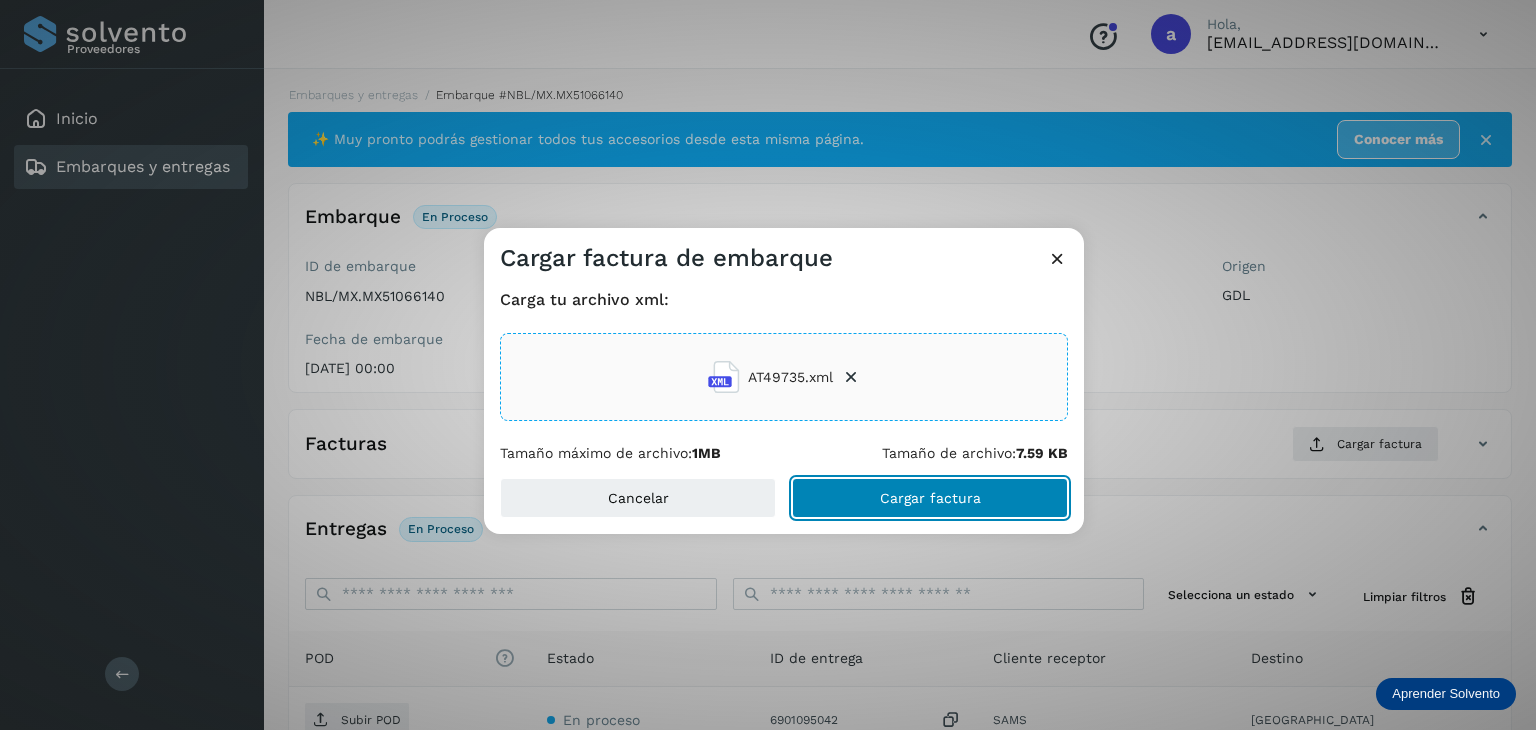 click on "Cargar factura" 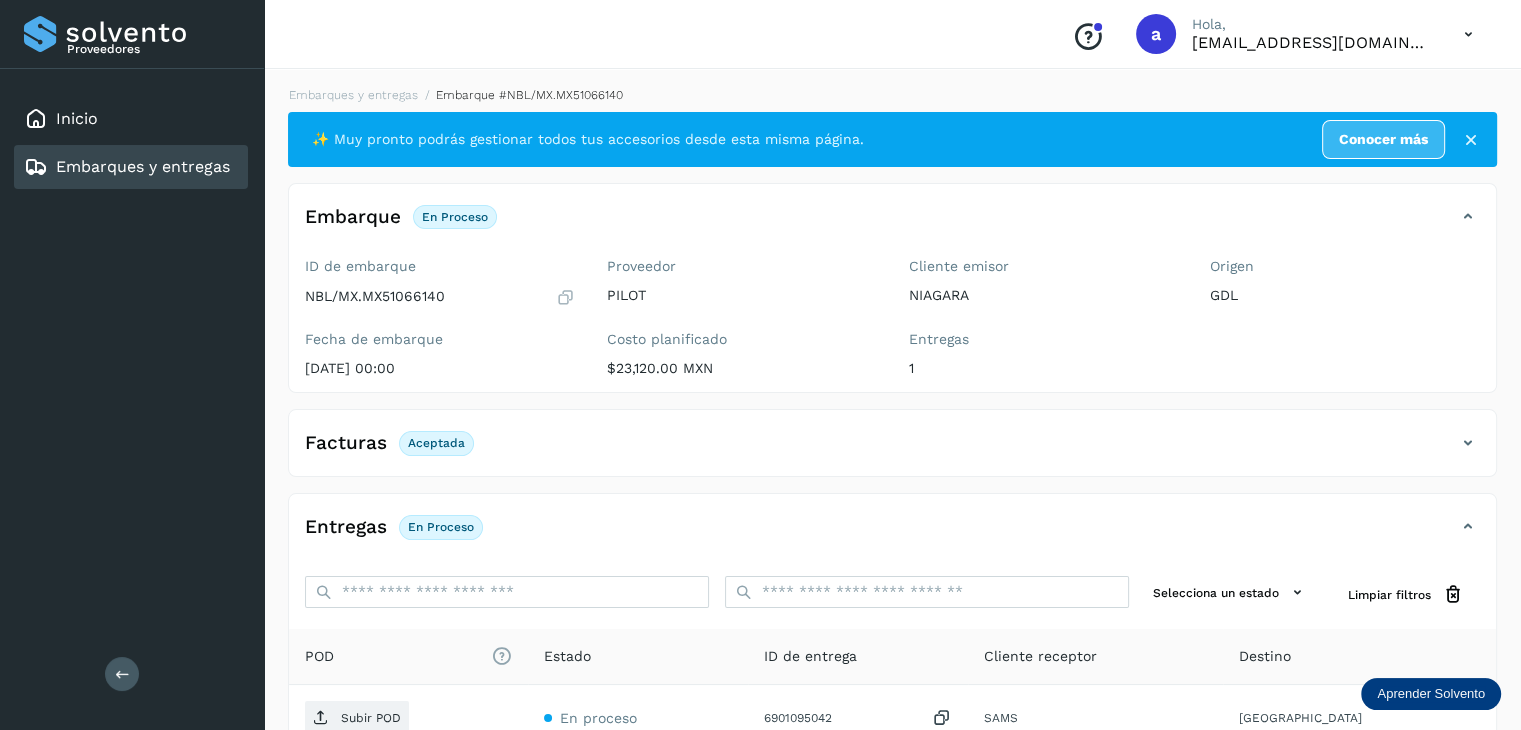 click on "Embarques y entregas" at bounding box center [143, 166] 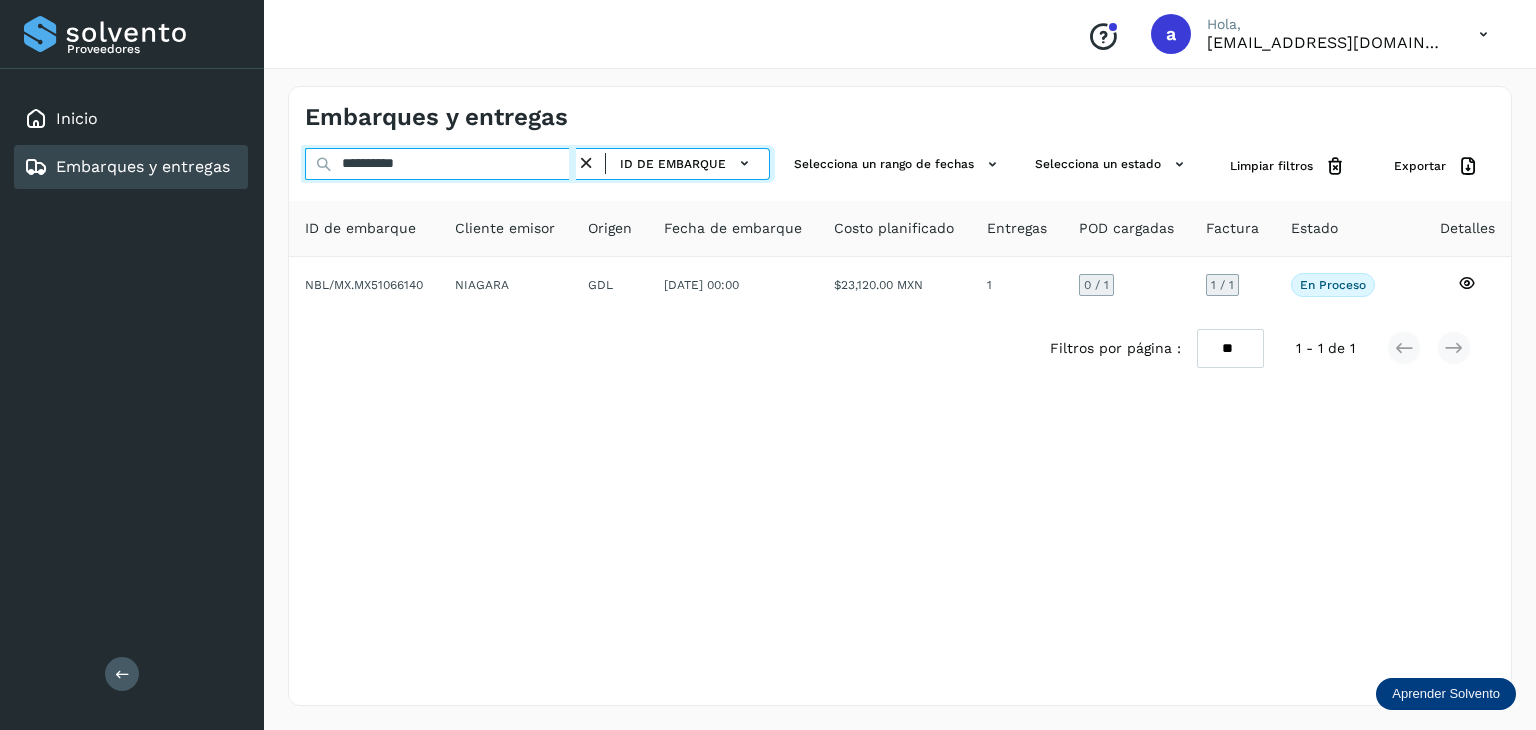 drag, startPoint x: 450, startPoint y: 163, endPoint x: 292, endPoint y: 163, distance: 158 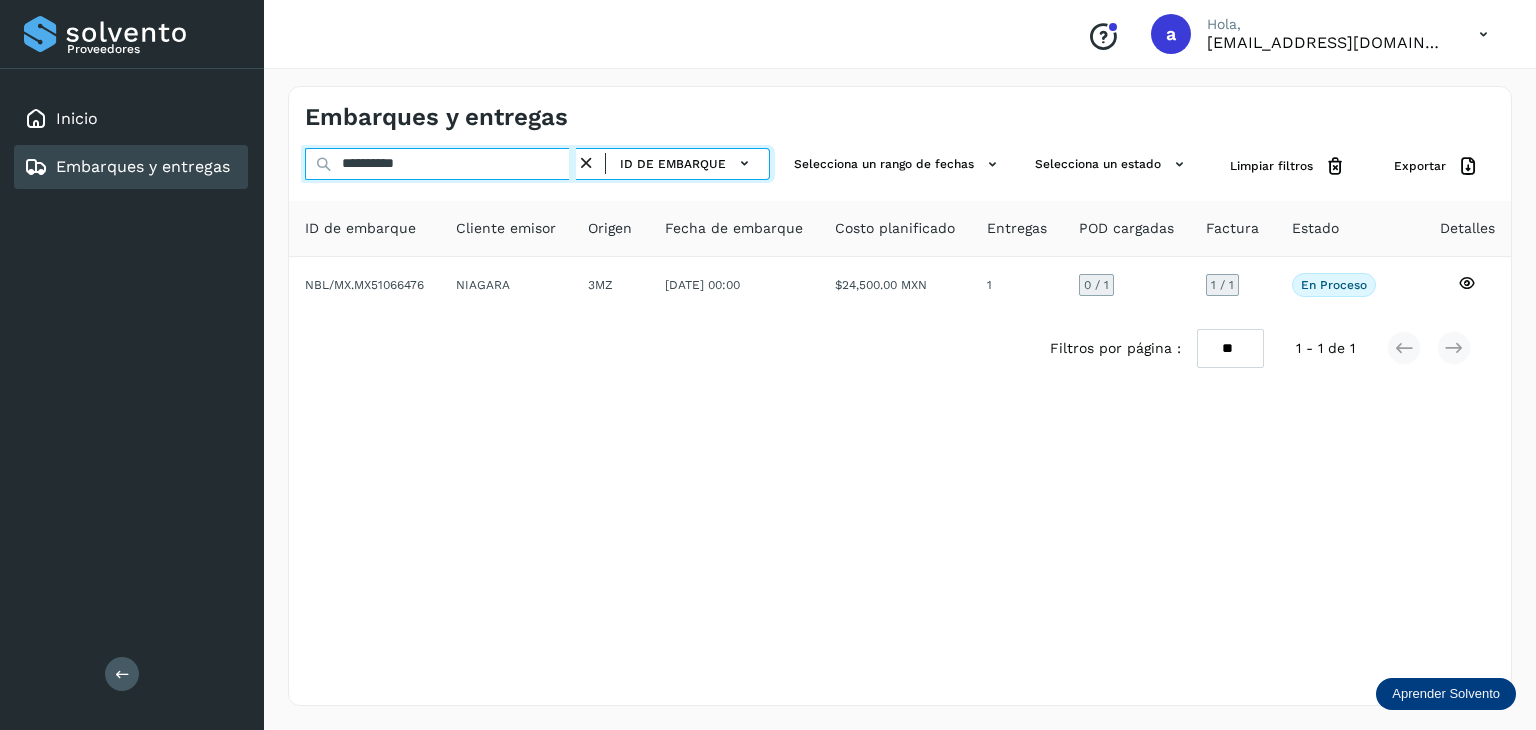 drag, startPoint x: 459, startPoint y: 167, endPoint x: 266, endPoint y: 176, distance: 193.20973 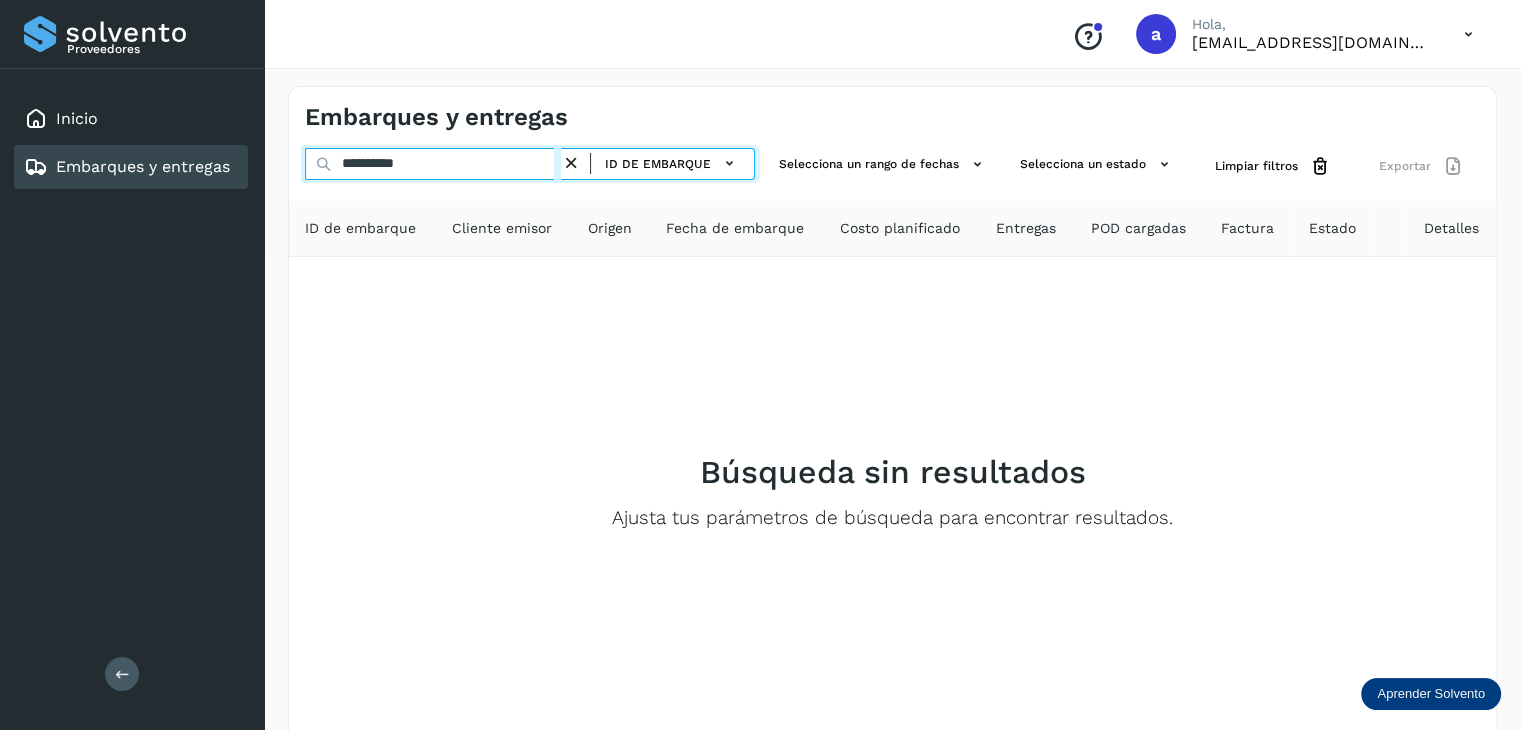 drag, startPoint x: 443, startPoint y: 159, endPoint x: 276, endPoint y: 148, distance: 167.36188 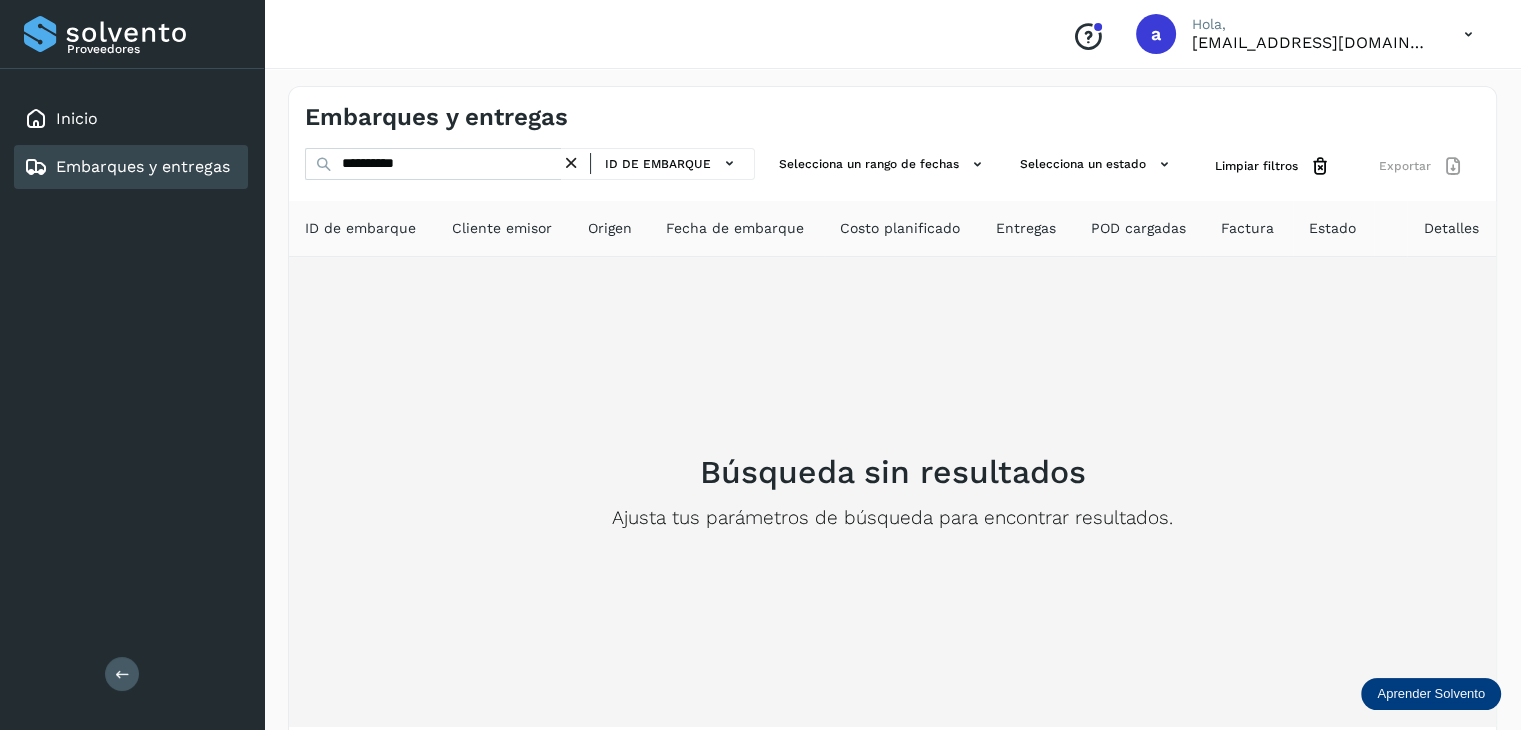 click on "Búsqueda sin resultados Ajusta tus parámetros de búsqueda para encontrar resultados." at bounding box center (892, 492) 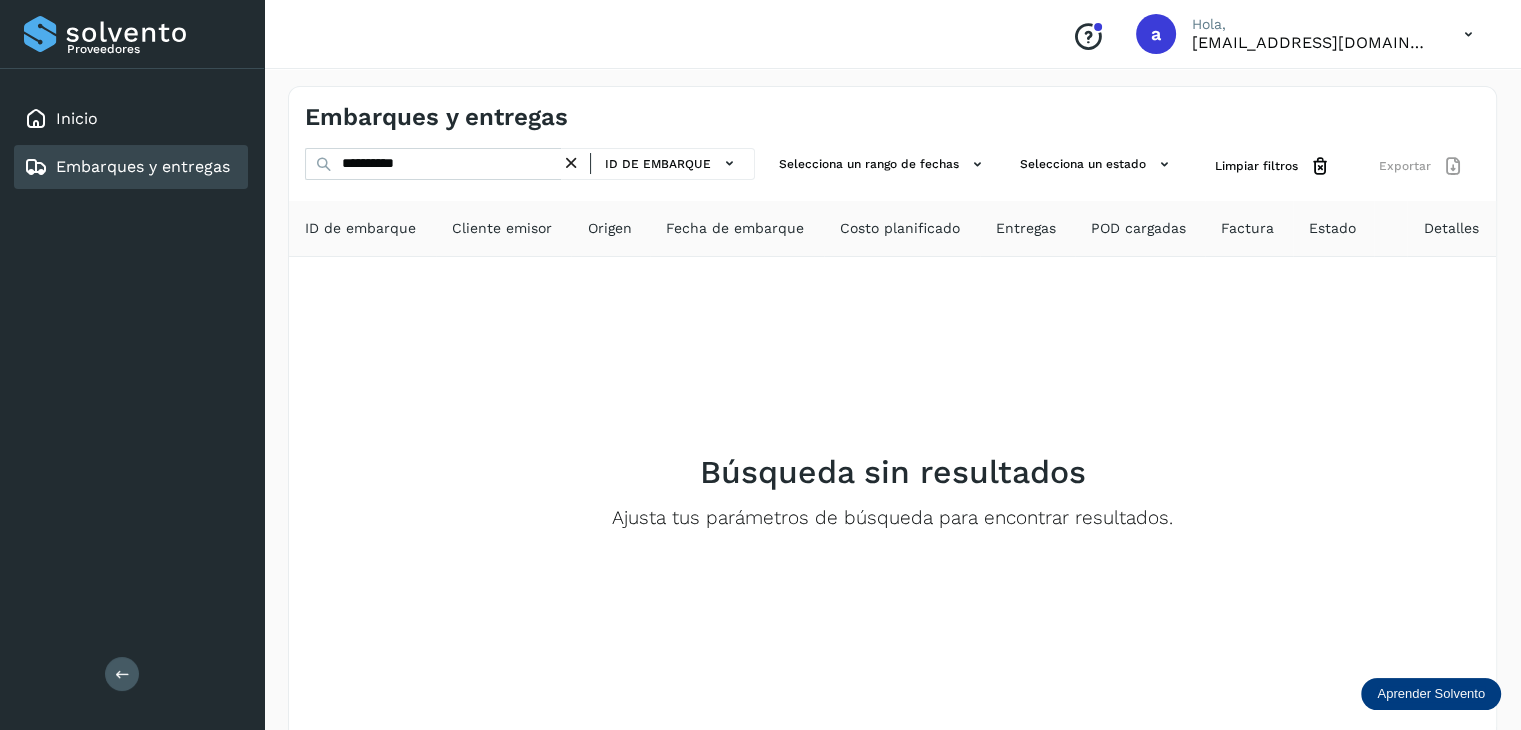 click on "Embarques y entregas" at bounding box center (143, 166) 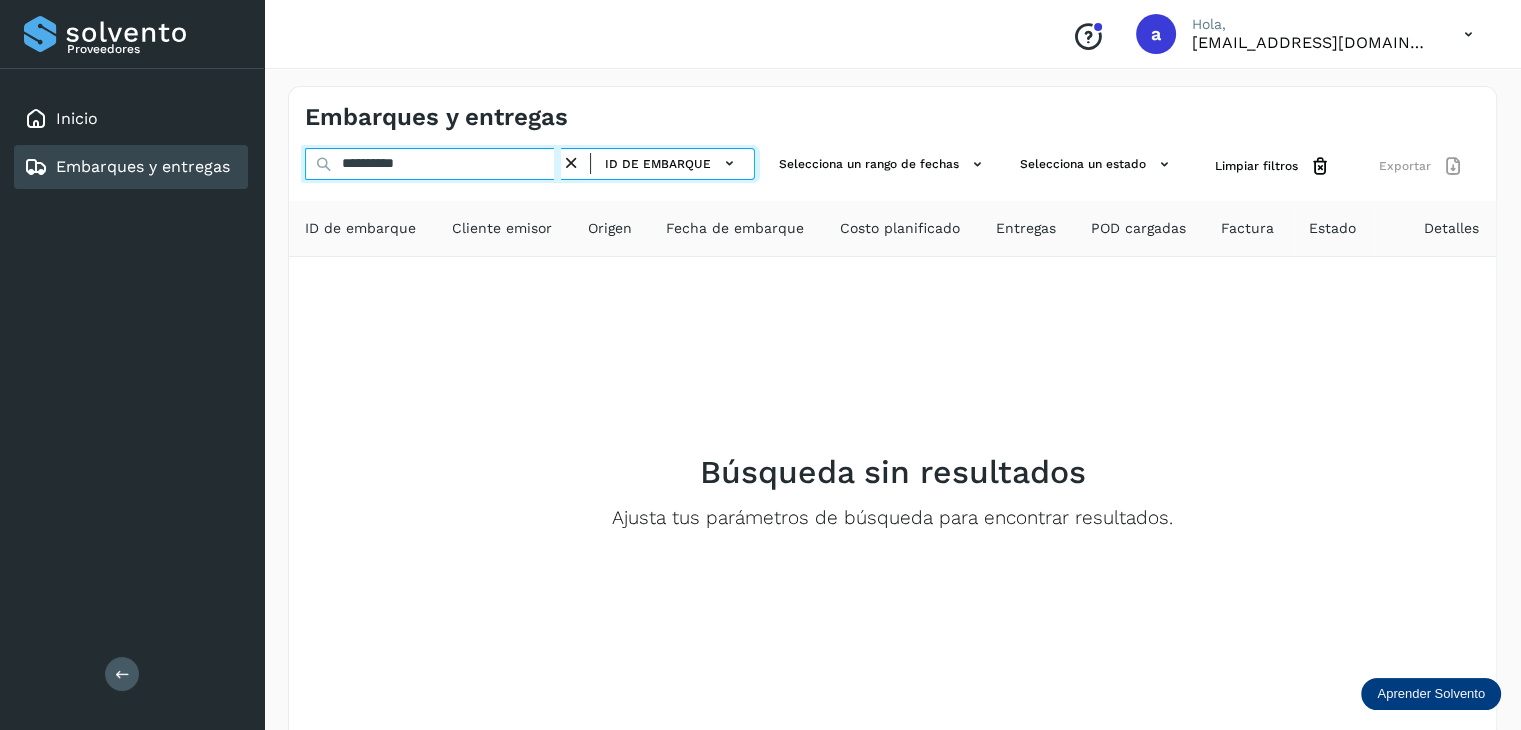 drag, startPoint x: 437, startPoint y: 157, endPoint x: 168, endPoint y: 151, distance: 269.0669 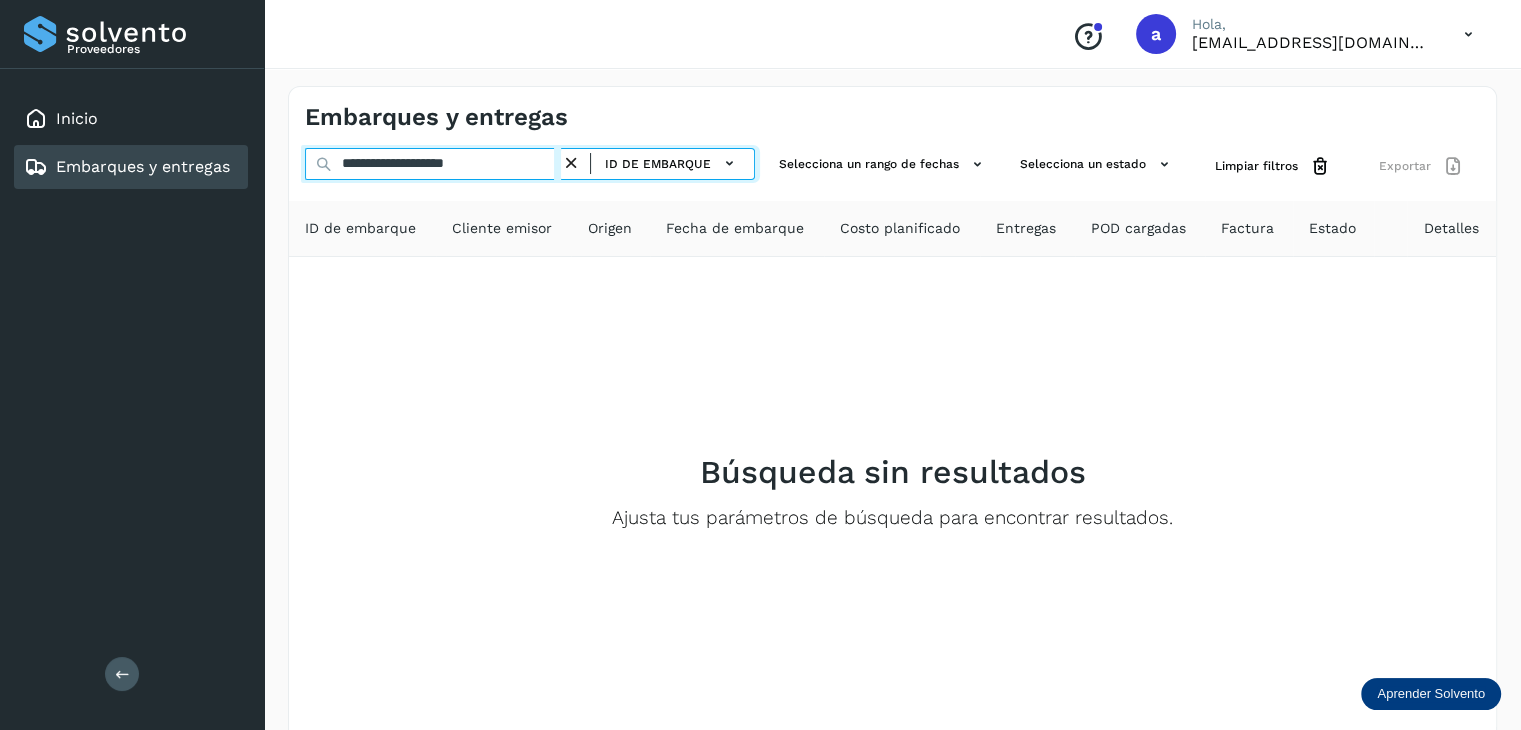 drag, startPoint x: 423, startPoint y: 159, endPoint x: 541, endPoint y: 161, distance: 118.016945 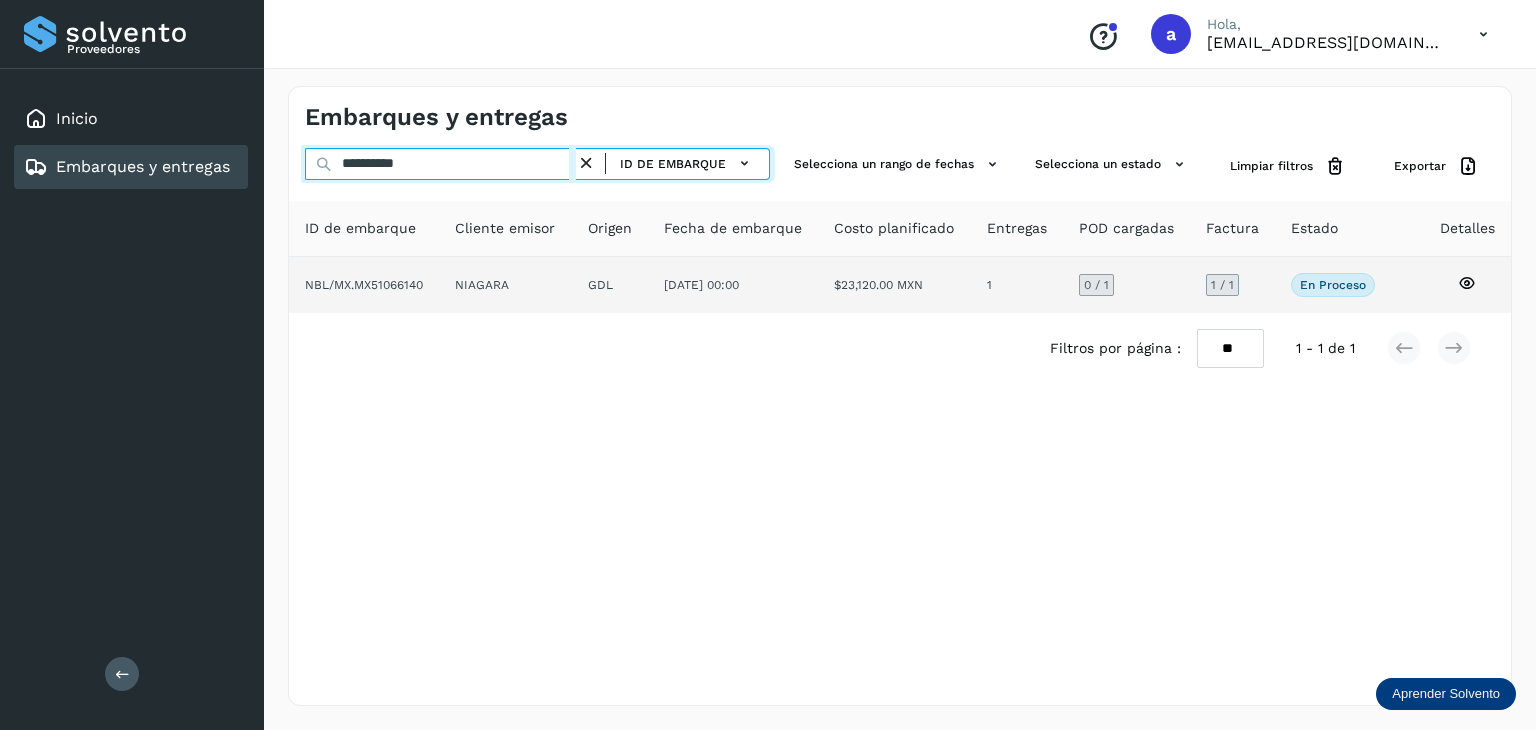 type on "**********" 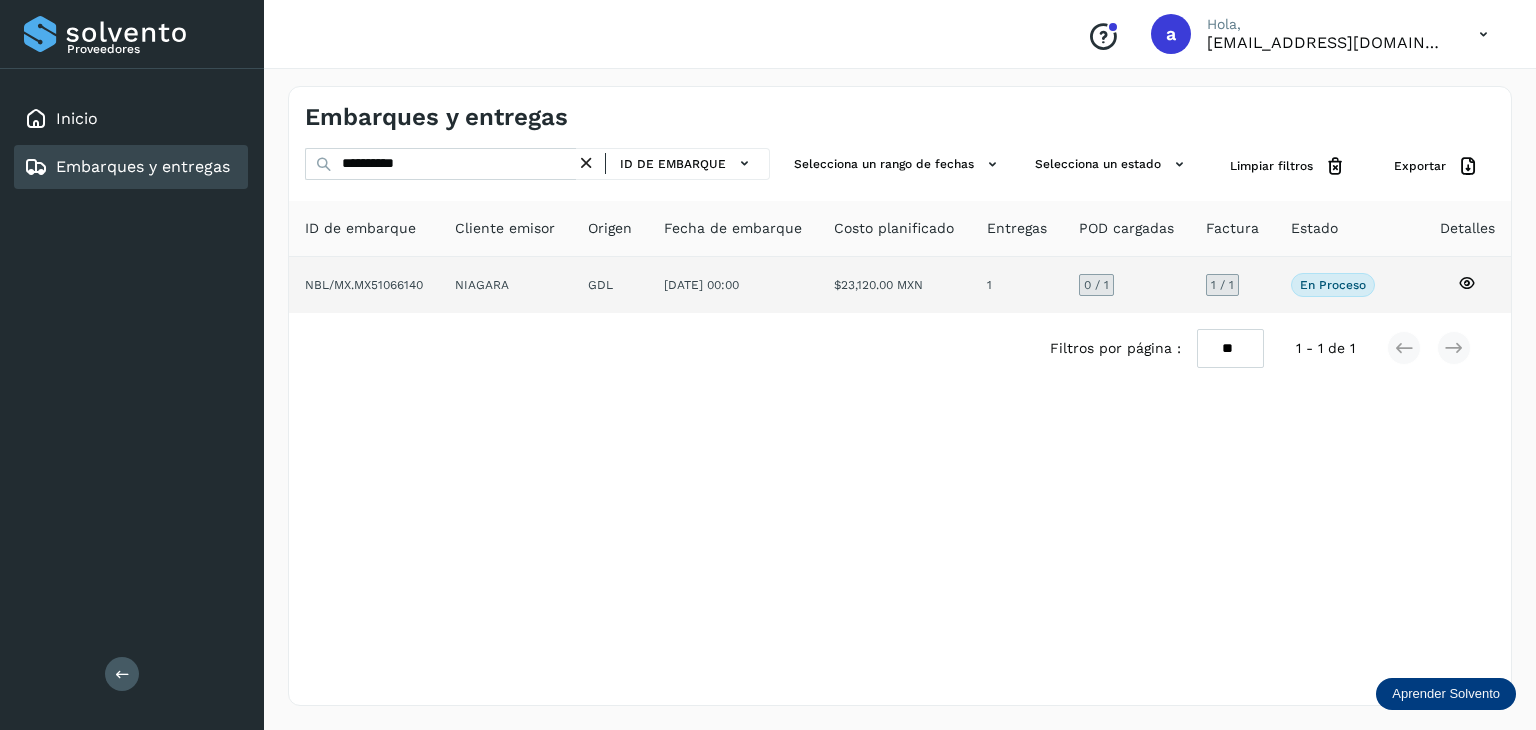 click on "[DATE] 00:00" 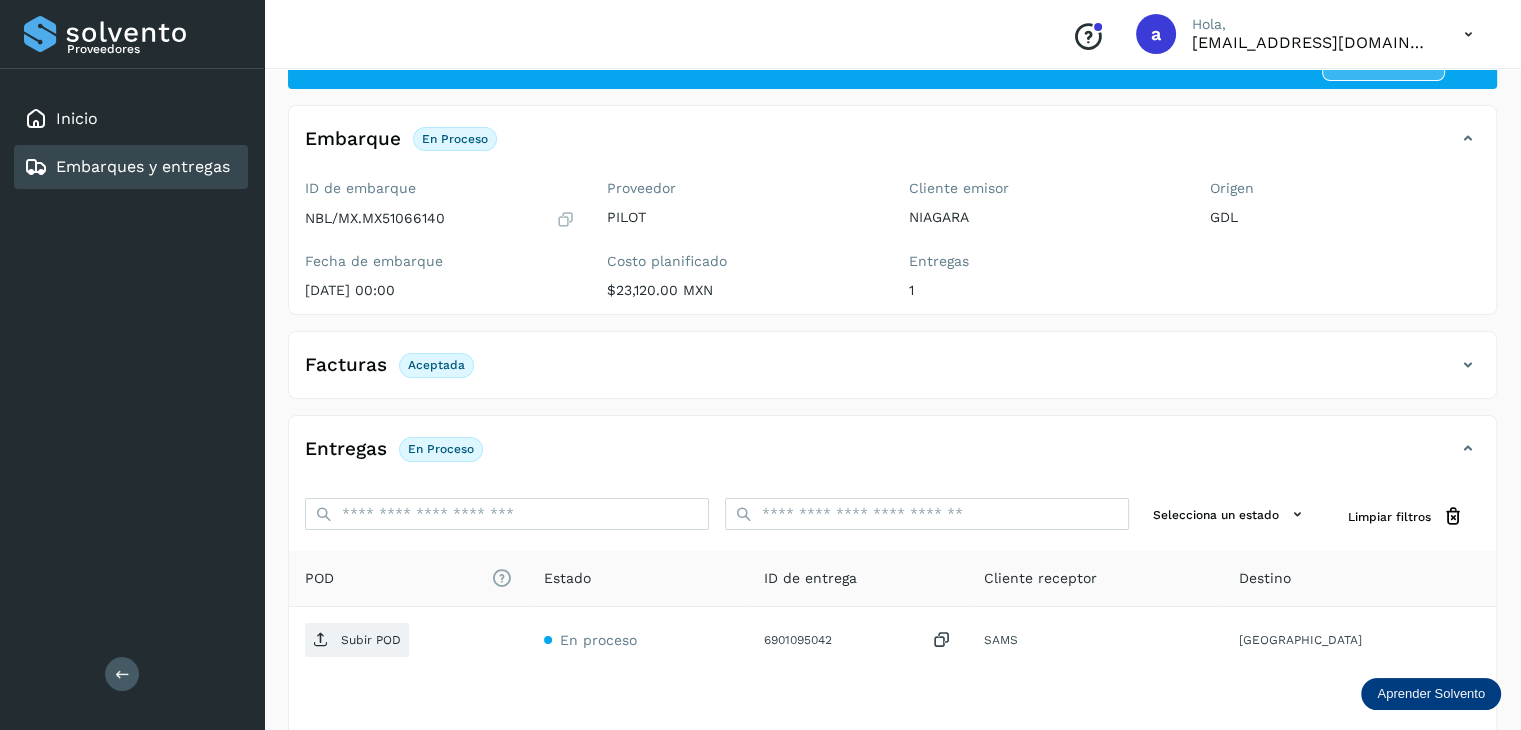 scroll, scrollTop: 216, scrollLeft: 0, axis: vertical 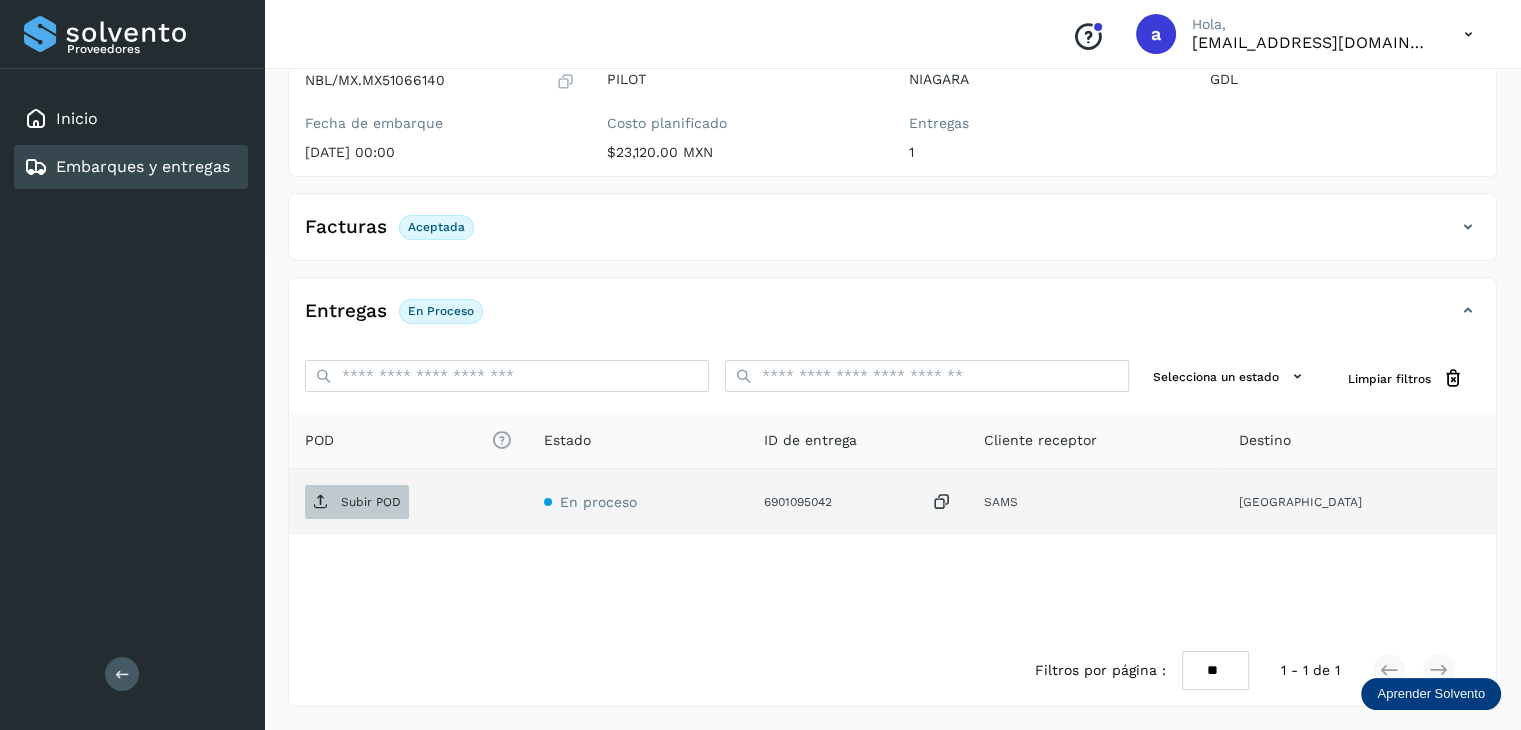 click on "Subir POD" at bounding box center [371, 502] 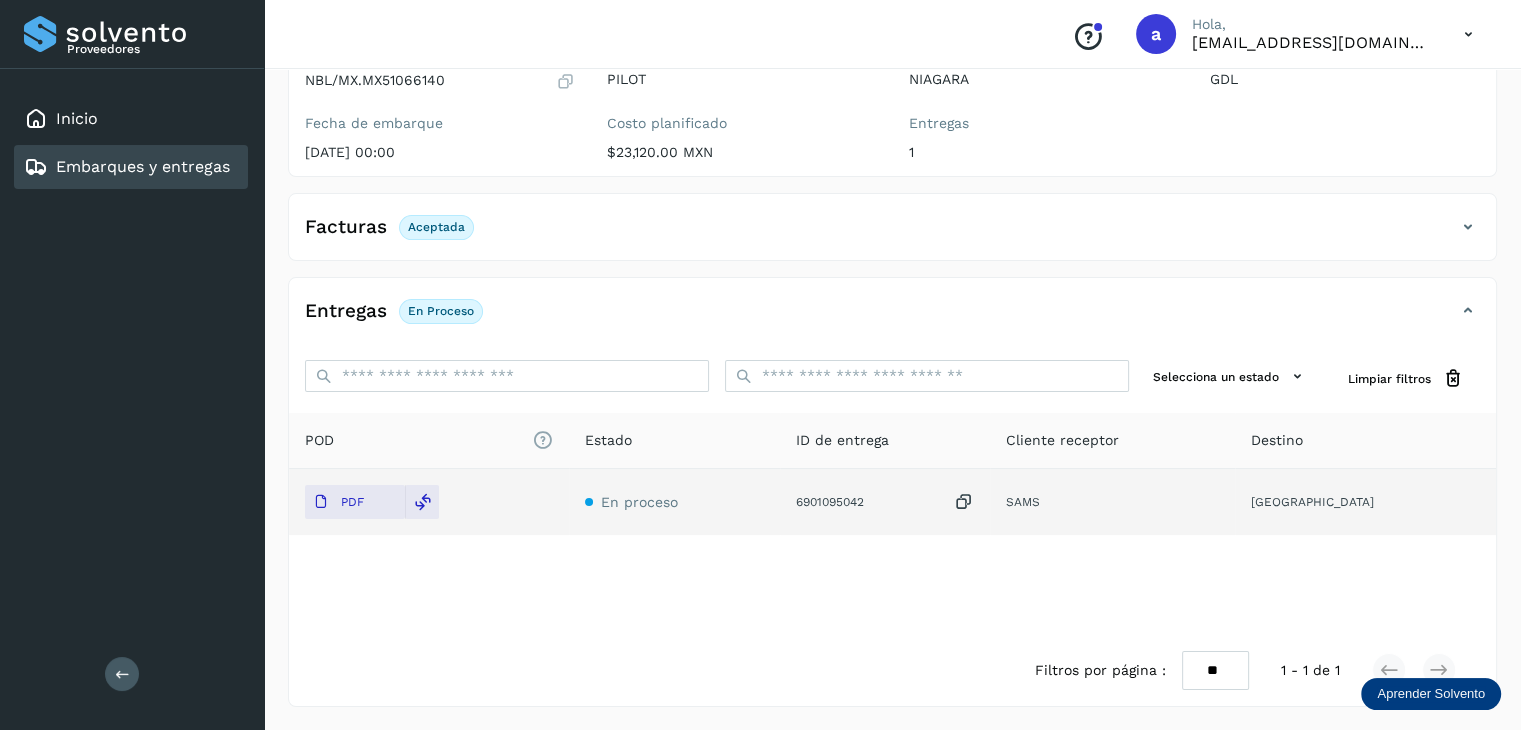 scroll, scrollTop: 0, scrollLeft: 0, axis: both 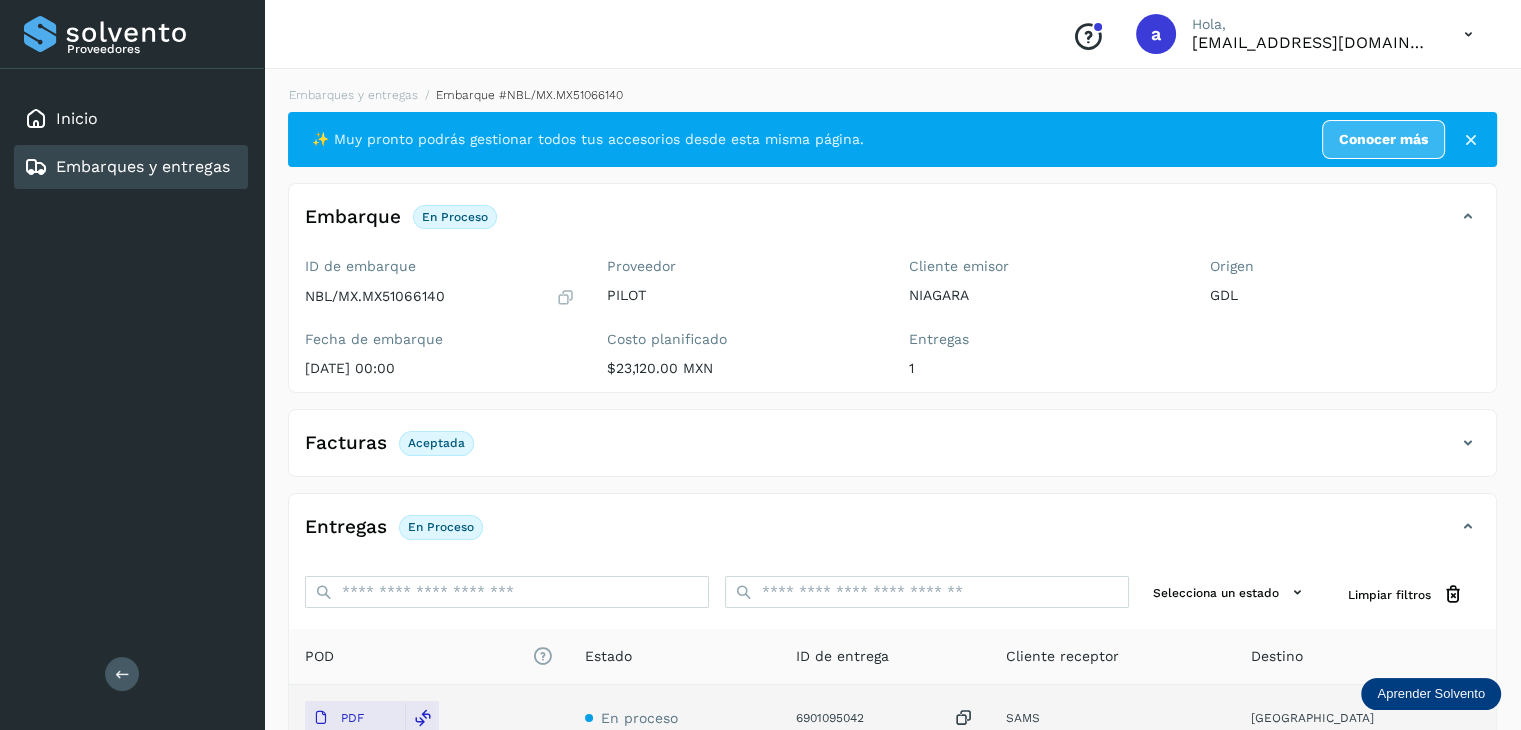 click on "Embarques y entregas" 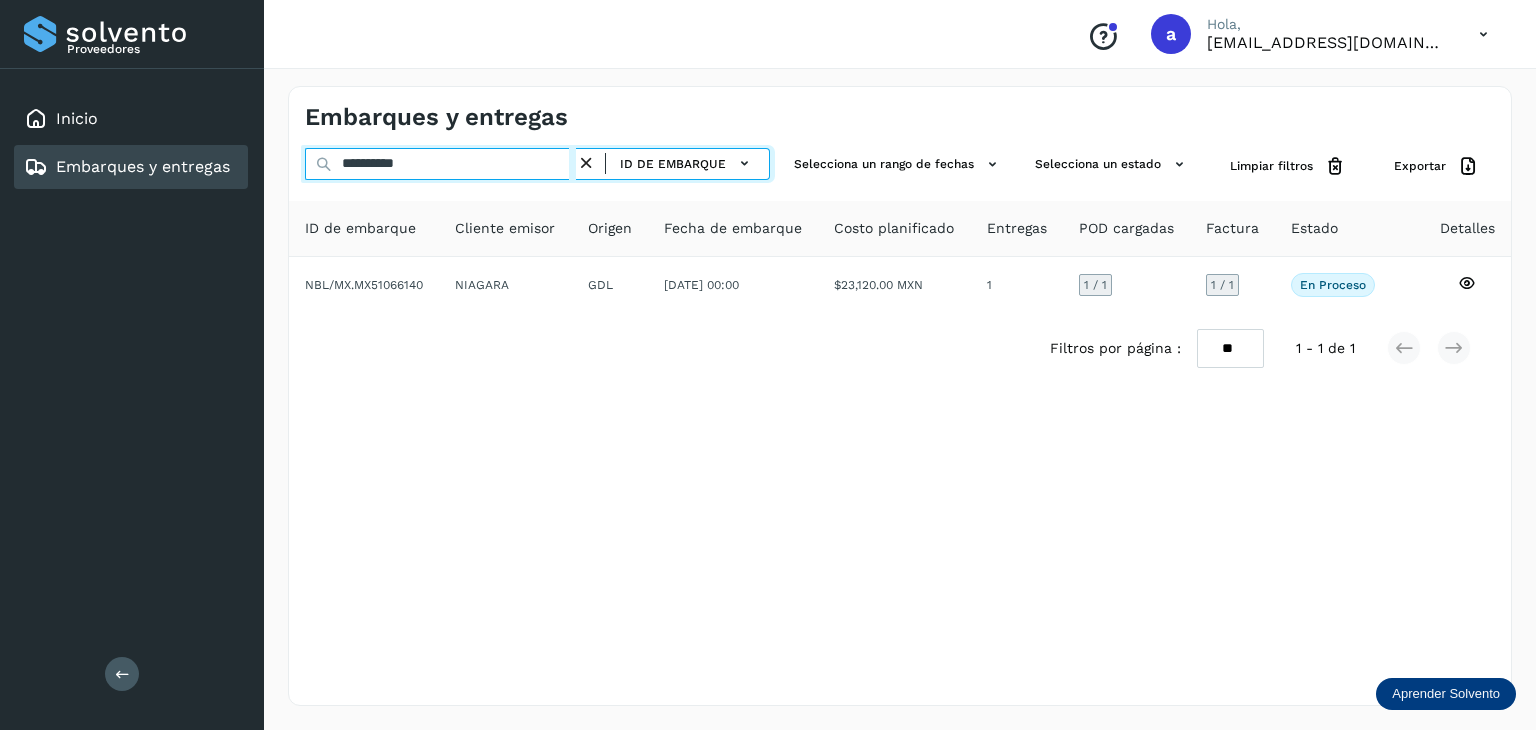 drag, startPoint x: 446, startPoint y: 166, endPoint x: 229, endPoint y: 161, distance: 217.0576 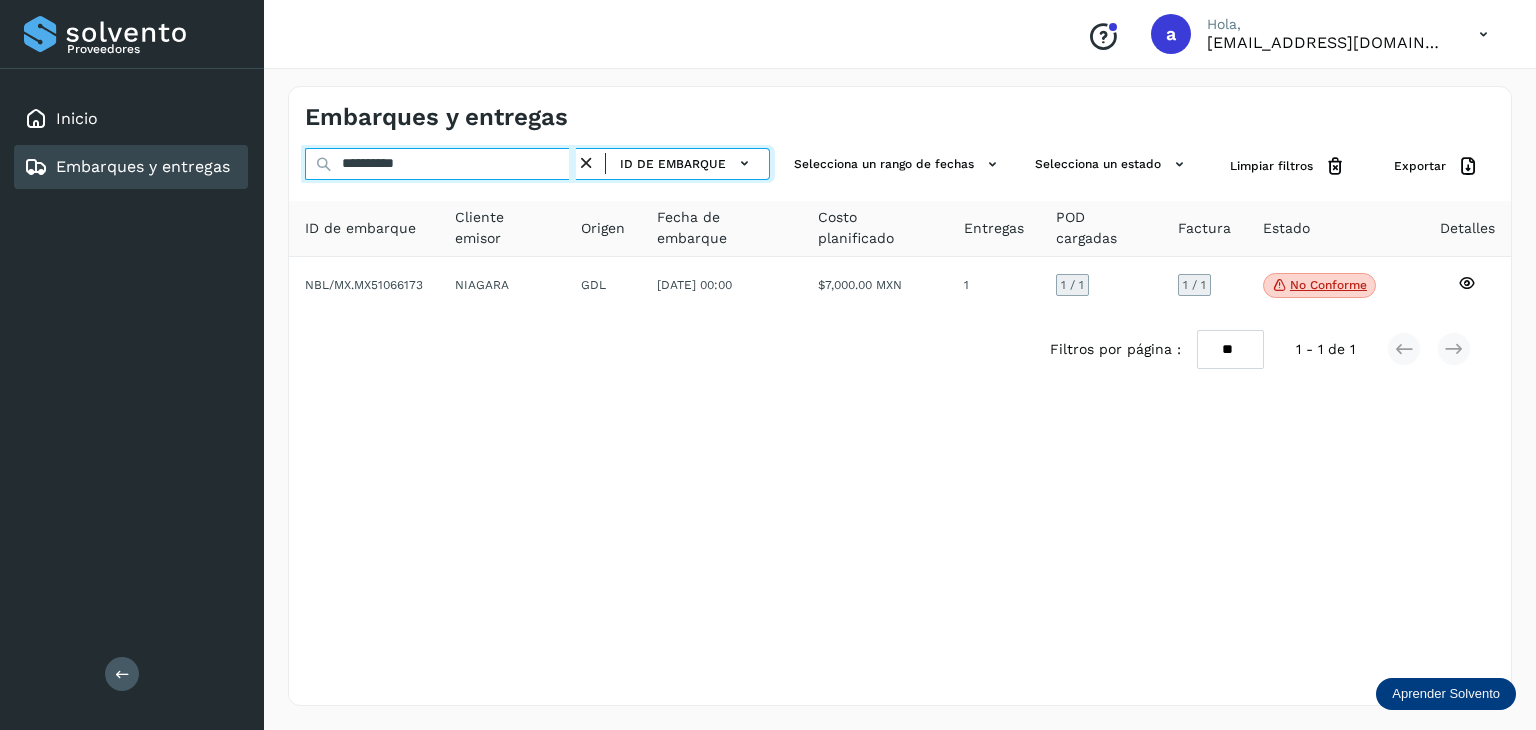 drag, startPoint x: 483, startPoint y: 157, endPoint x: 264, endPoint y: 158, distance: 219.00229 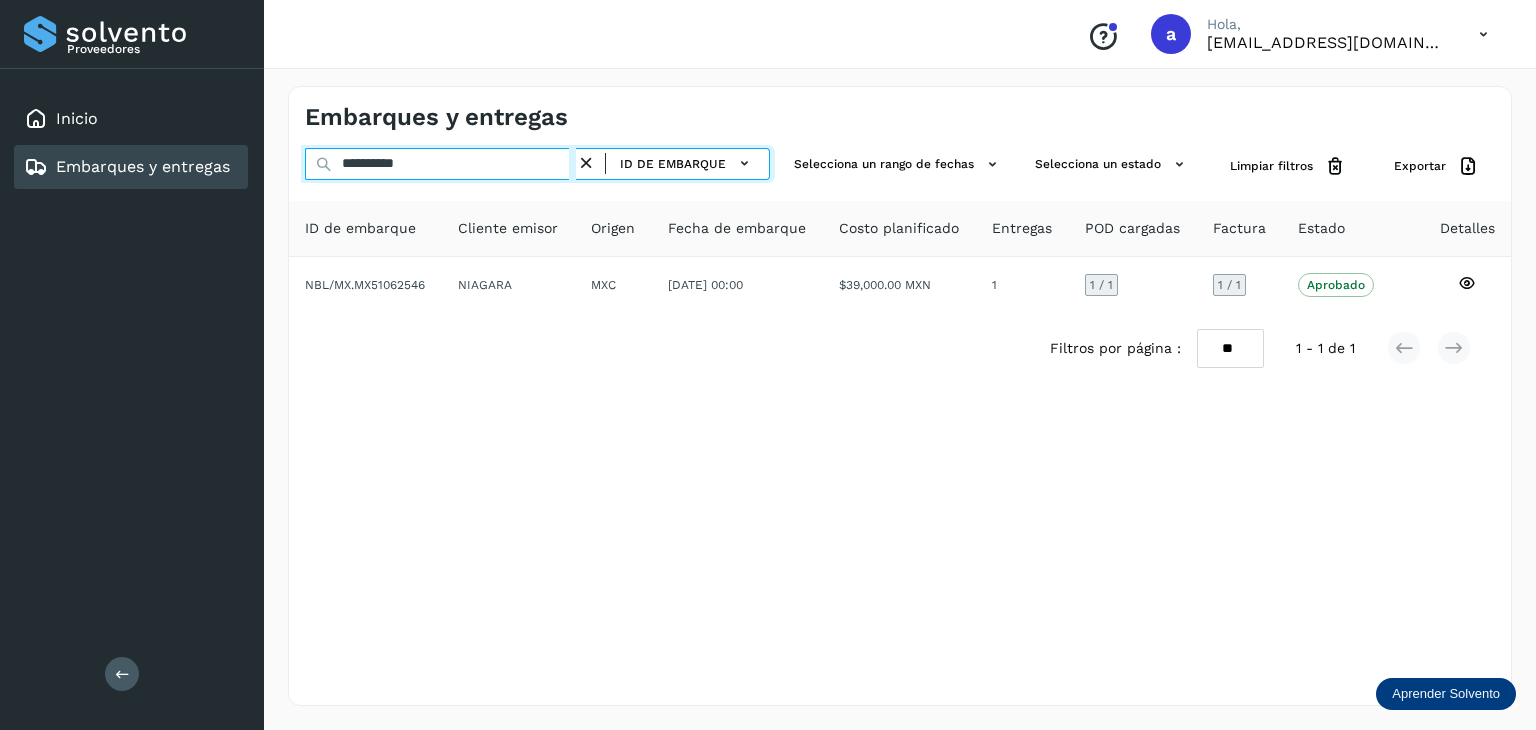 drag, startPoint x: 459, startPoint y: 163, endPoint x: 291, endPoint y: 165, distance: 168.0119 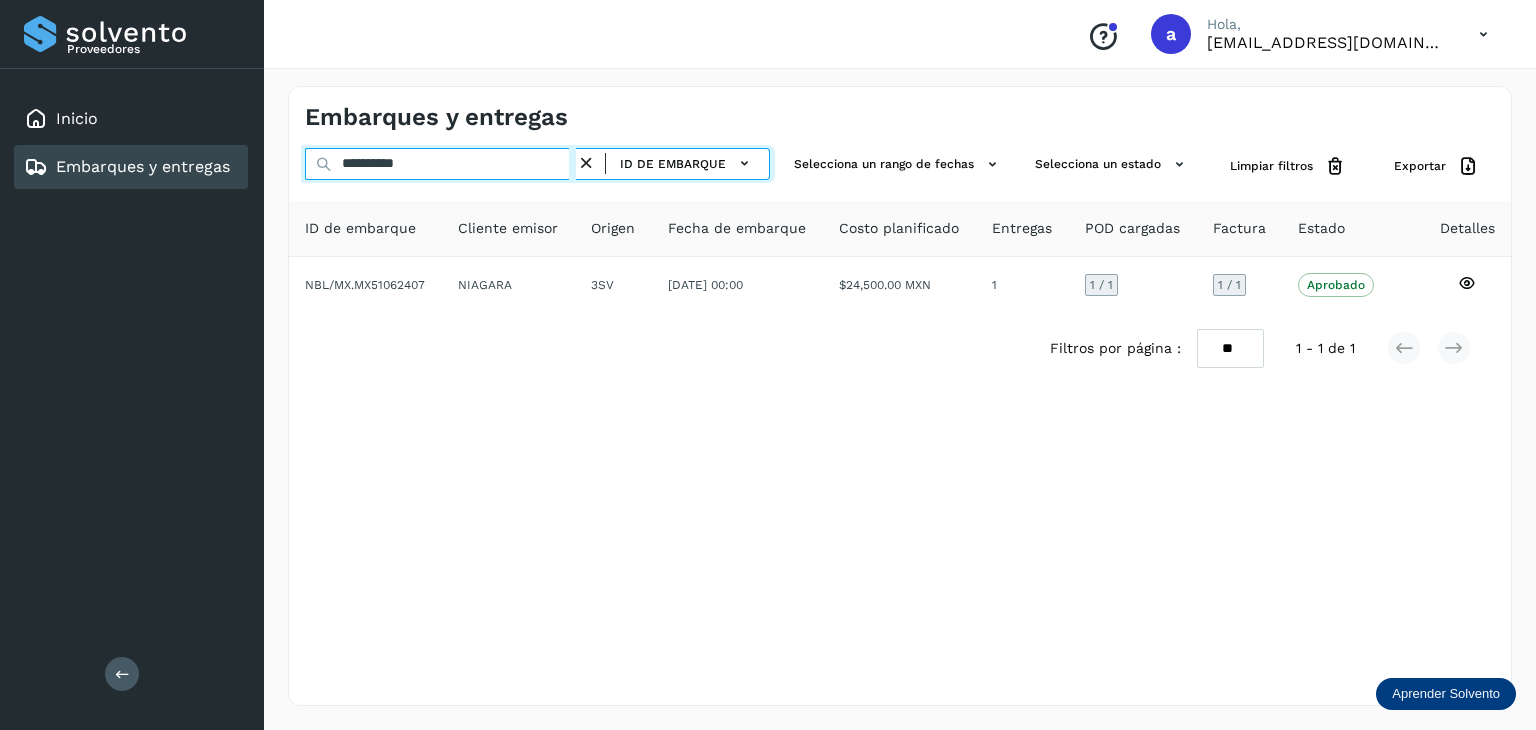 drag, startPoint x: 459, startPoint y: 156, endPoint x: 212, endPoint y: 165, distance: 247.16391 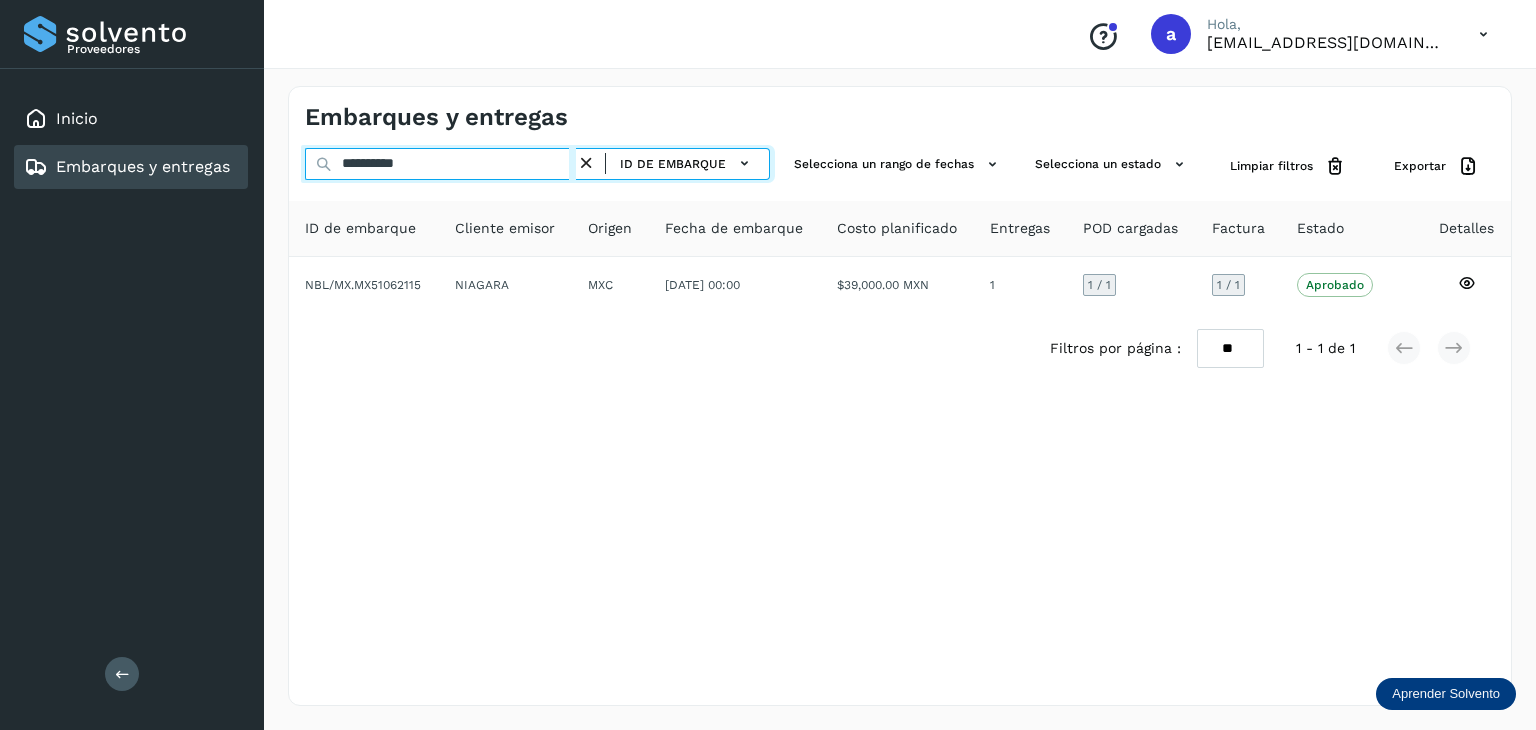 drag, startPoint x: 488, startPoint y: 162, endPoint x: 243, endPoint y: 163, distance: 245.00204 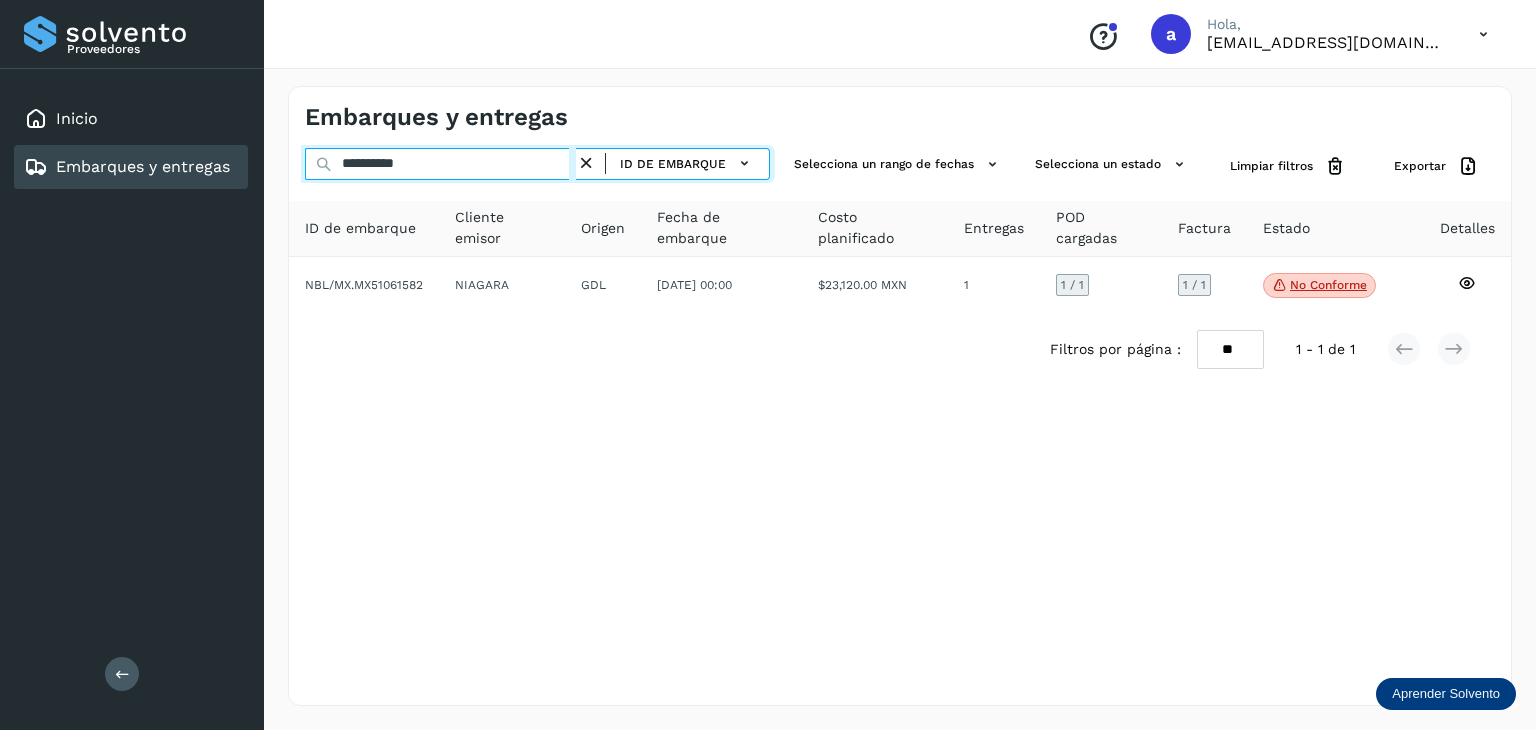 drag, startPoint x: 452, startPoint y: 161, endPoint x: 208, endPoint y: 153, distance: 244.13112 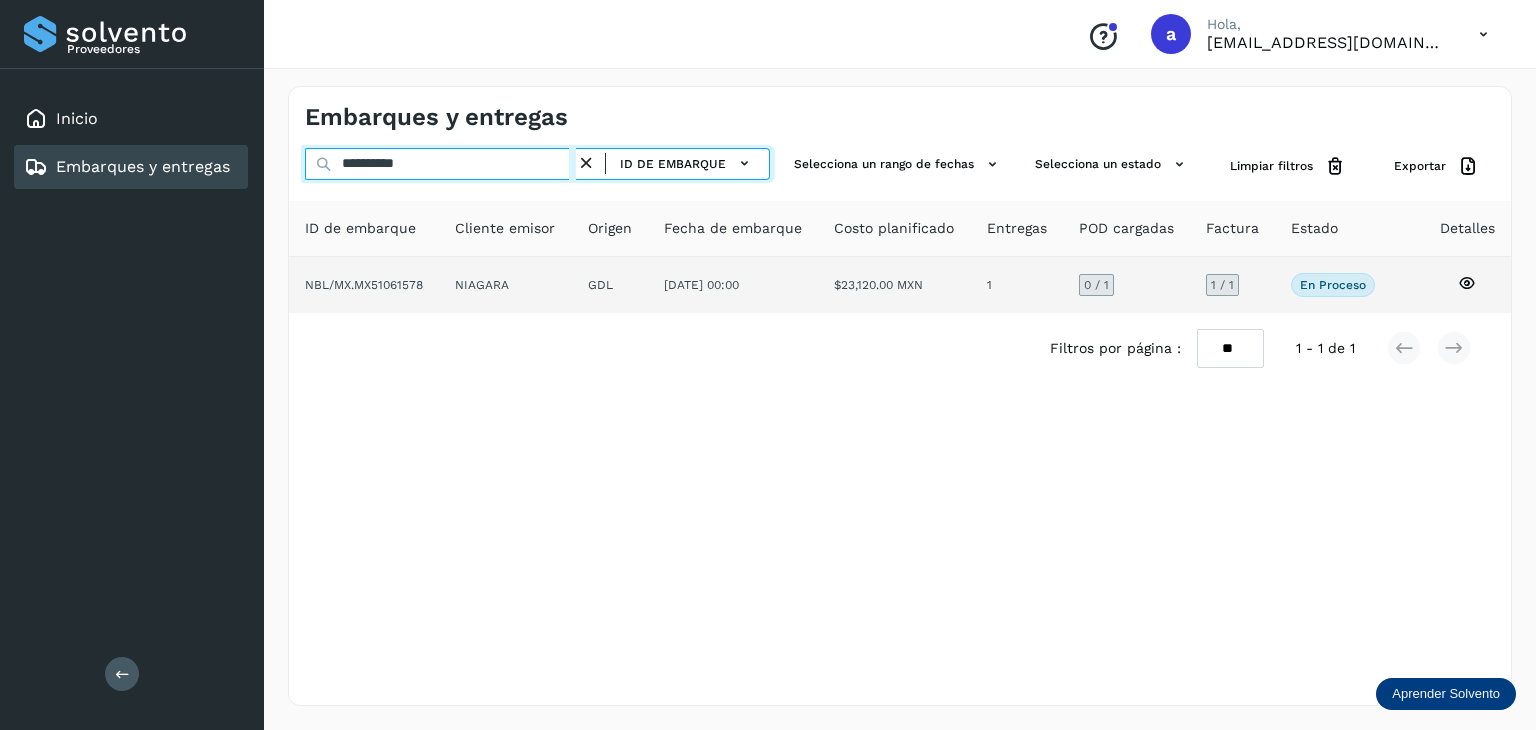 type on "**********" 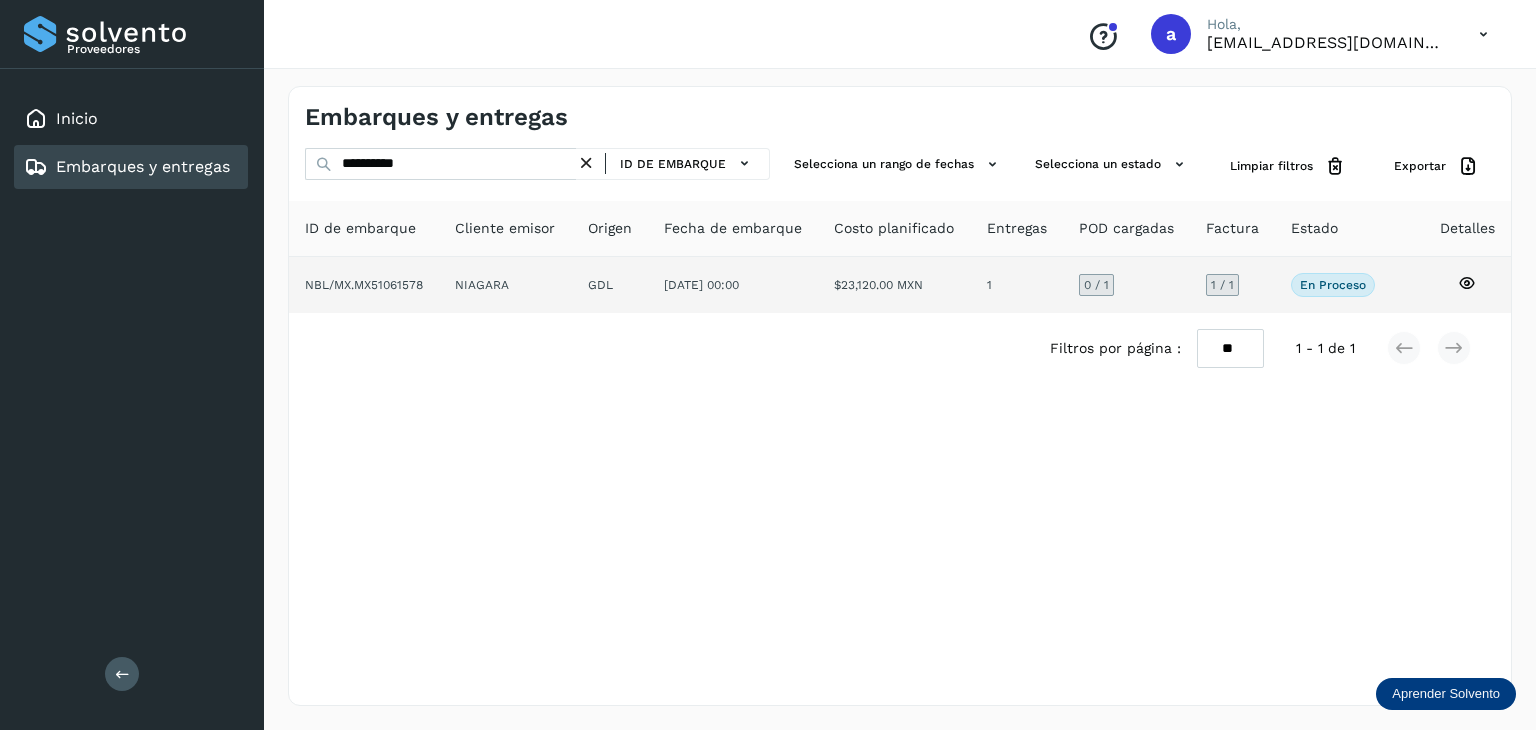 click on "[DATE] 00:00" 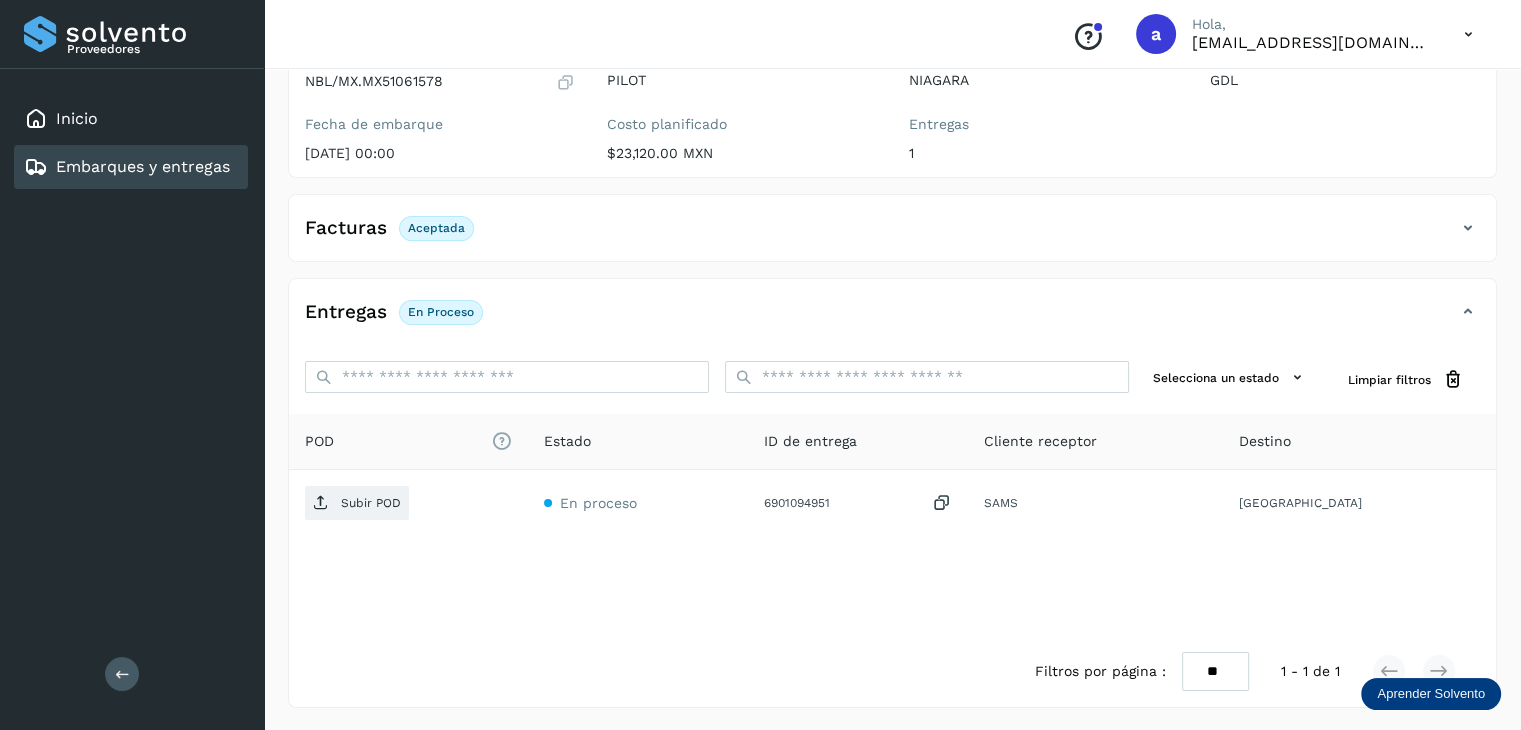 scroll, scrollTop: 216, scrollLeft: 0, axis: vertical 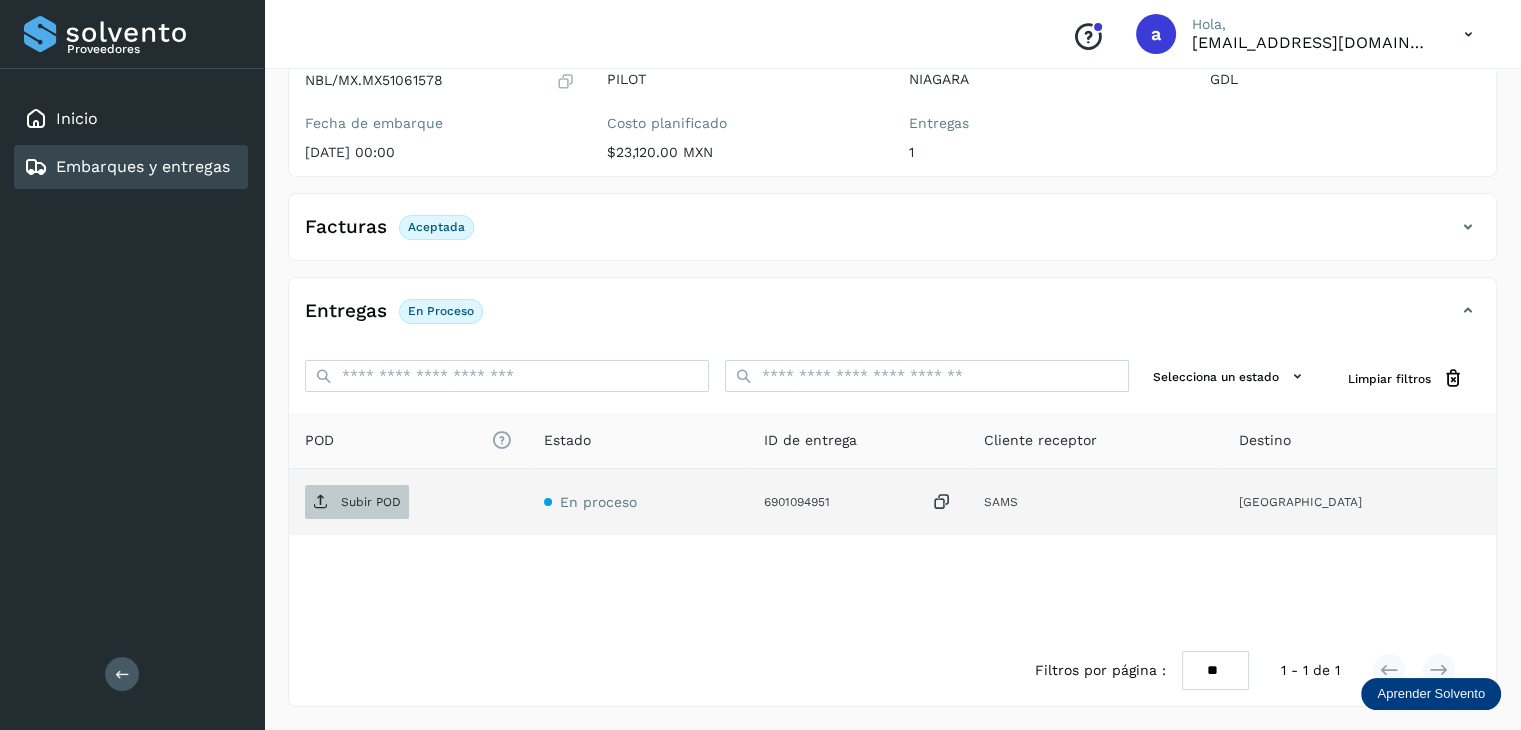 click on "Subir POD" at bounding box center [371, 502] 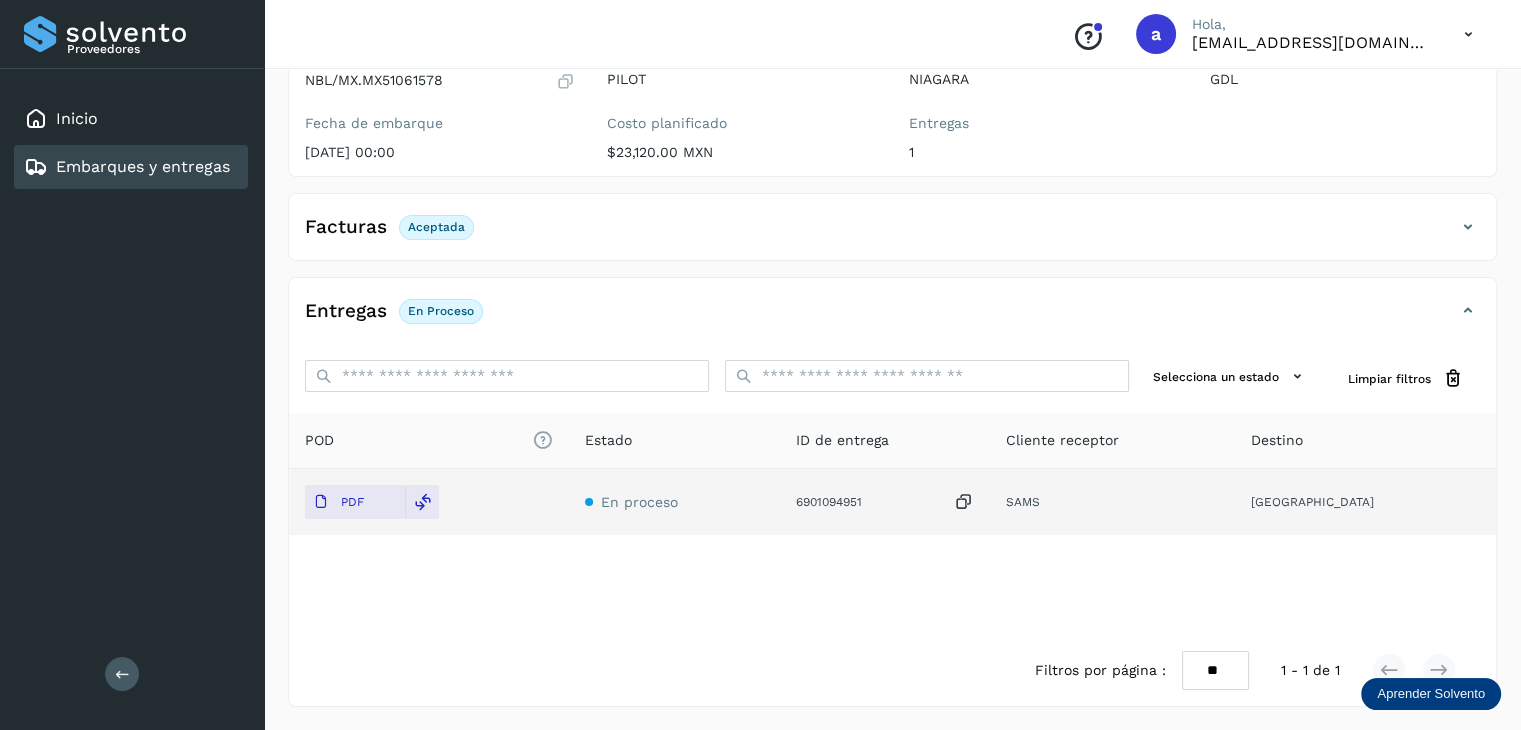 click on "Embarques y entregas" at bounding box center (143, 166) 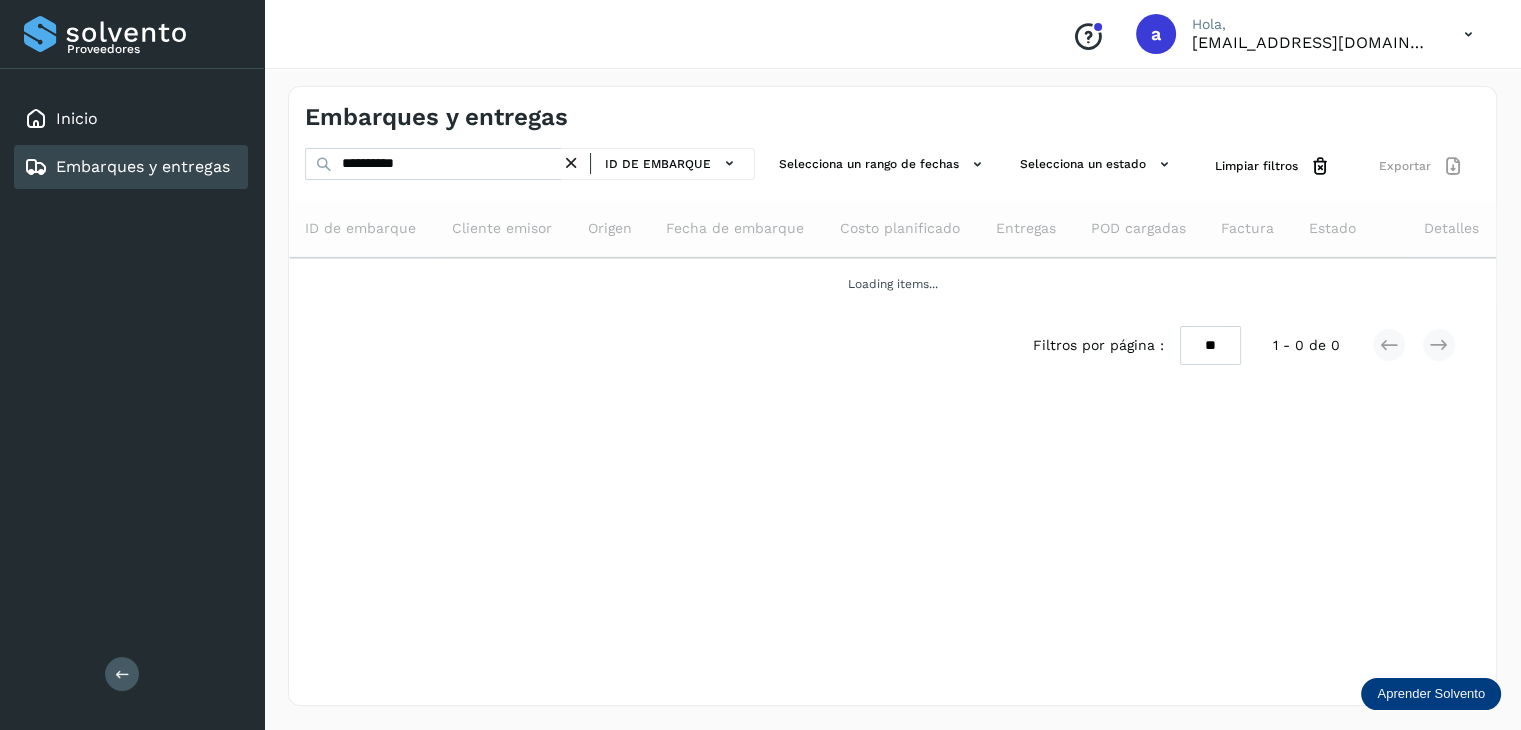 scroll, scrollTop: 0, scrollLeft: 0, axis: both 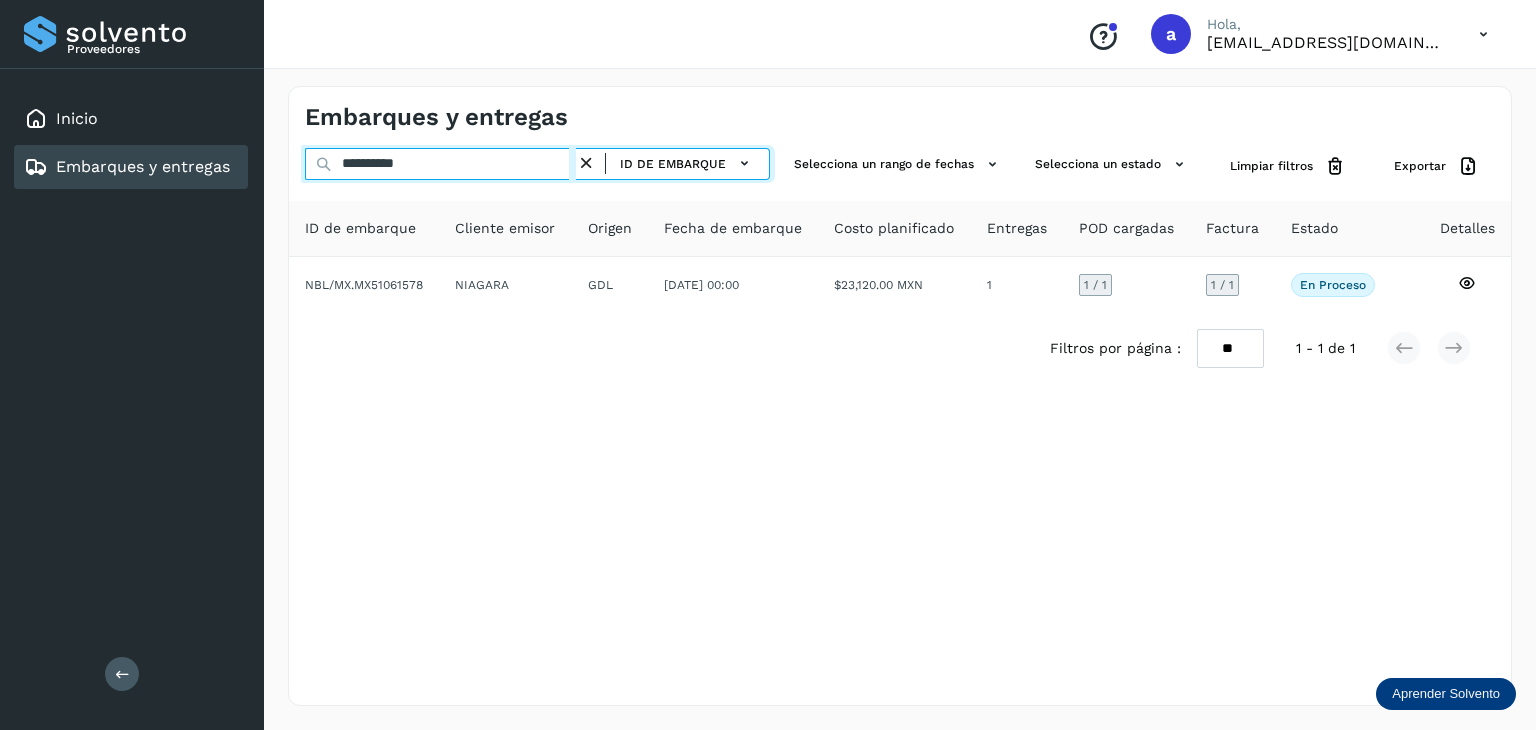 drag, startPoint x: 444, startPoint y: 161, endPoint x: 224, endPoint y: 141, distance: 220.90723 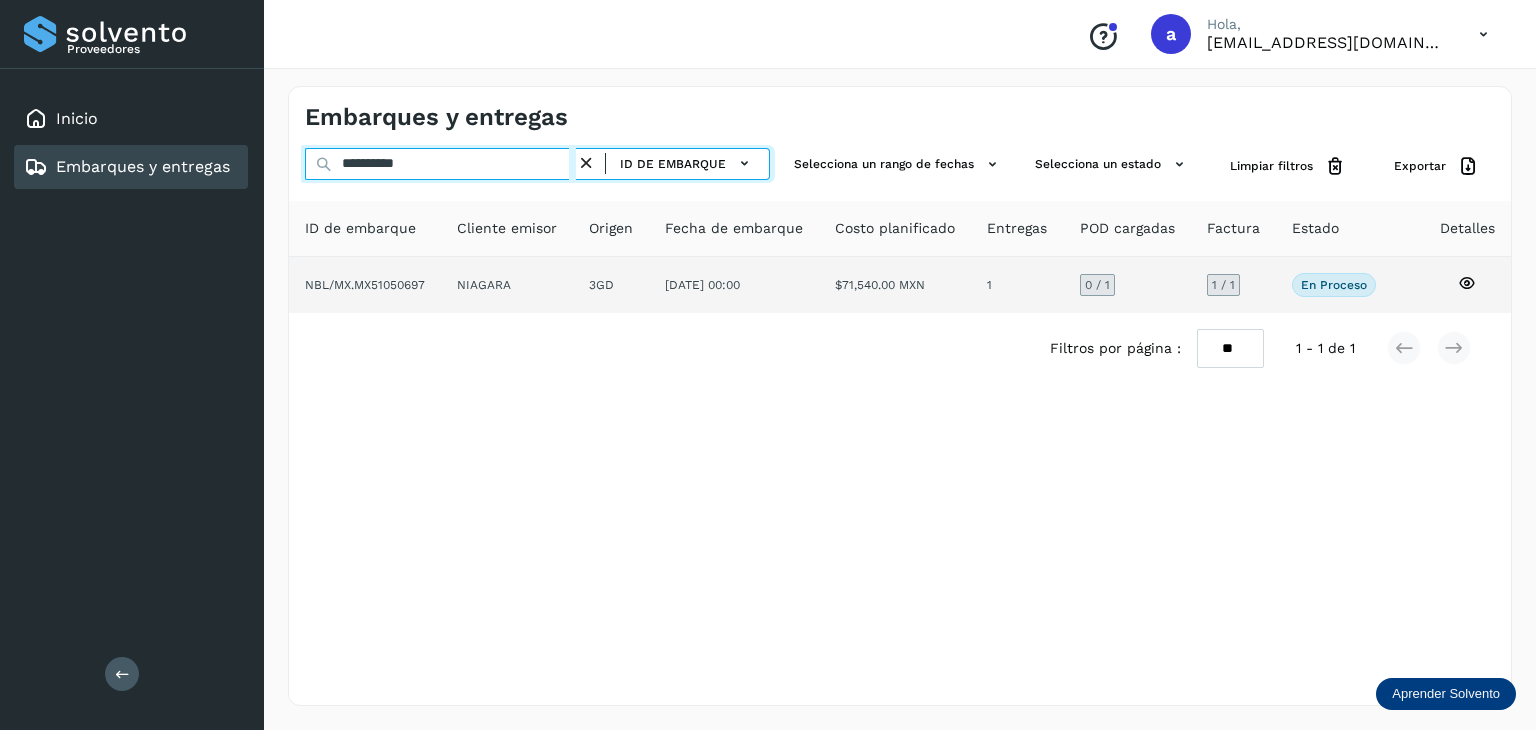 type on "**********" 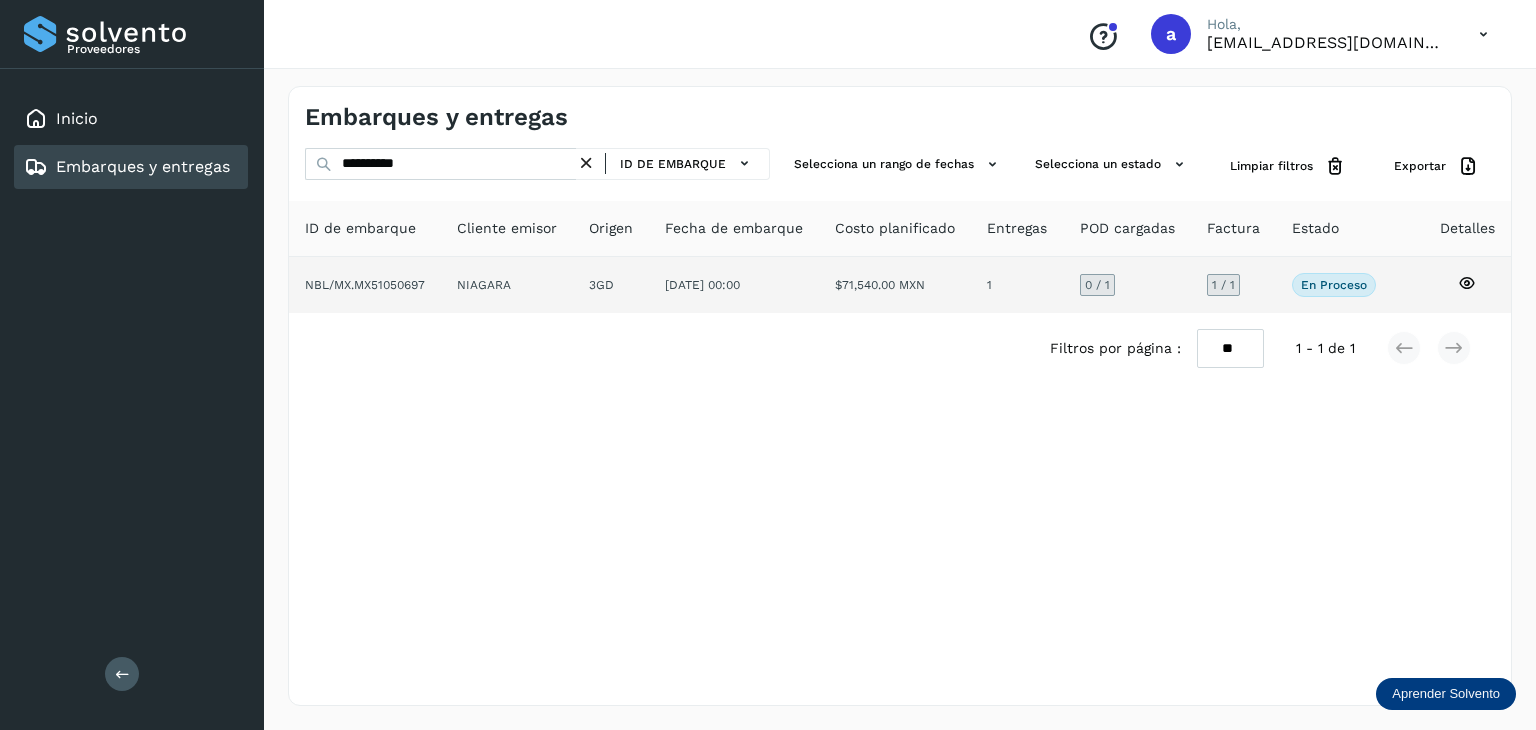 click on "$71,540.00 MXN" 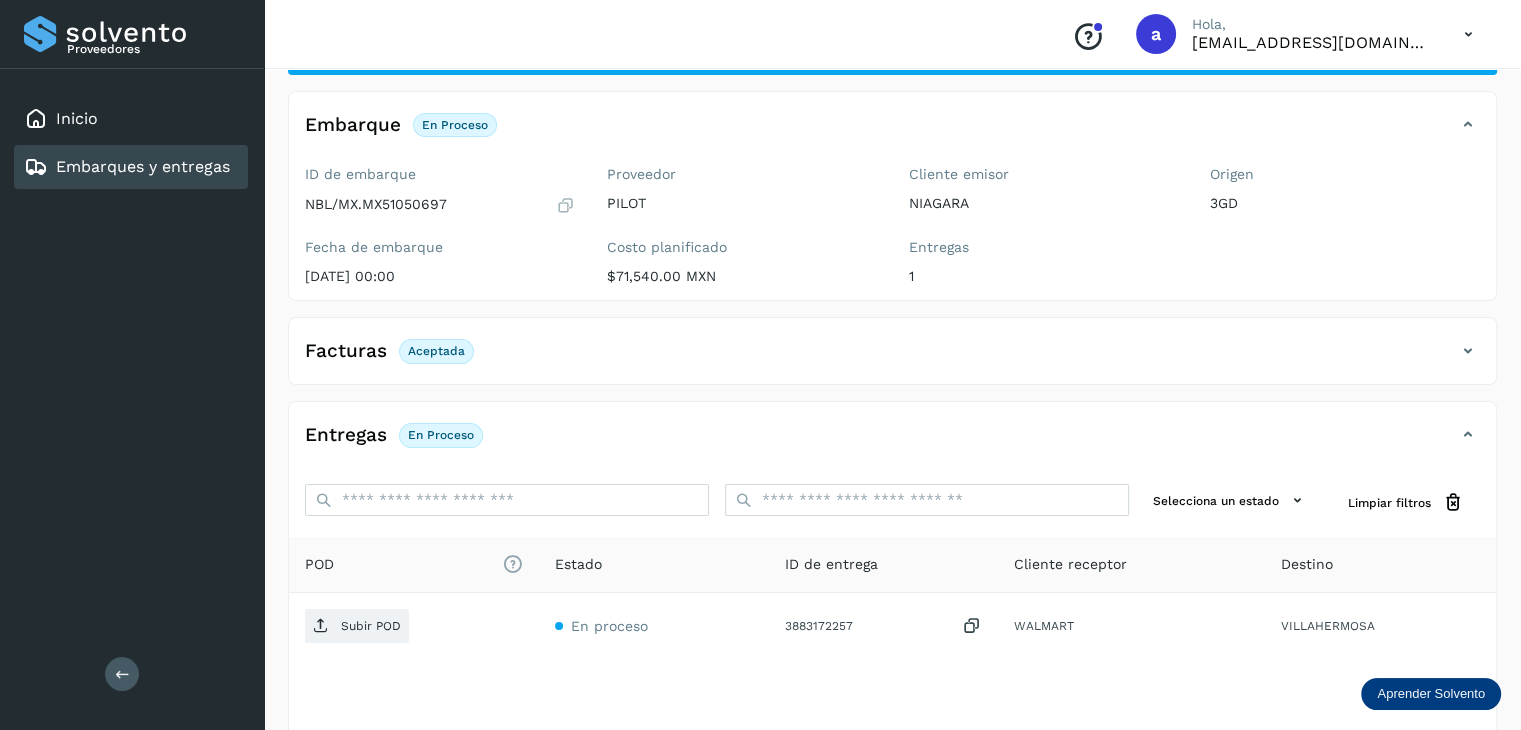 scroll, scrollTop: 216, scrollLeft: 0, axis: vertical 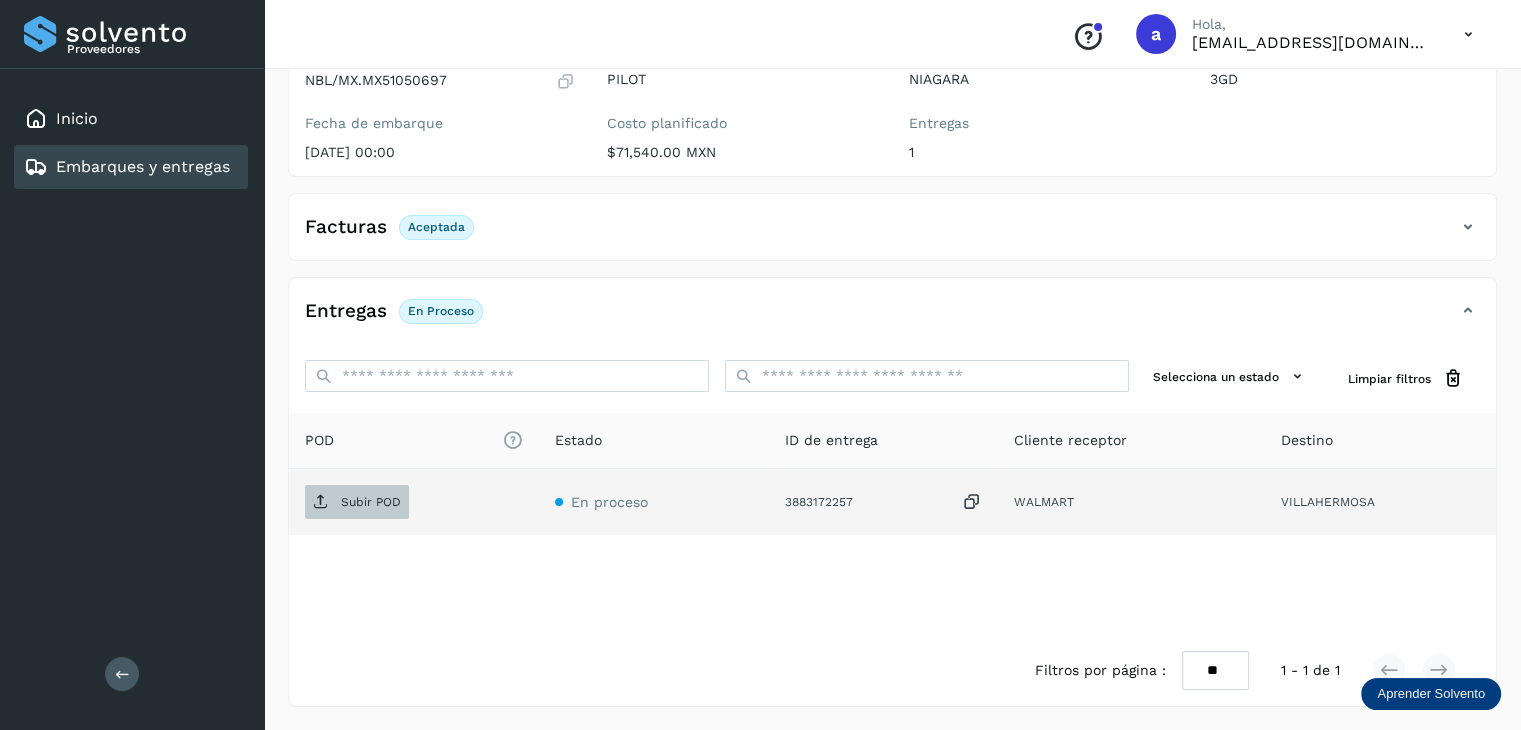 click on "Subir POD" at bounding box center [371, 502] 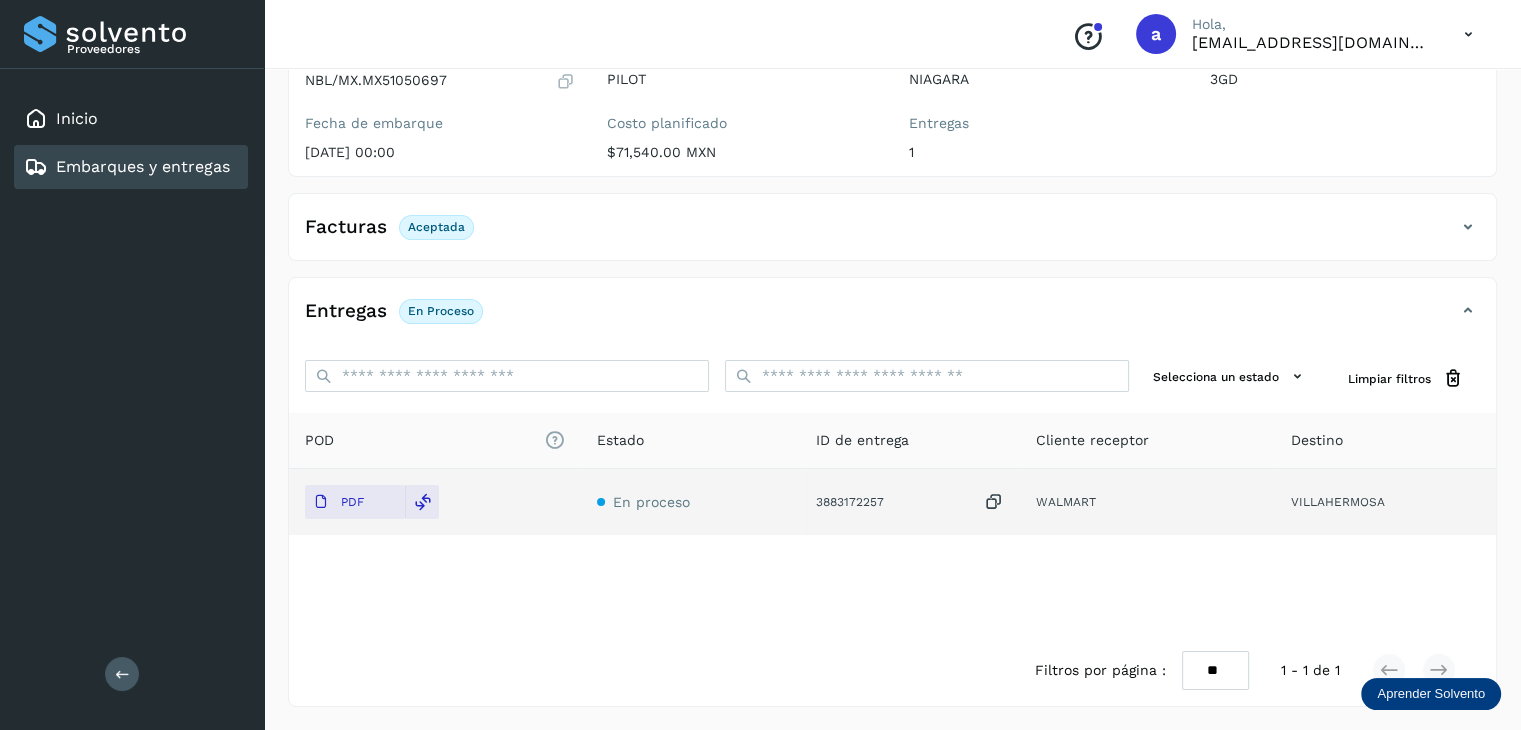 click on "Embarques y entregas" at bounding box center (143, 166) 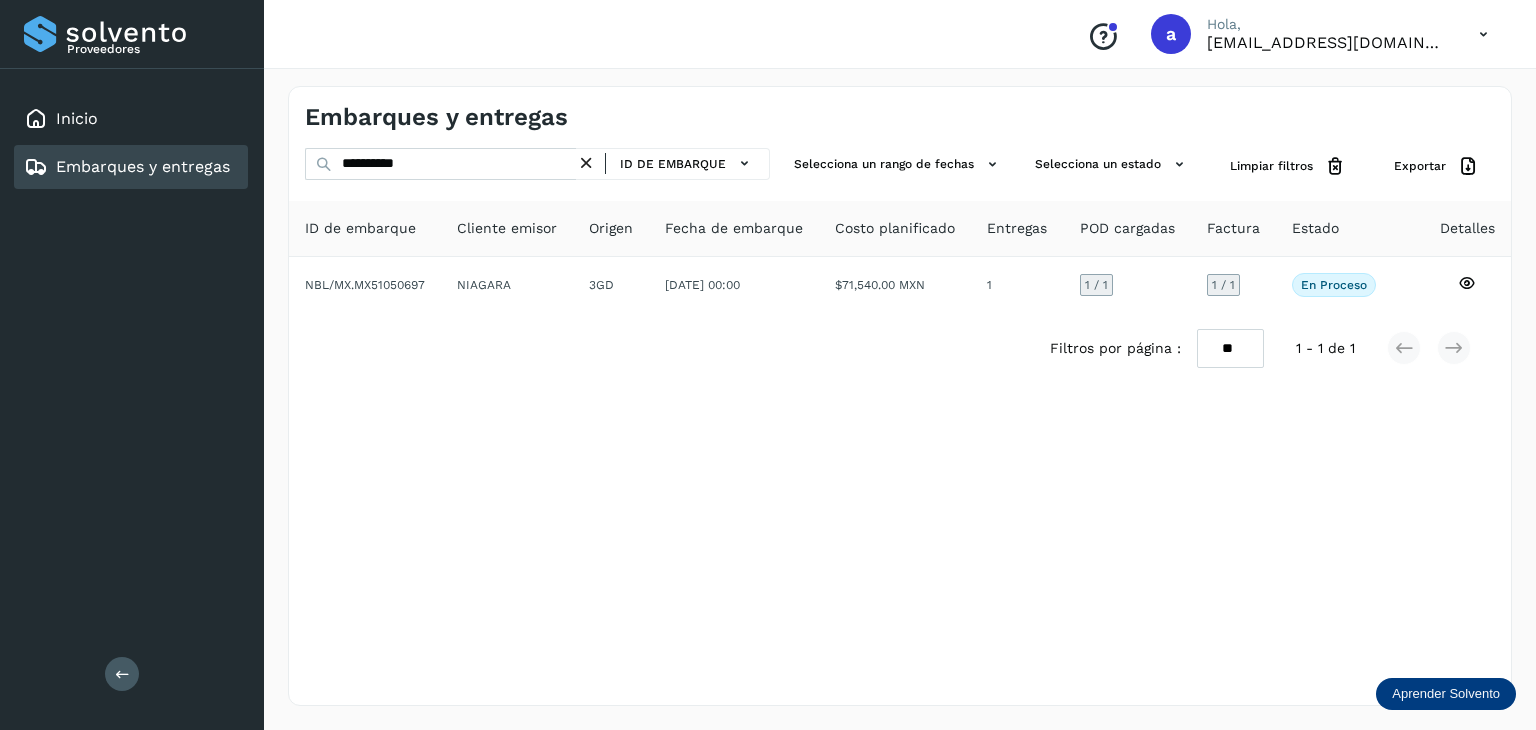 click on "Embarques y entregas" at bounding box center [143, 166] 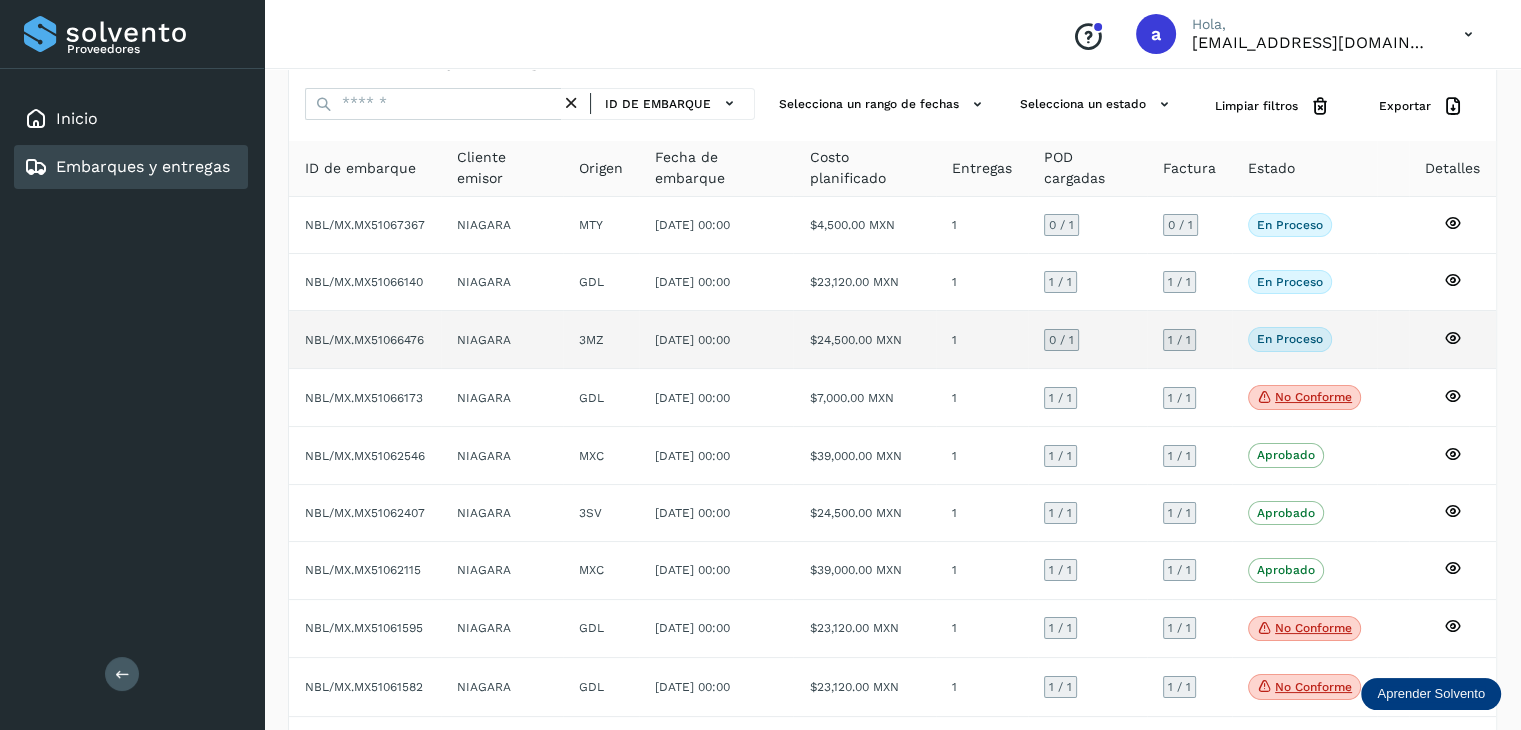 scroll, scrollTop: 0, scrollLeft: 0, axis: both 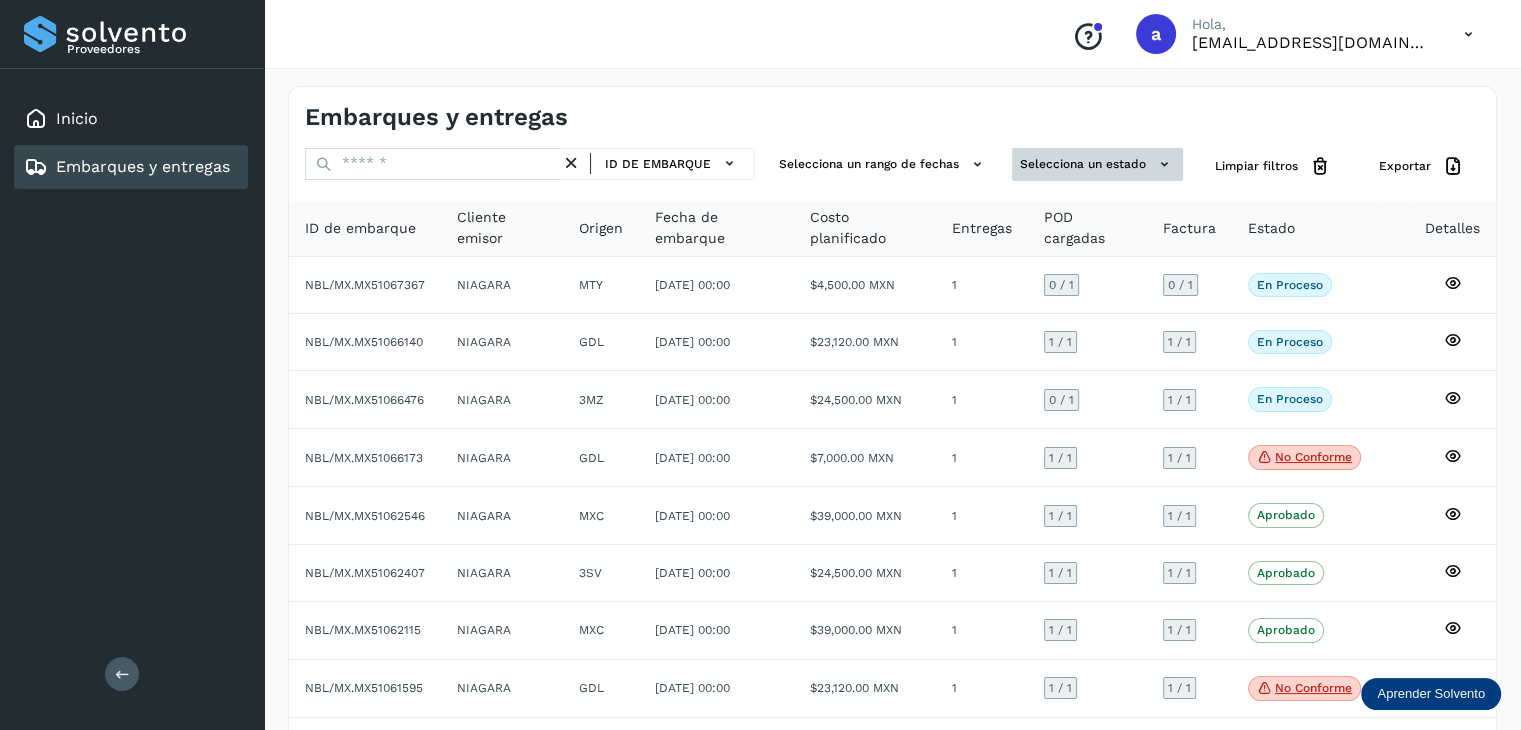 click on "Selecciona un estado" at bounding box center [1097, 164] 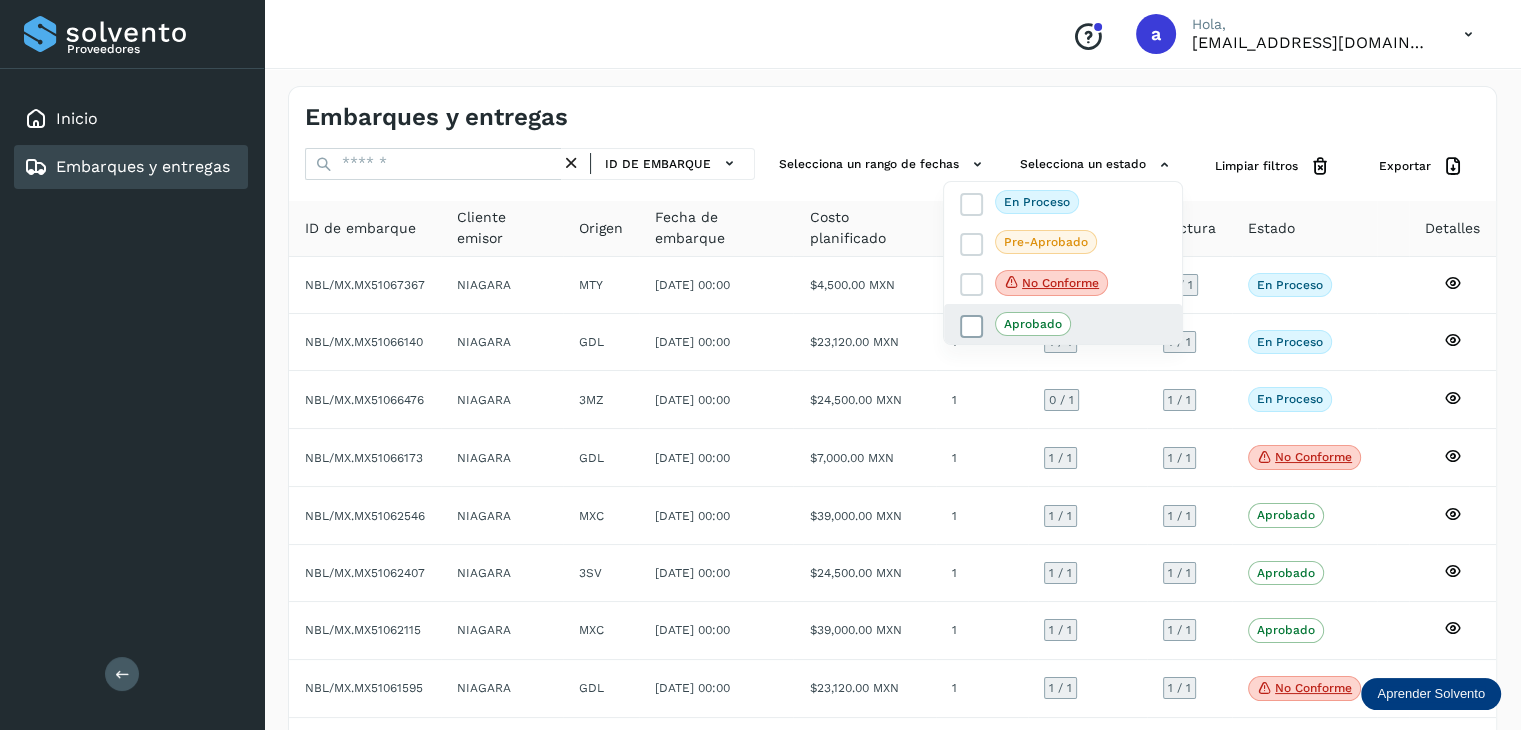 click on "Aprobado" 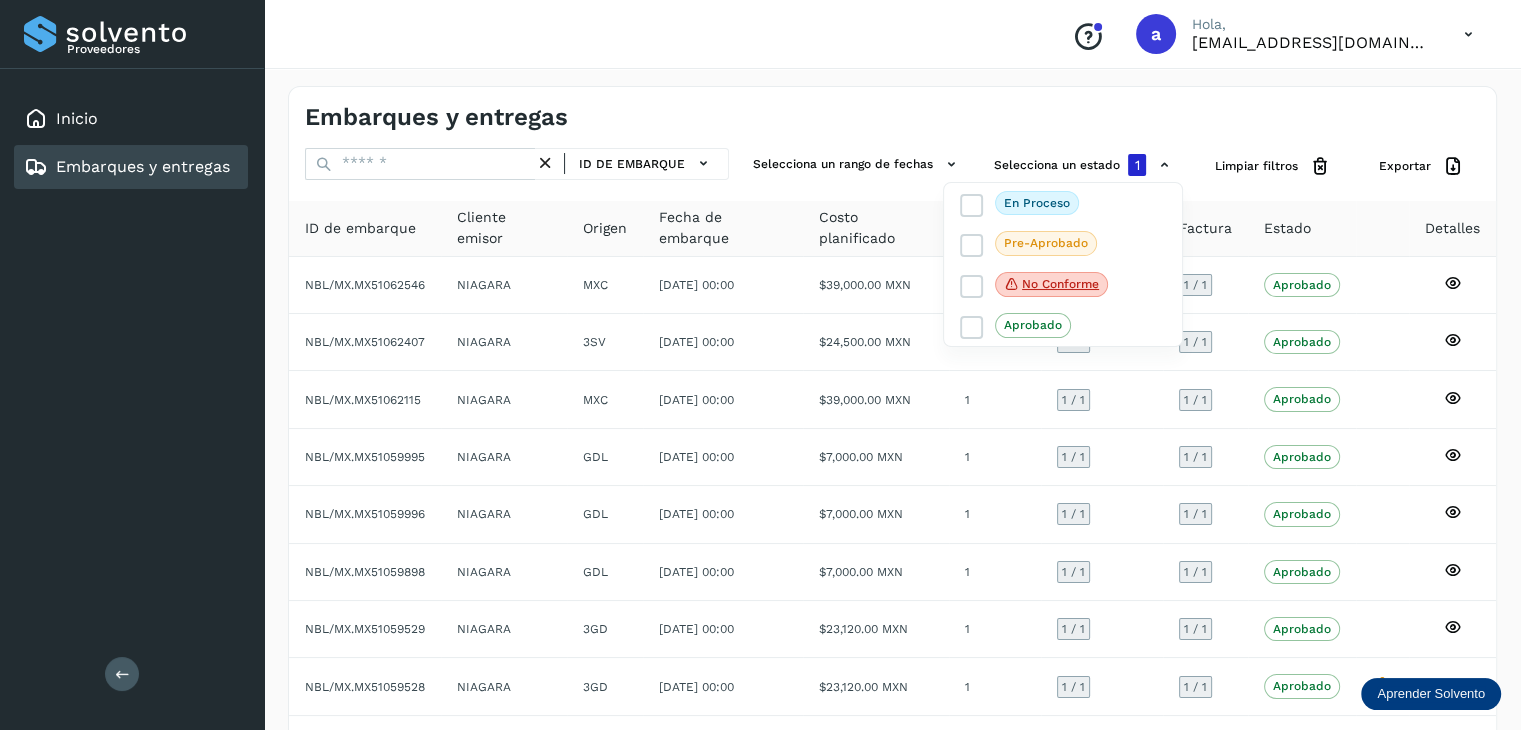 drag, startPoint x: 946, startPoint y: 86, endPoint x: 956, endPoint y: 87, distance: 10.049875 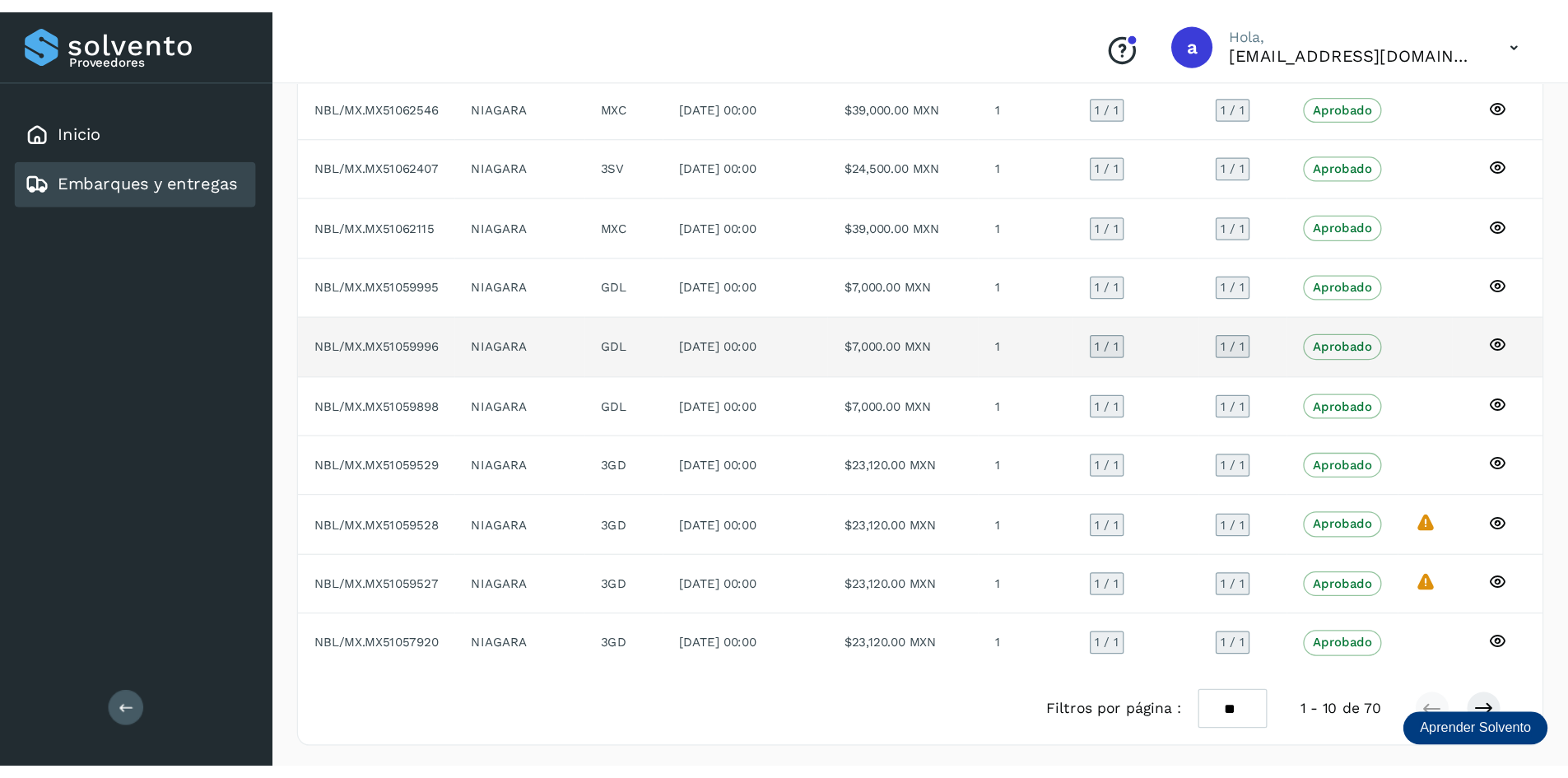 scroll, scrollTop: 0, scrollLeft: 0, axis: both 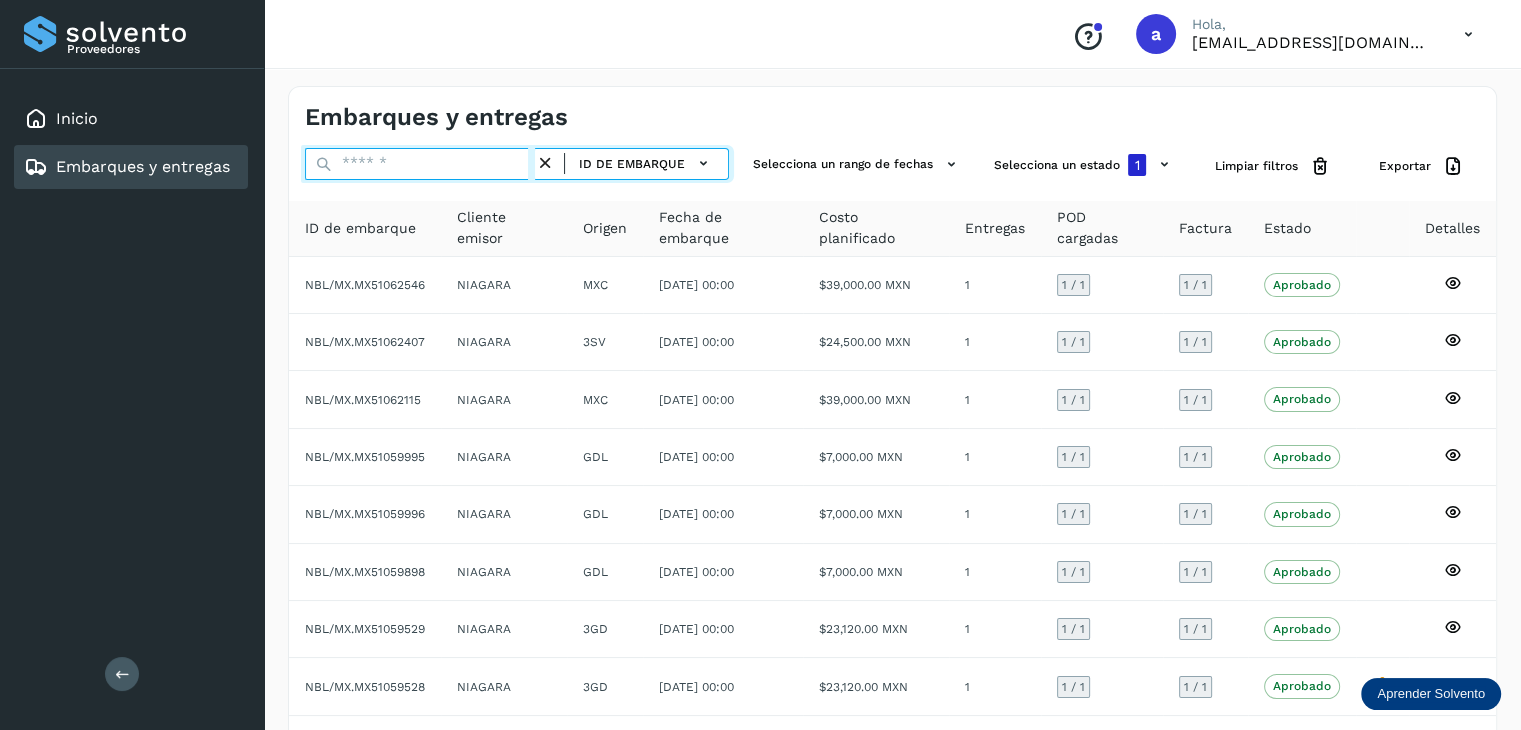 click at bounding box center (420, 164) 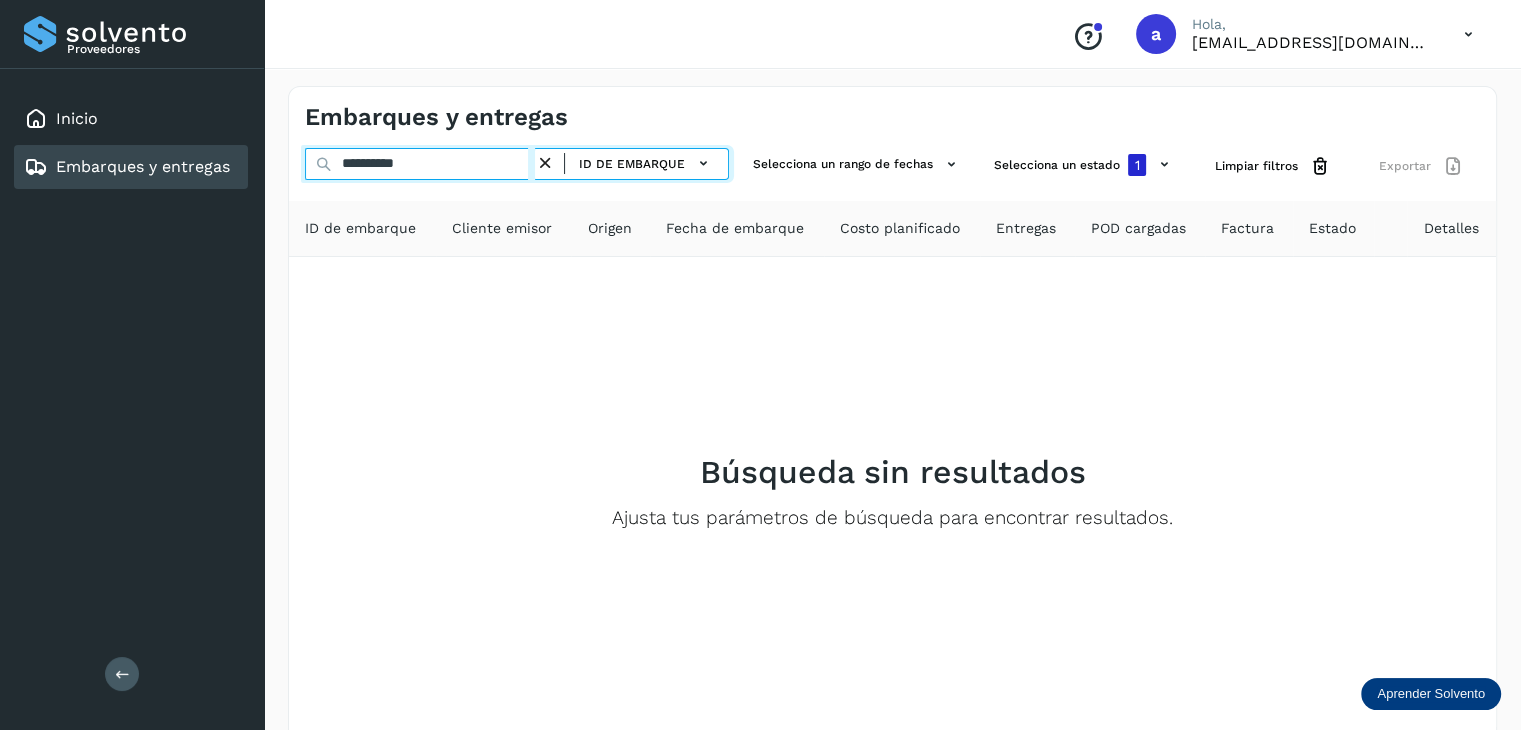 type on "**********" 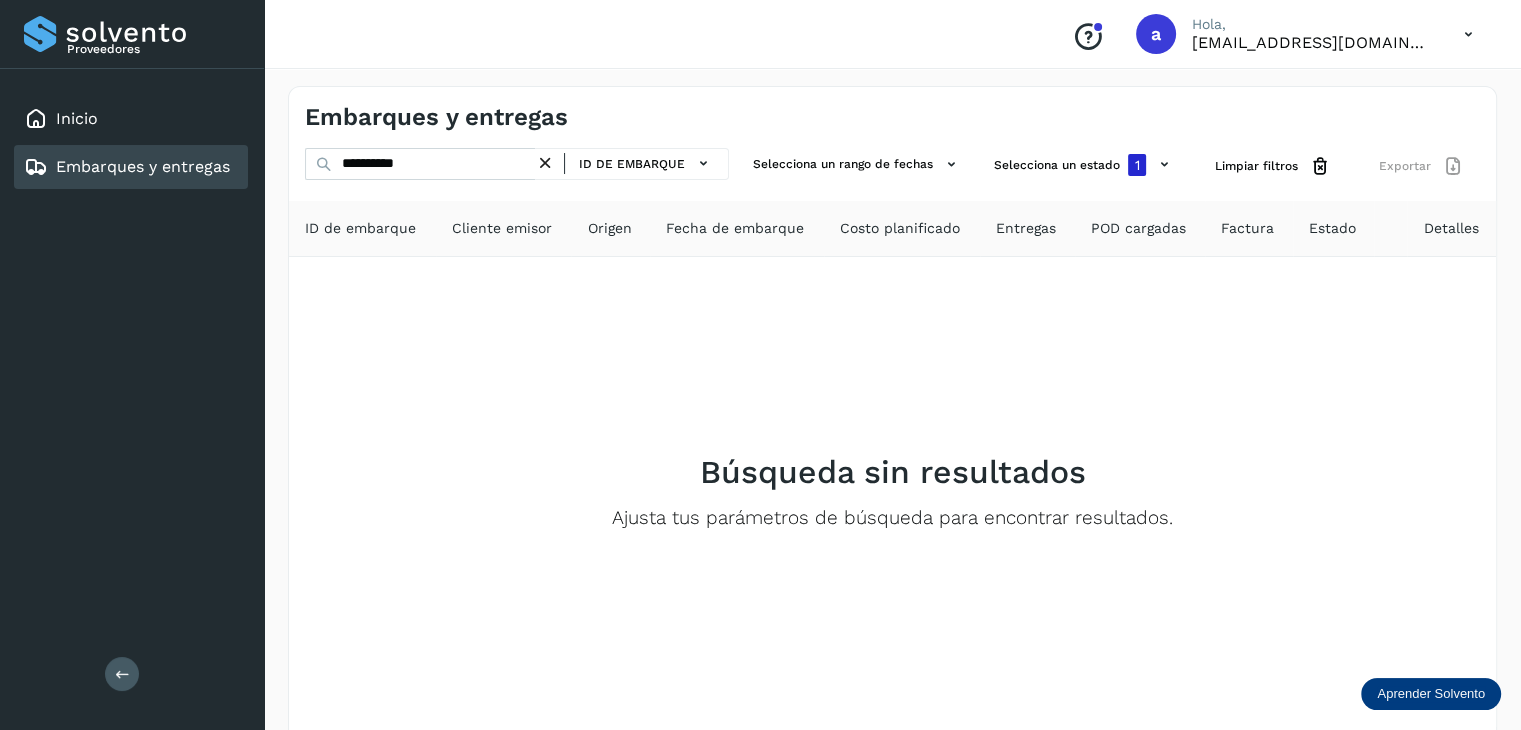 click on "Embarques y entregas" at bounding box center (143, 166) 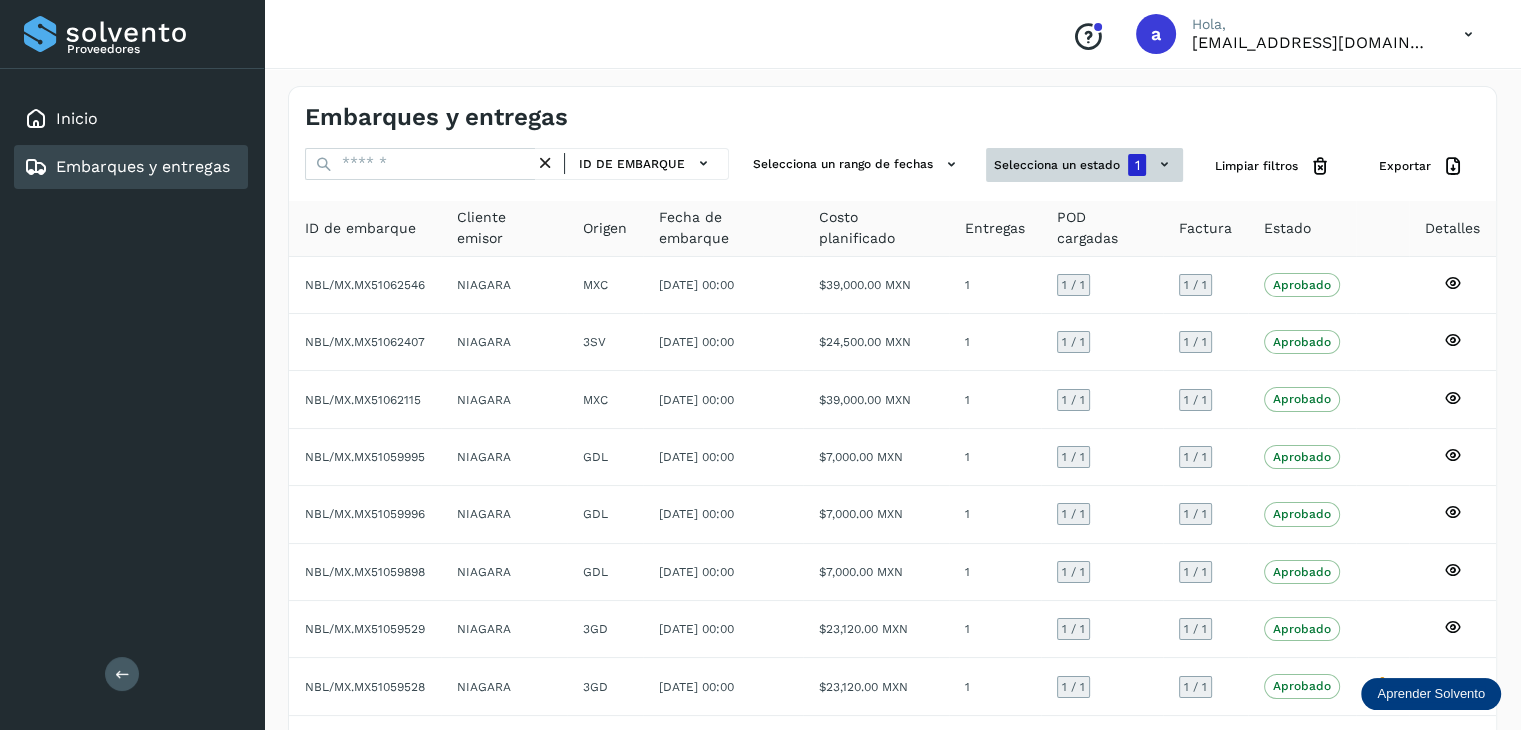 click on "1" 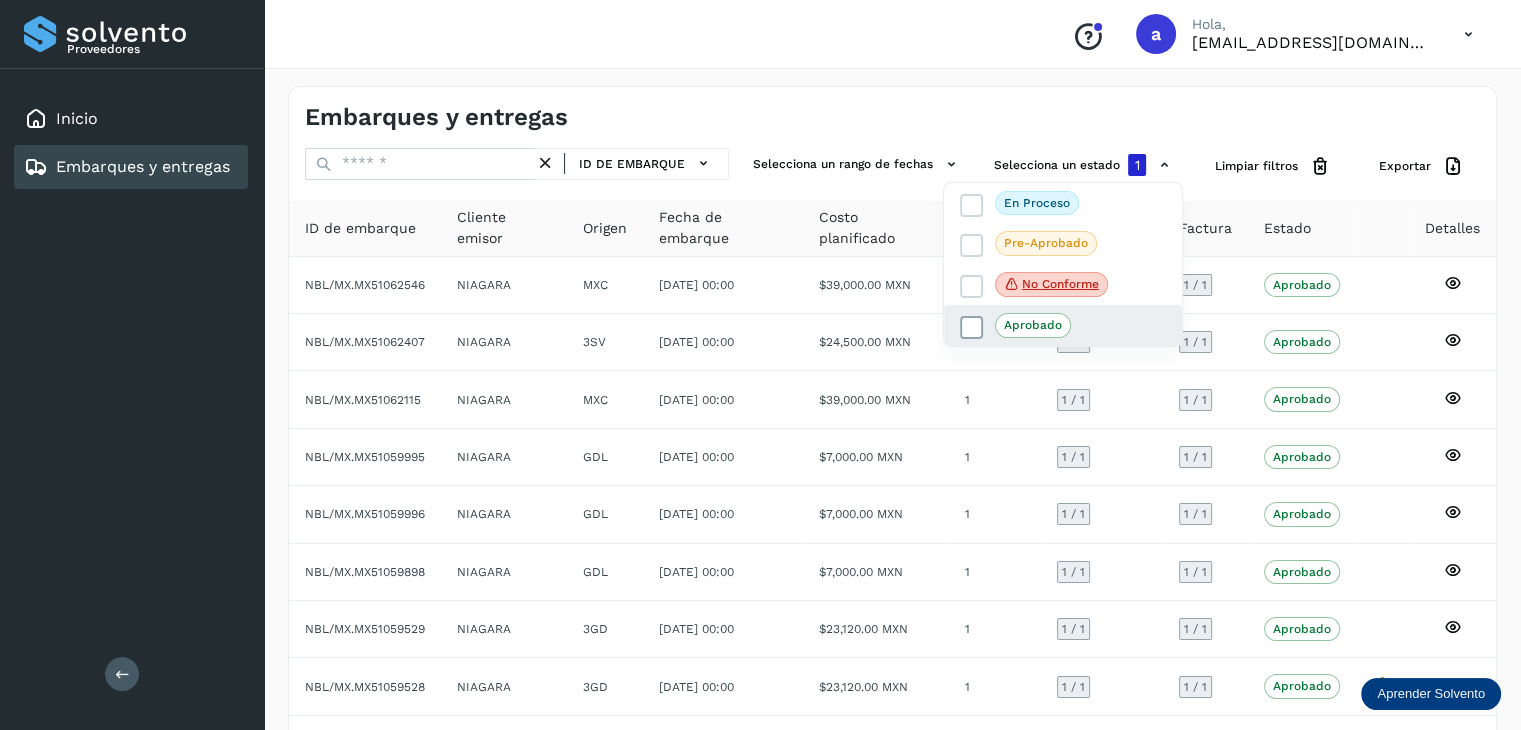 click at bounding box center (972, 328) 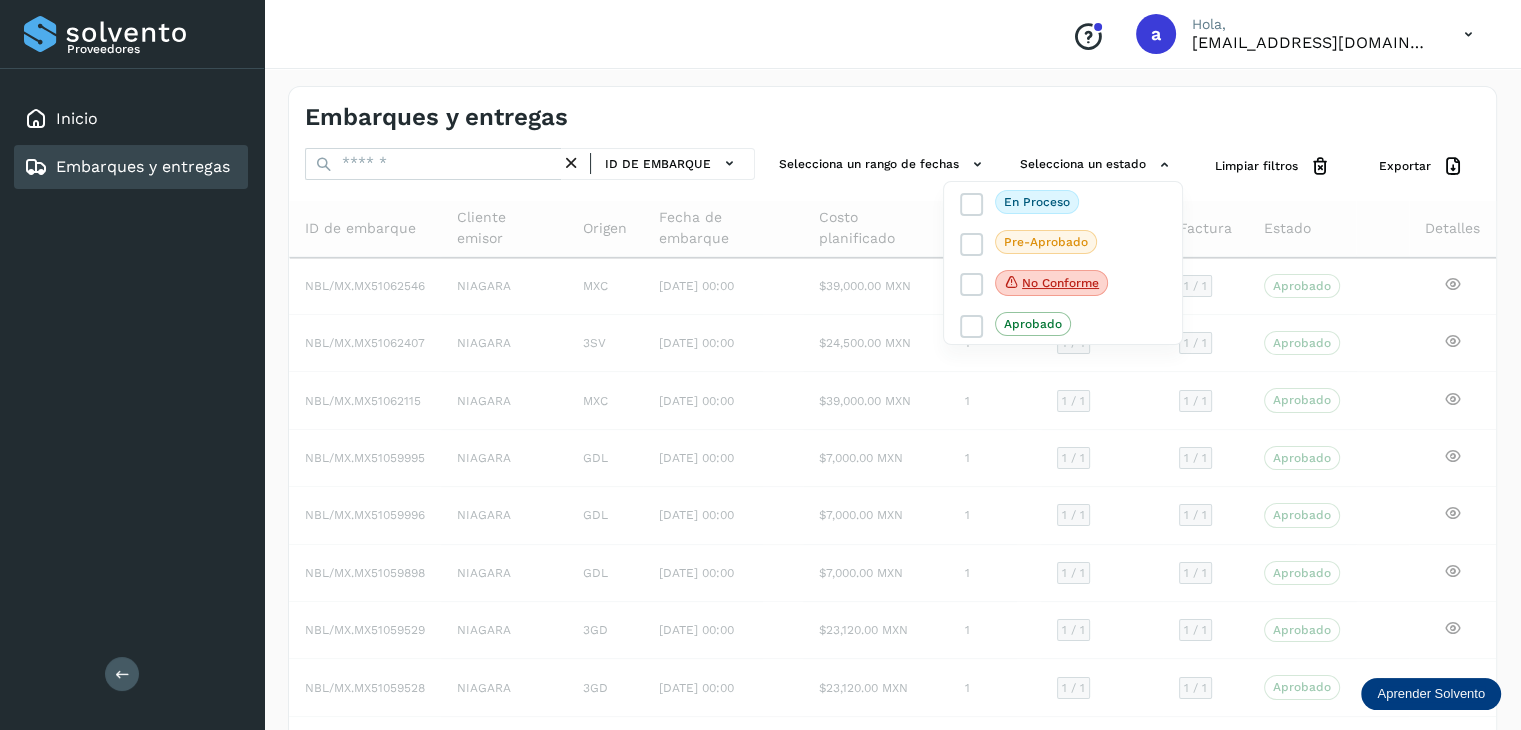 click at bounding box center (760, 365) 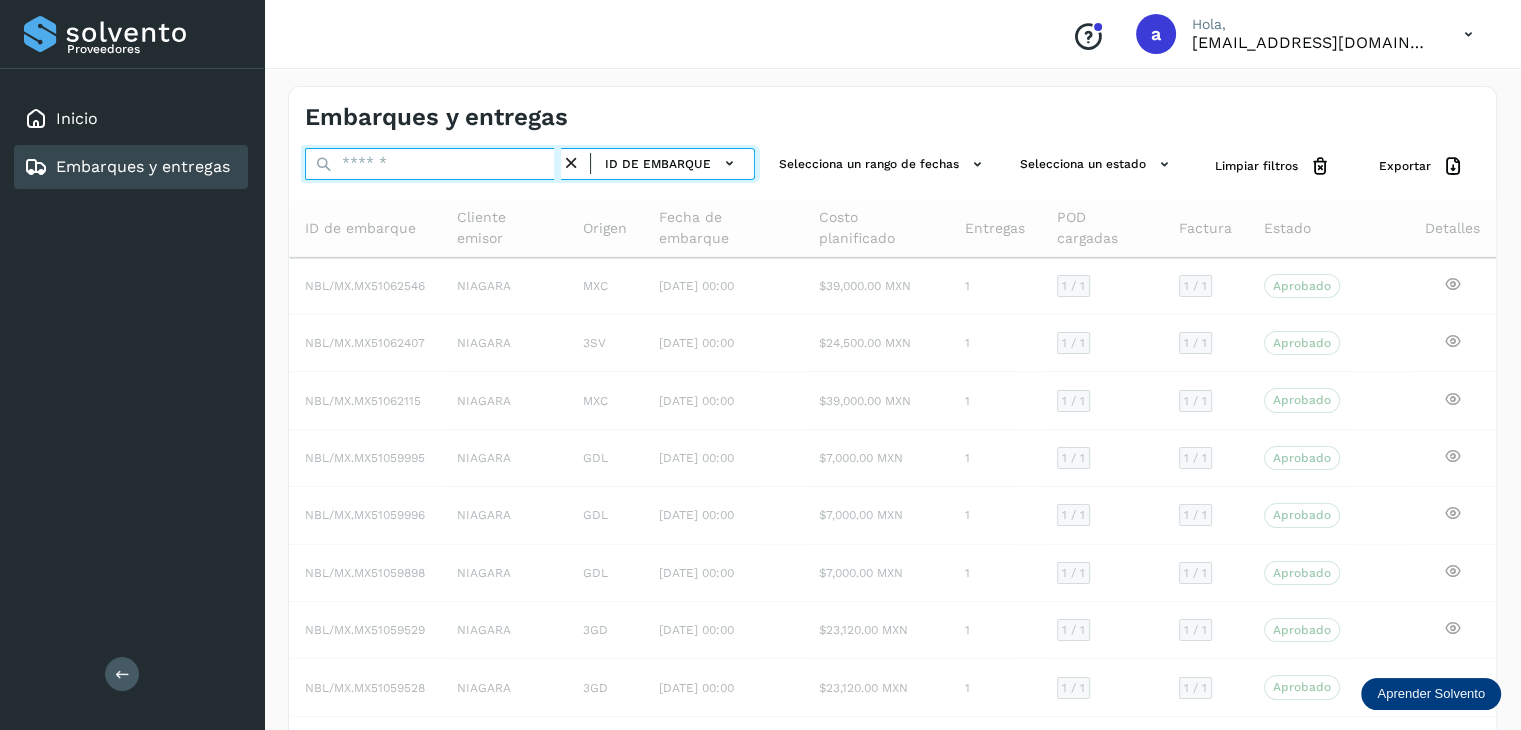 click at bounding box center (433, 164) 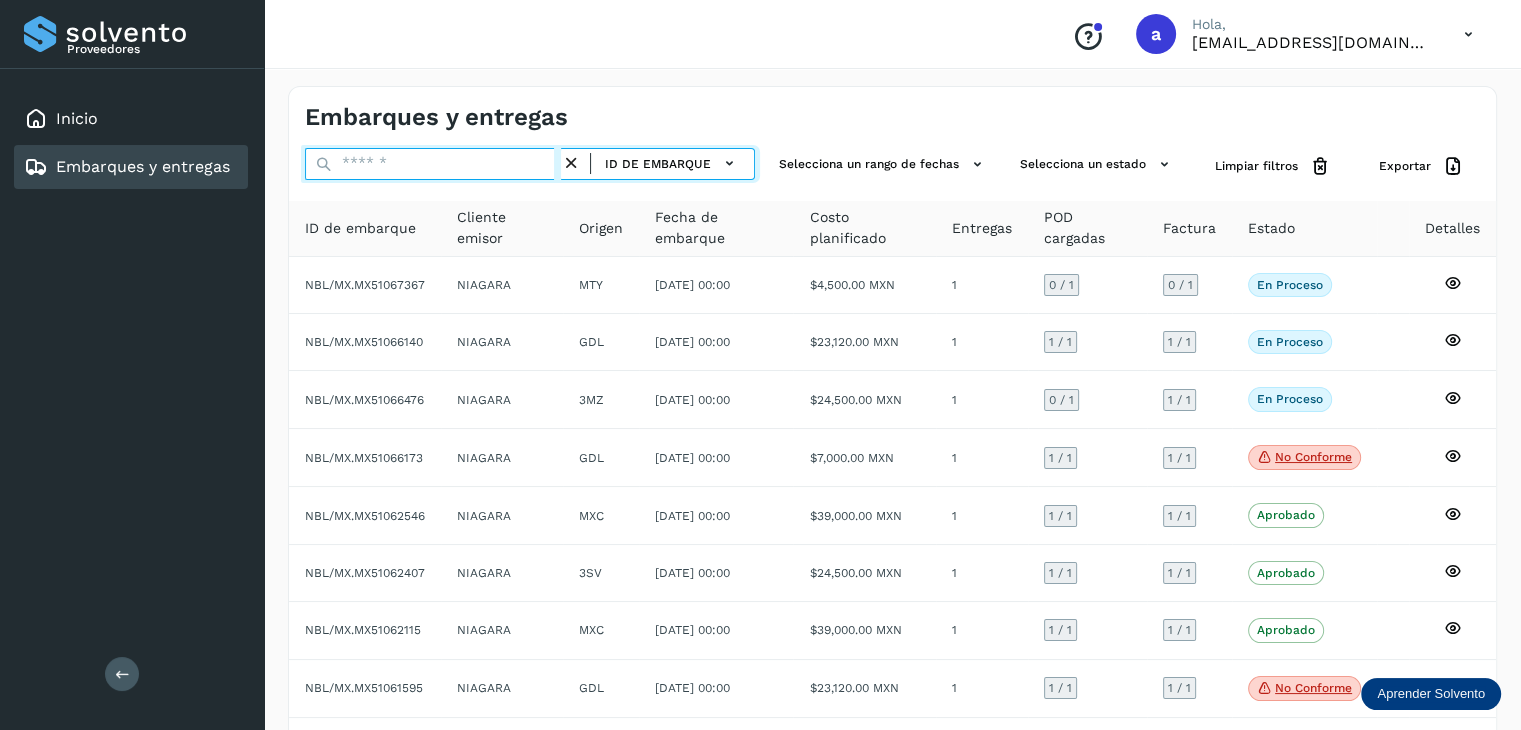 paste on "**********" 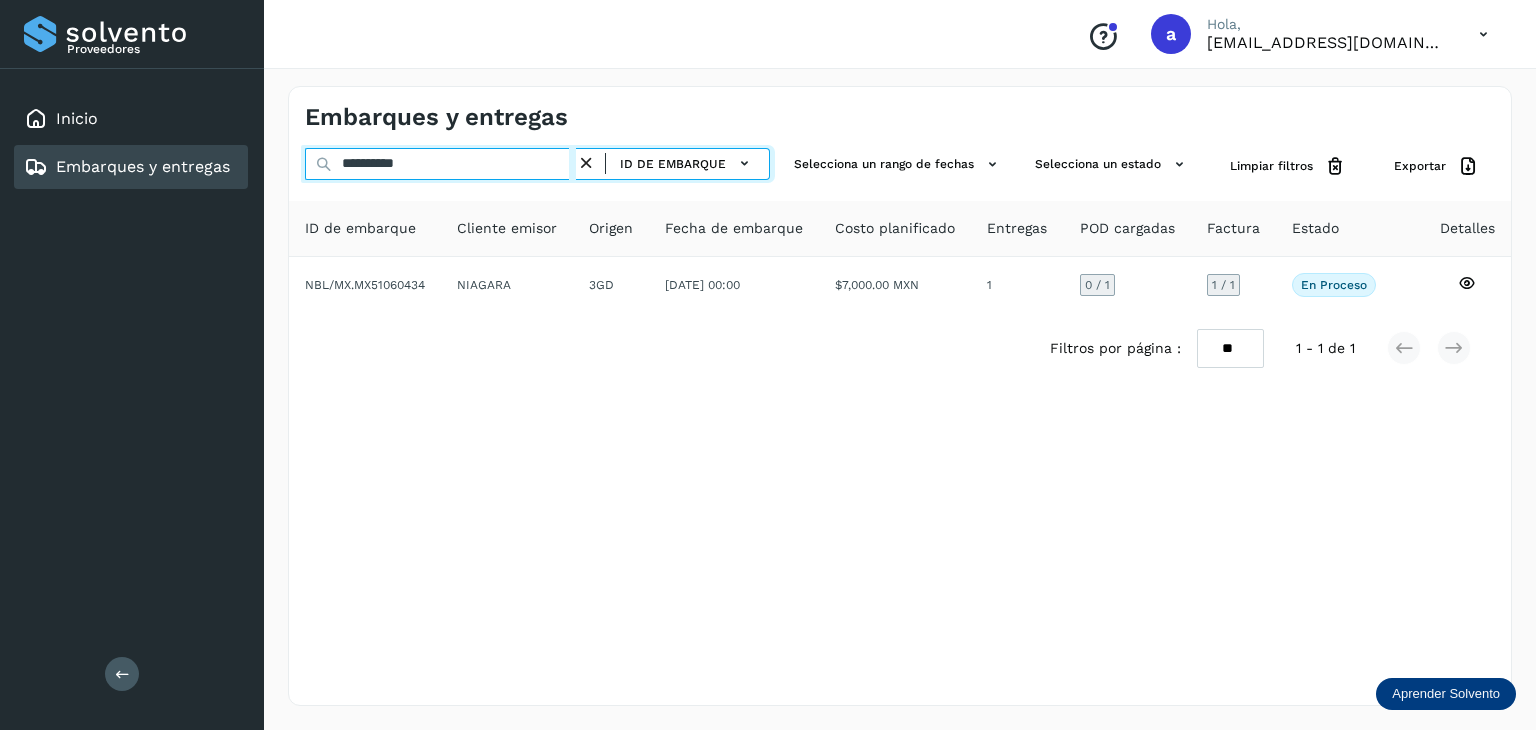 drag, startPoint x: 478, startPoint y: 163, endPoint x: 192, endPoint y: 163, distance: 286 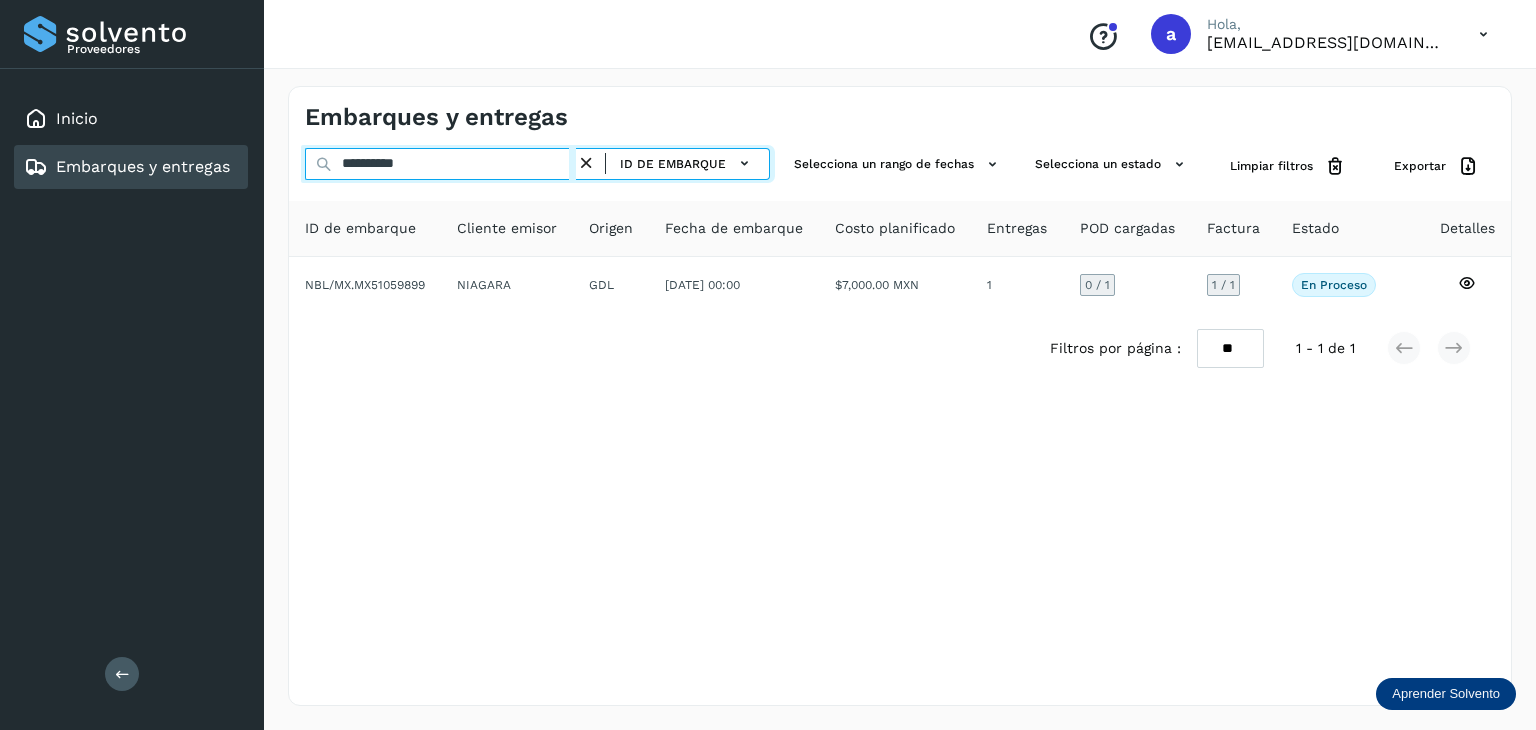 drag, startPoint x: 463, startPoint y: 171, endPoint x: 236, endPoint y: 166, distance: 227.05505 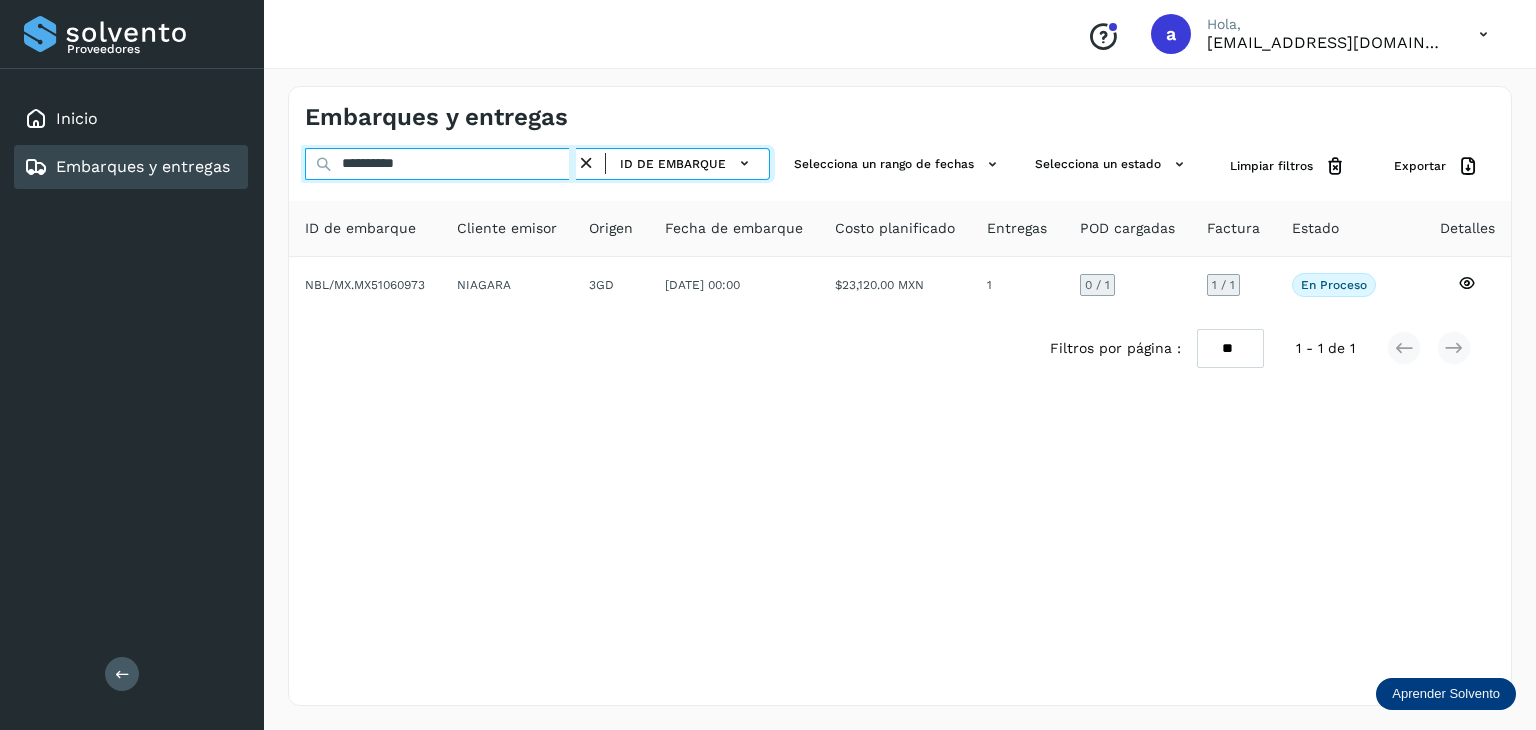 drag, startPoint x: 458, startPoint y: 173, endPoint x: 228, endPoint y: 163, distance: 230.21729 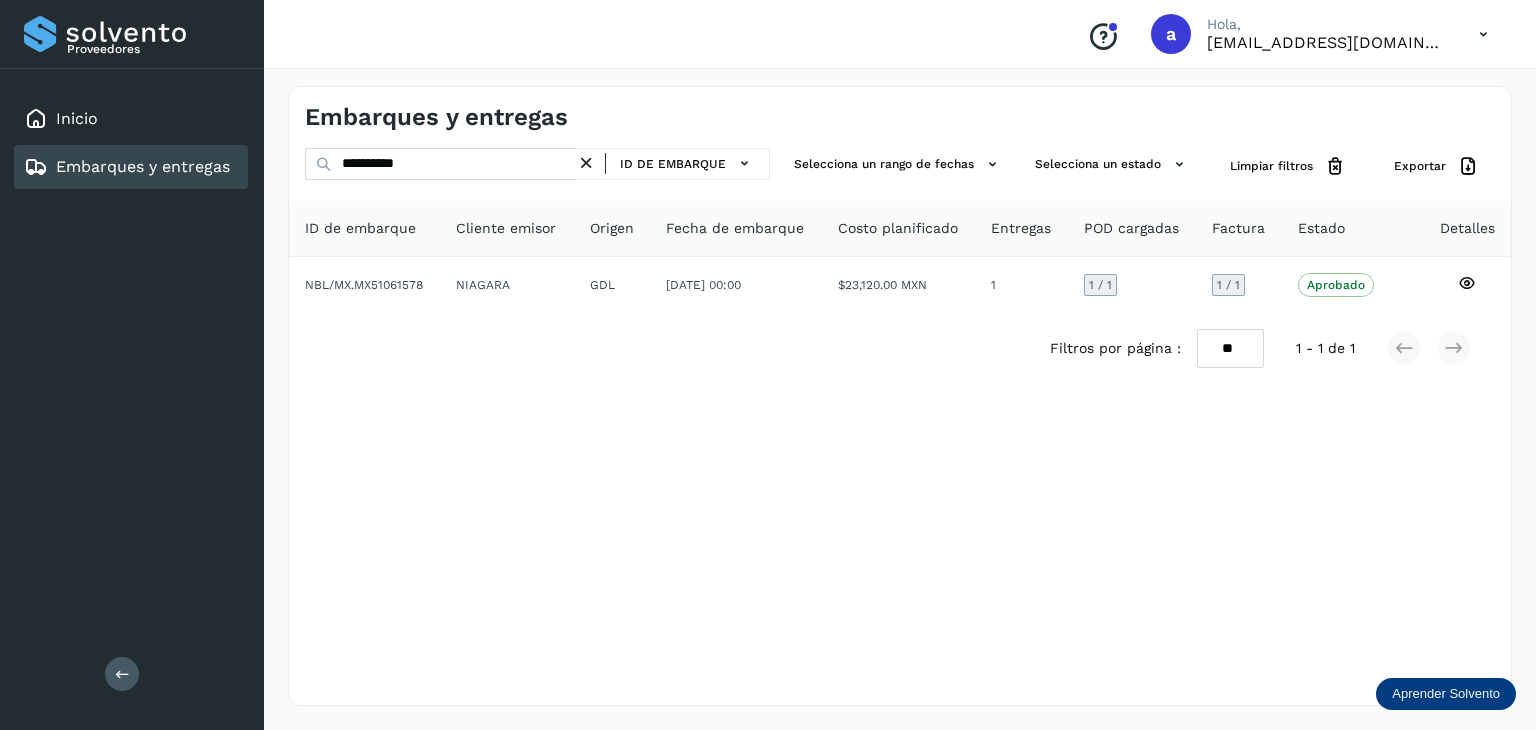 drag, startPoint x: 956, startPoint y: 495, endPoint x: 914, endPoint y: 477, distance: 45.694637 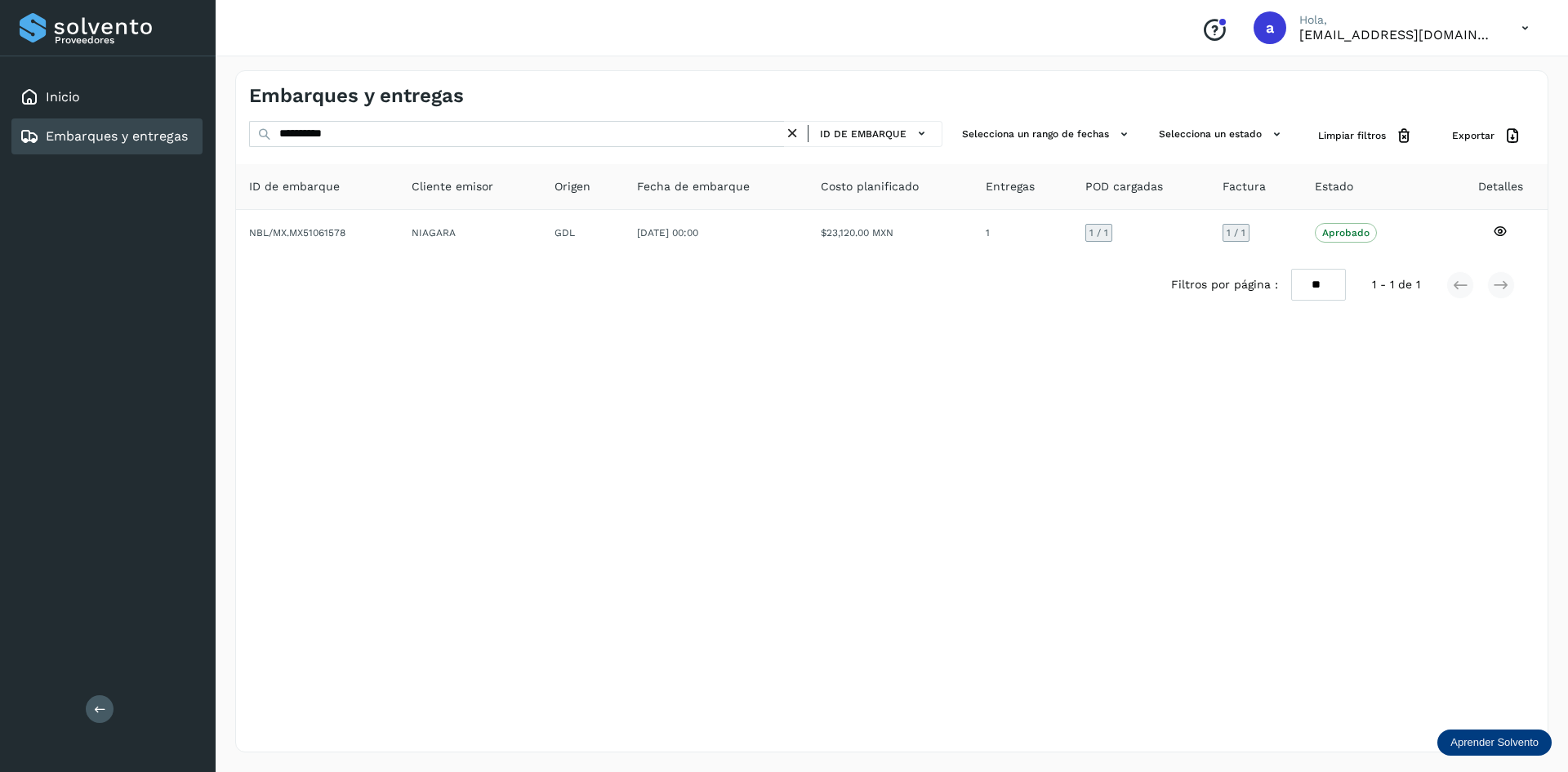click on "**********" at bounding box center (892, 411) 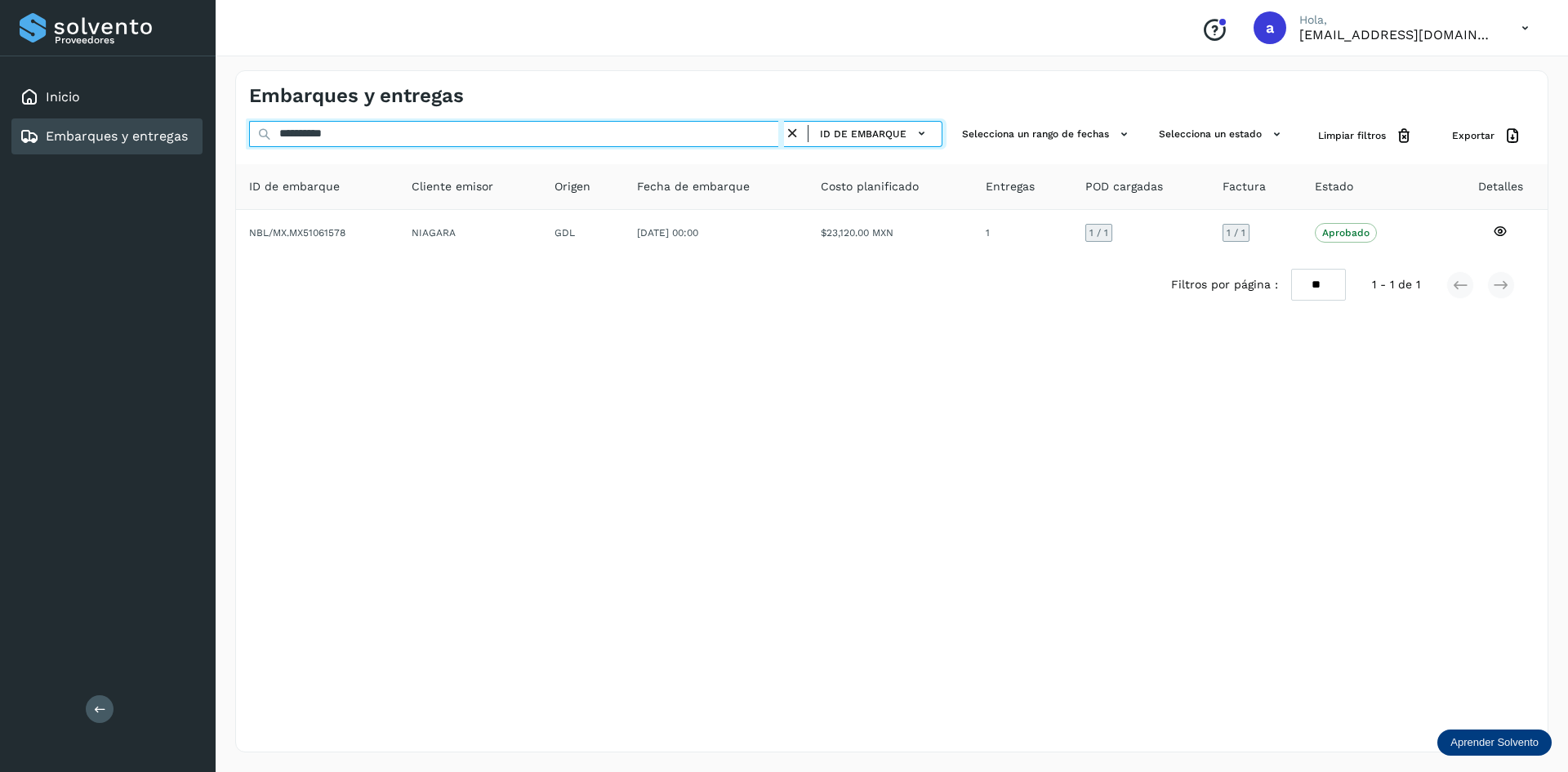 drag, startPoint x: 438, startPoint y: 135, endPoint x: 127, endPoint y: 129, distance: 311.05787 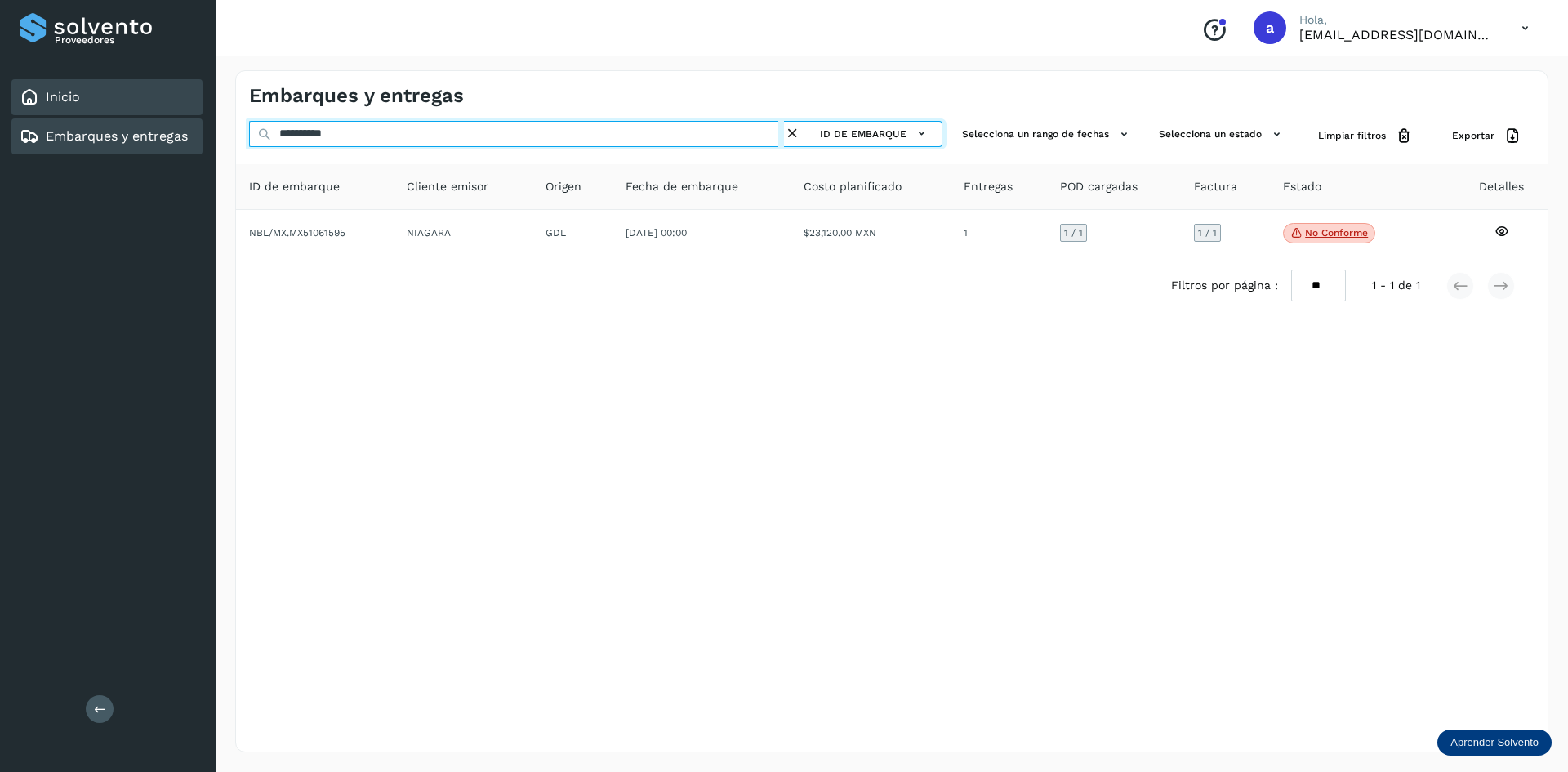drag, startPoint x: 399, startPoint y: 133, endPoint x: 104, endPoint y: 111, distance: 295.8192 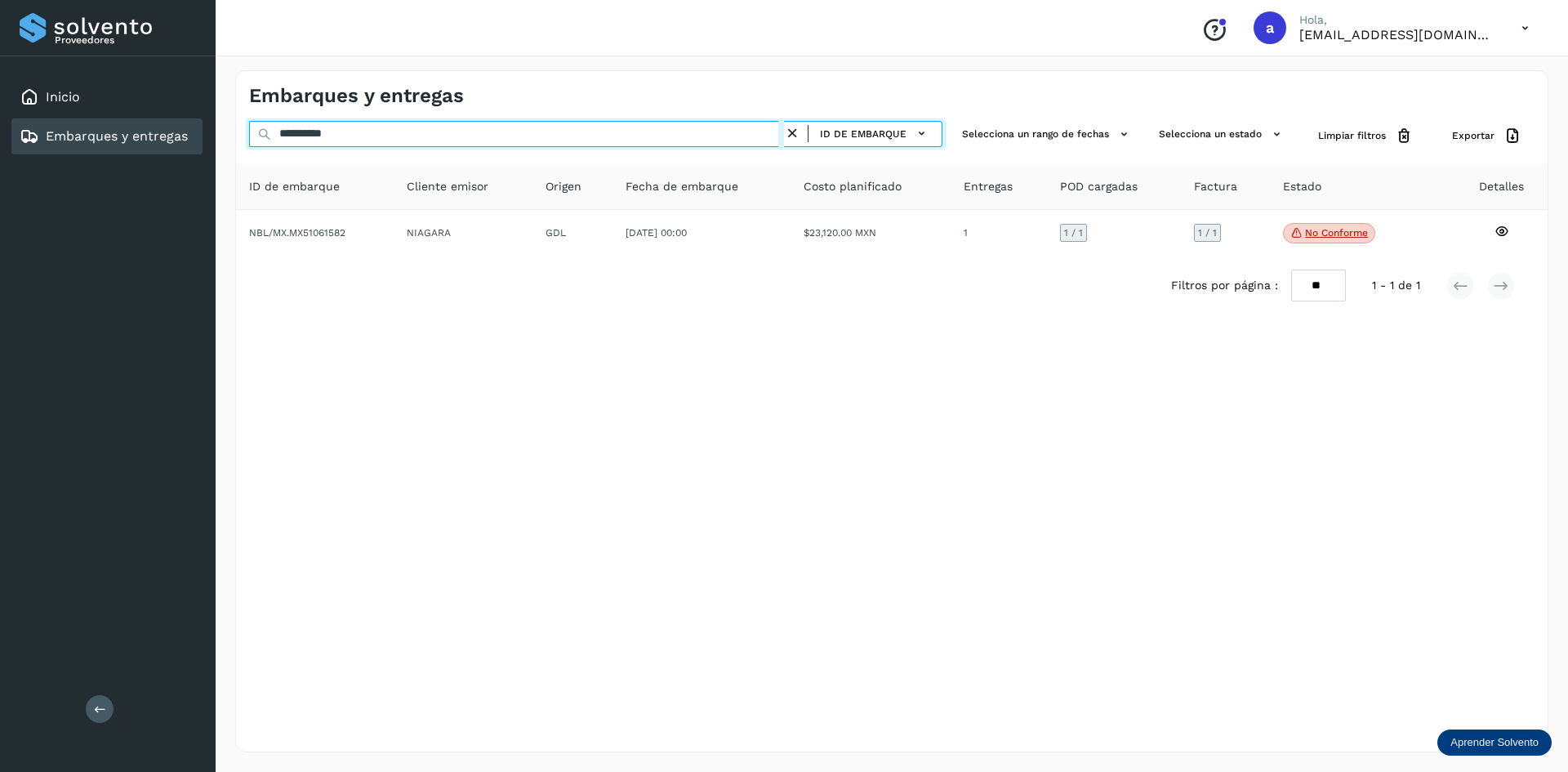 drag, startPoint x: 363, startPoint y: 133, endPoint x: 219, endPoint y: 127, distance: 144.12495 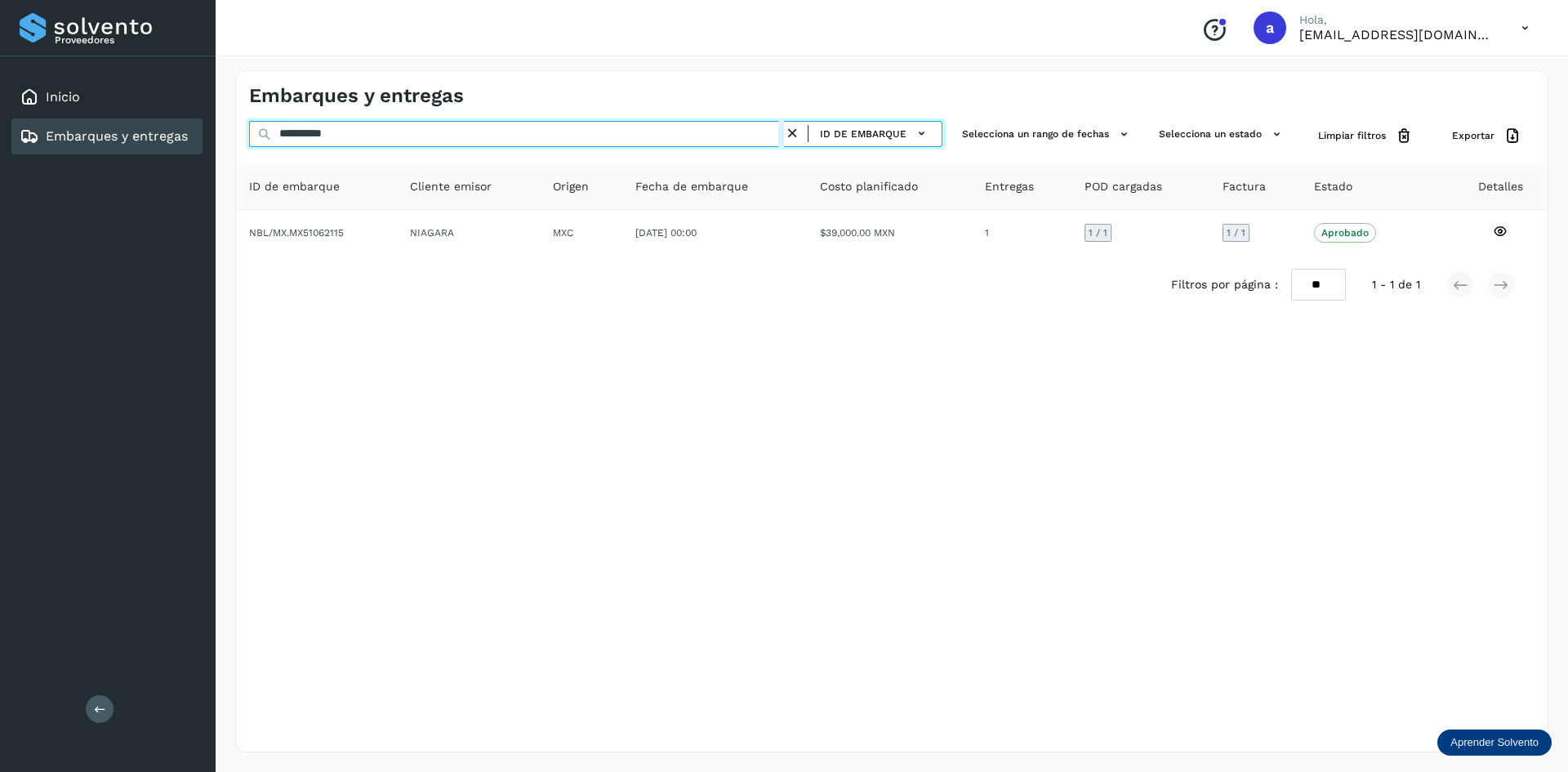 drag, startPoint x: 470, startPoint y: 131, endPoint x: 149, endPoint y: 120, distance: 321.18842 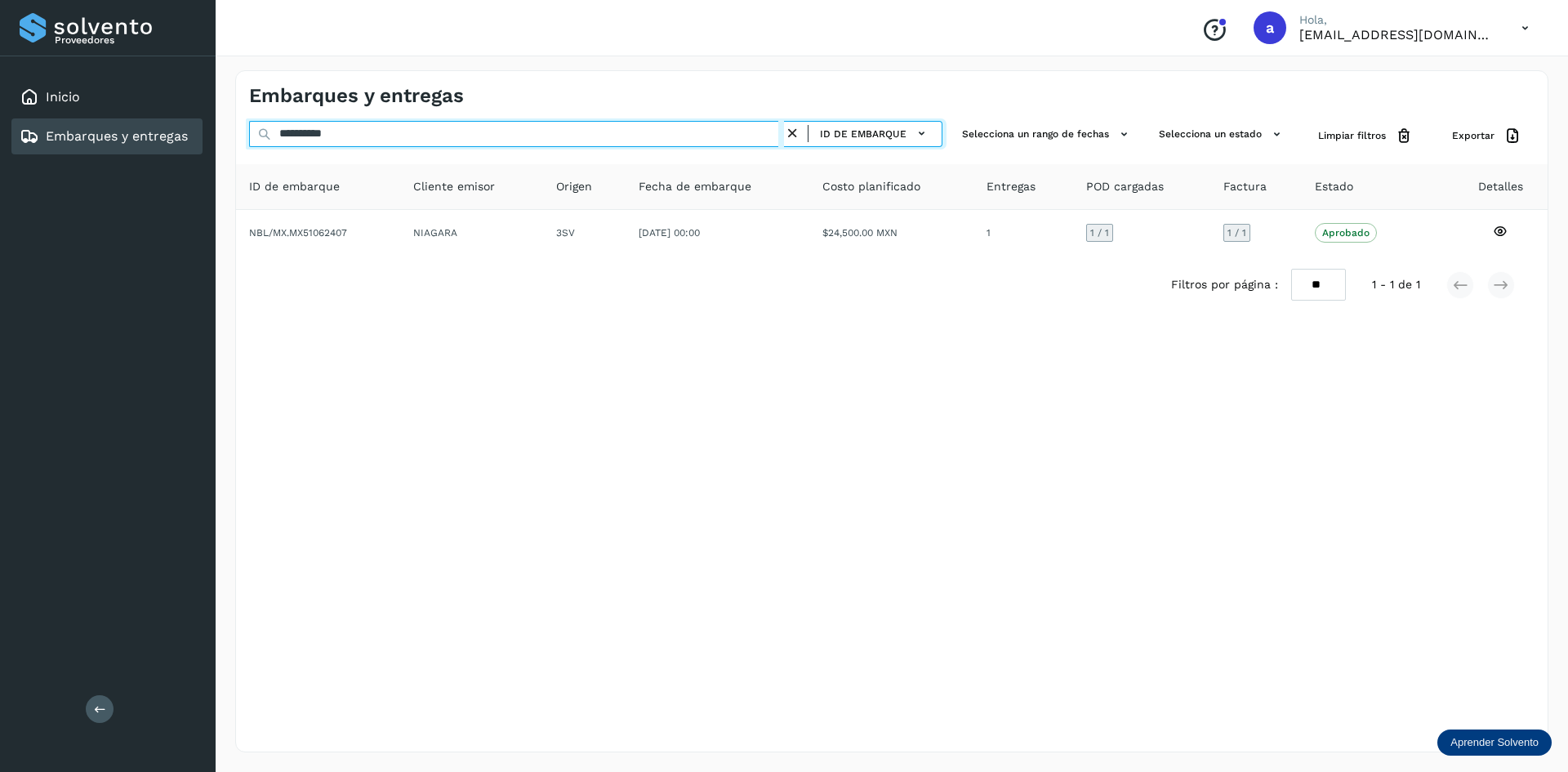 drag, startPoint x: 378, startPoint y: 136, endPoint x: 193, endPoint y: 141, distance: 185.06756 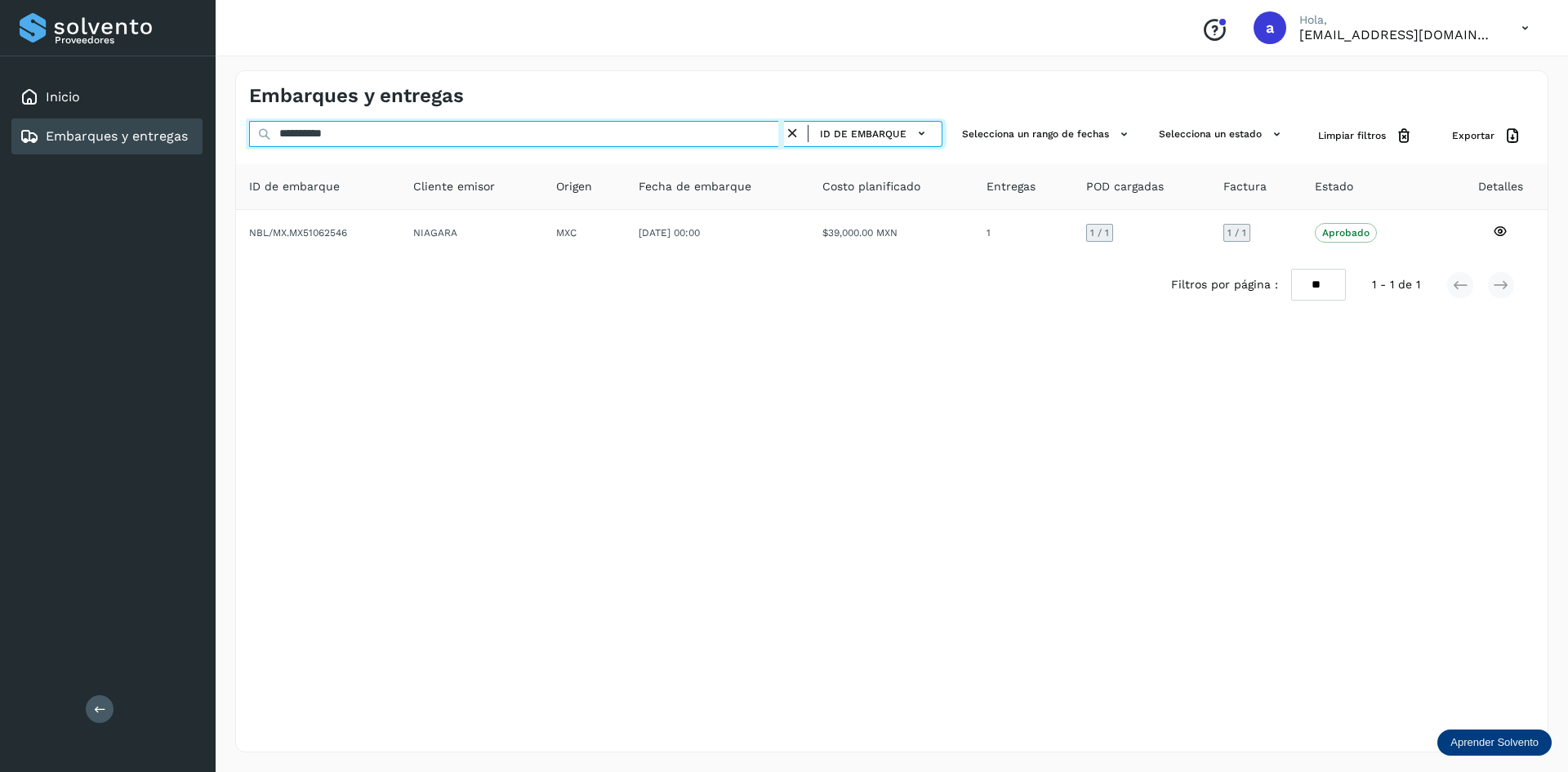drag, startPoint x: 365, startPoint y: 134, endPoint x: 121, endPoint y: 151, distance: 244.5915 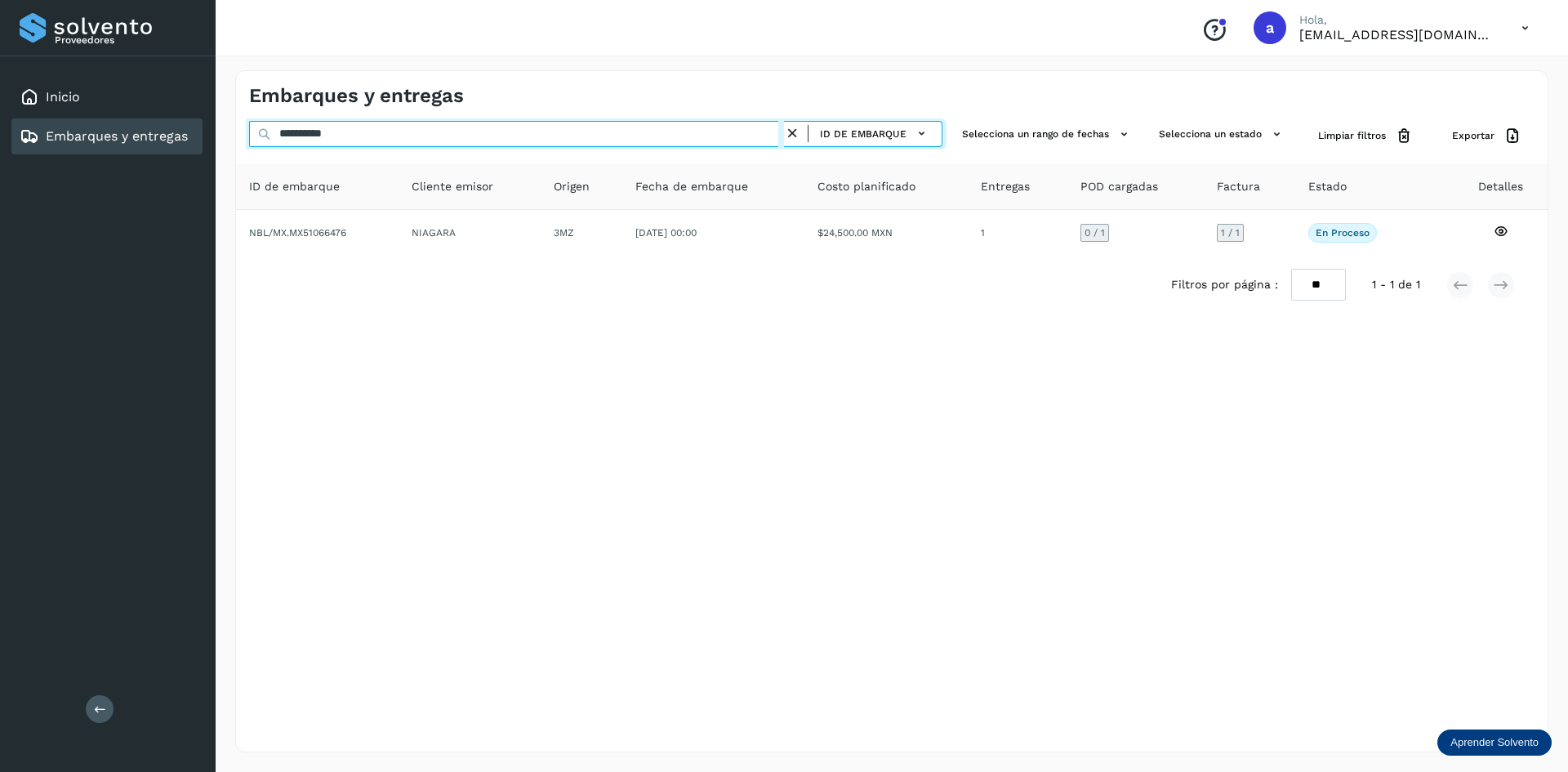 drag, startPoint x: 404, startPoint y: 127, endPoint x: 202, endPoint y: 131, distance: 202.0396 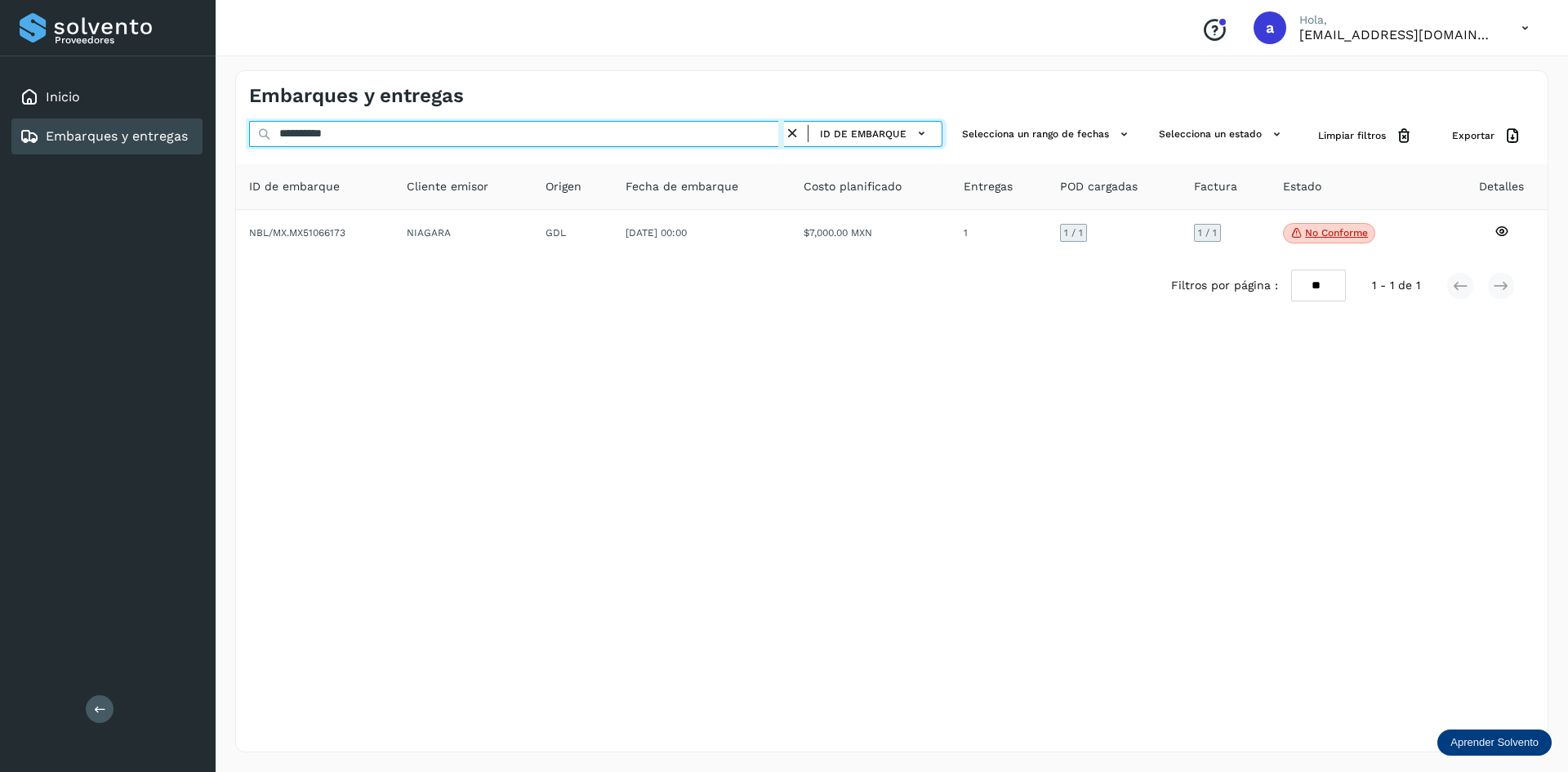 drag, startPoint x: 383, startPoint y: 133, endPoint x: 224, endPoint y: 133, distance: 159 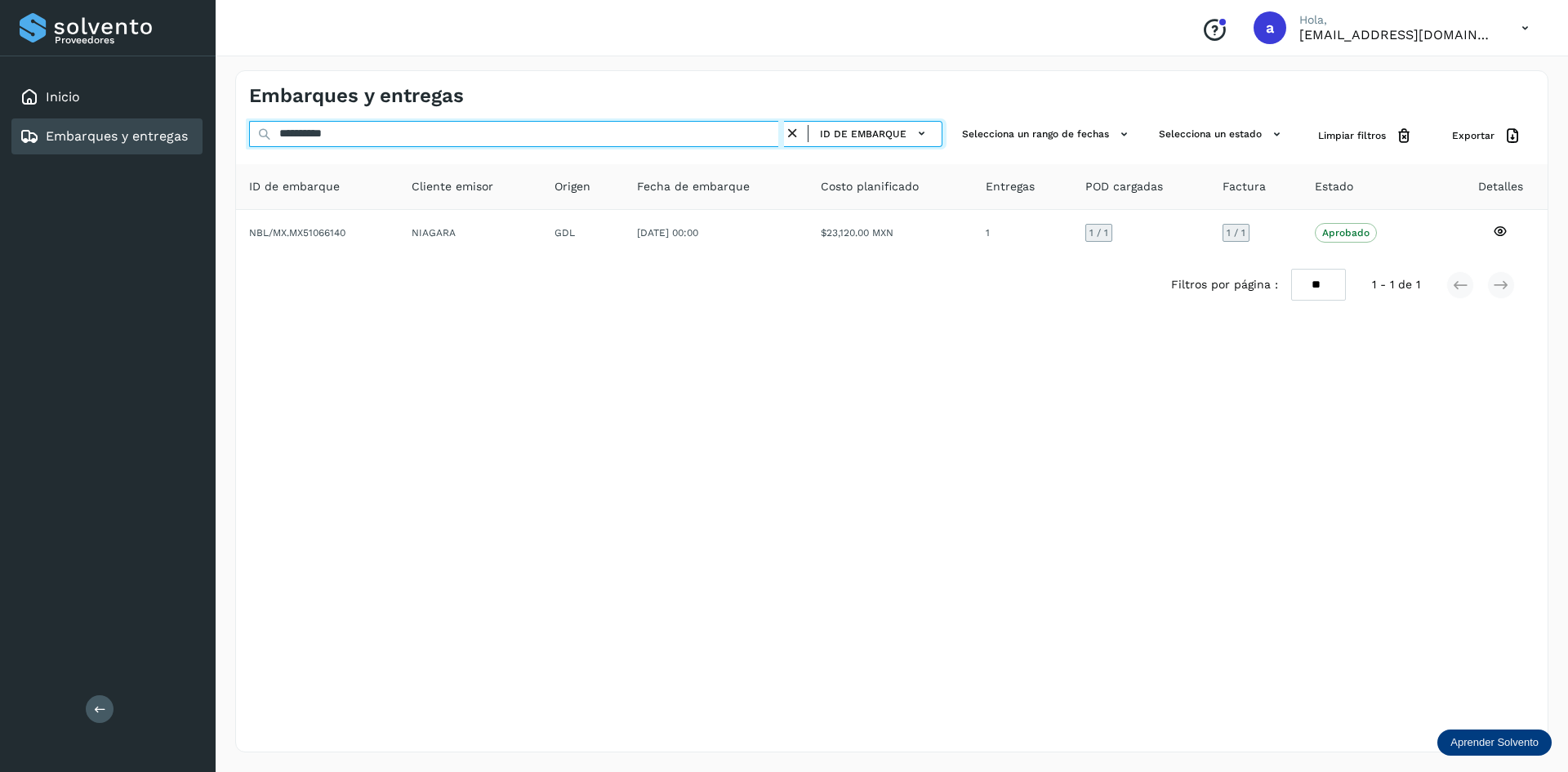 drag, startPoint x: 372, startPoint y: 132, endPoint x: 175, endPoint y: 134, distance: 197.01015 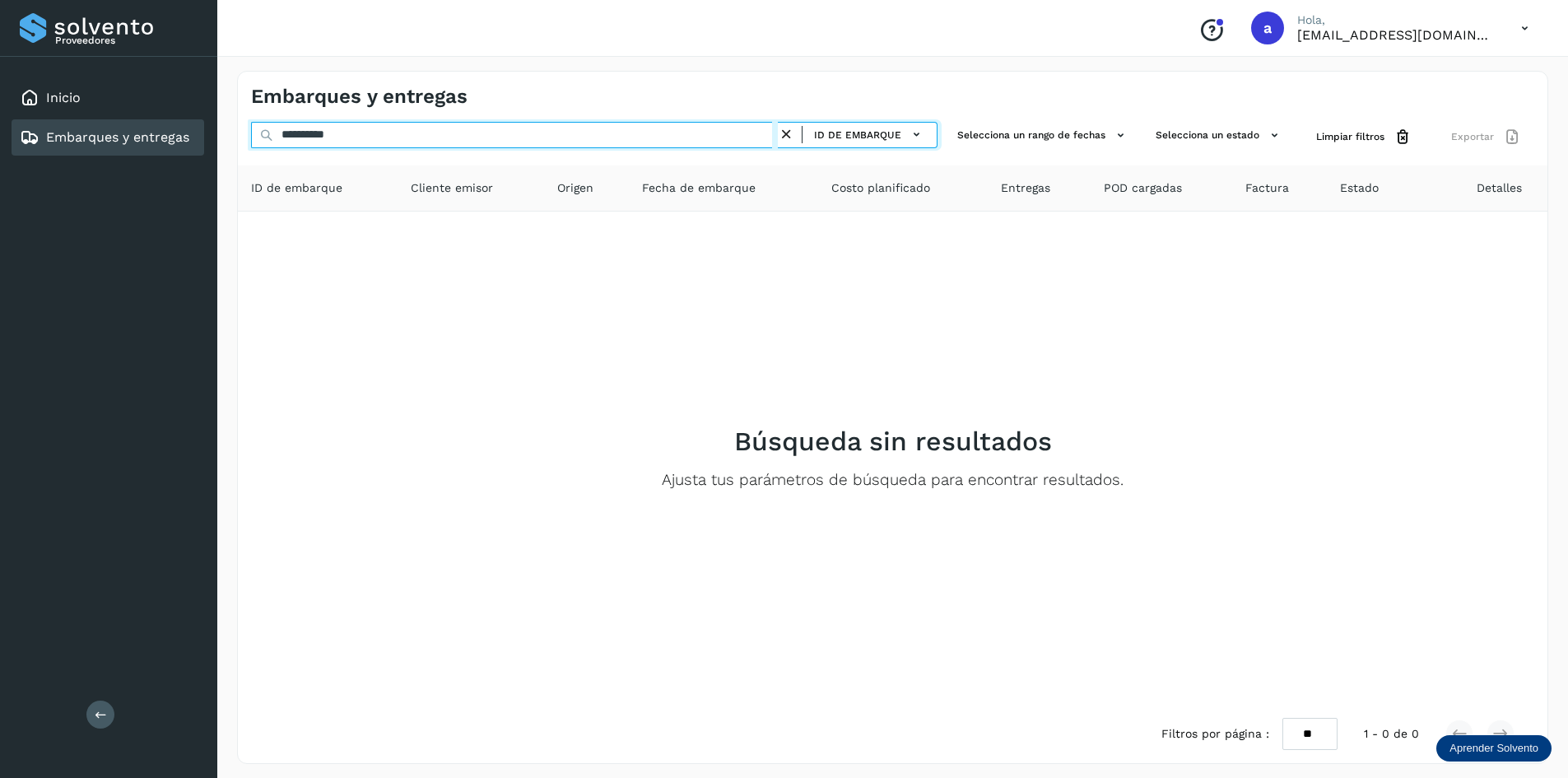 drag, startPoint x: 367, startPoint y: 139, endPoint x: 260, endPoint y: 134, distance: 107.11676 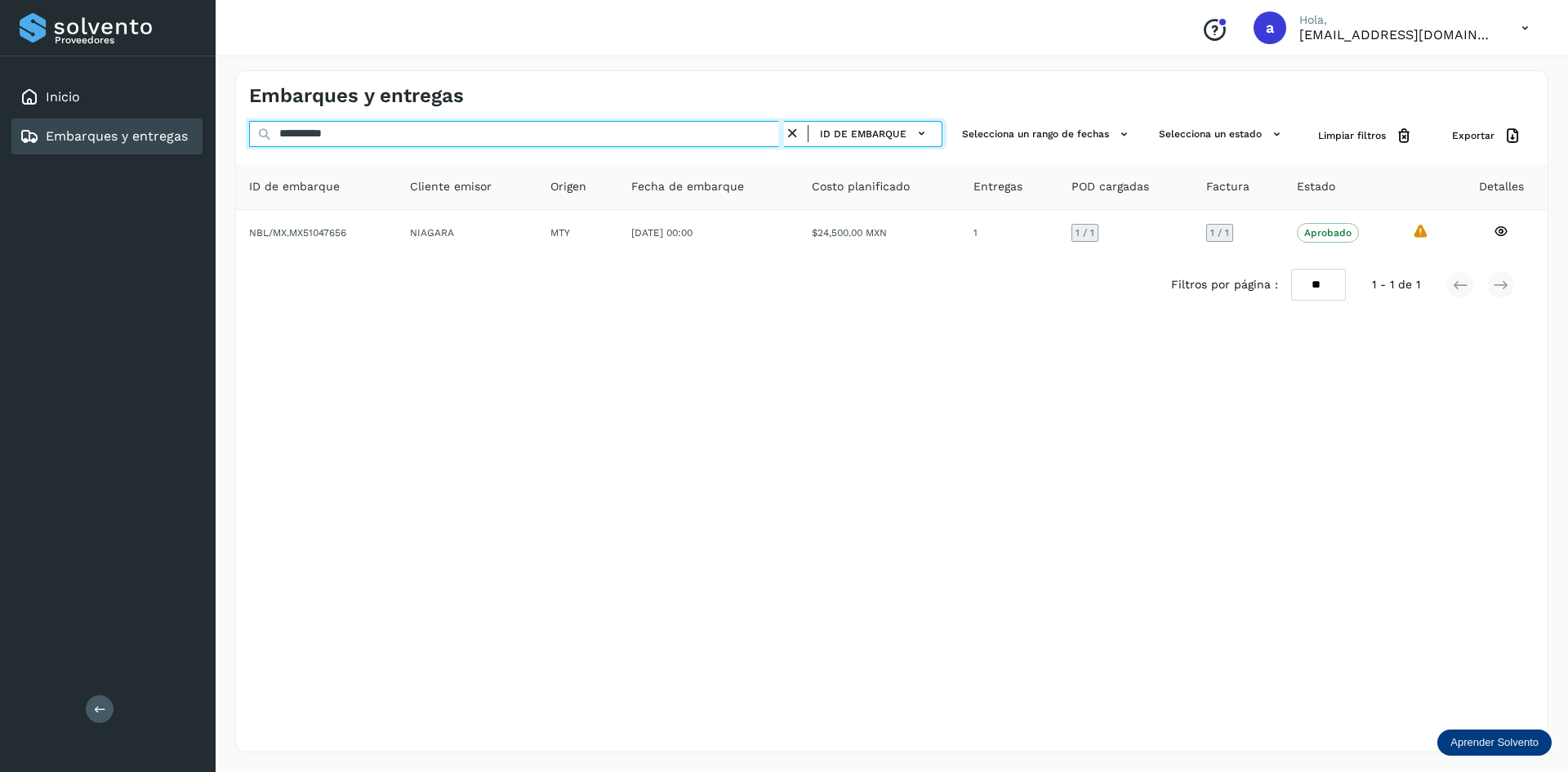 drag, startPoint x: 474, startPoint y: 125, endPoint x: 264, endPoint y: 100, distance: 211.48286 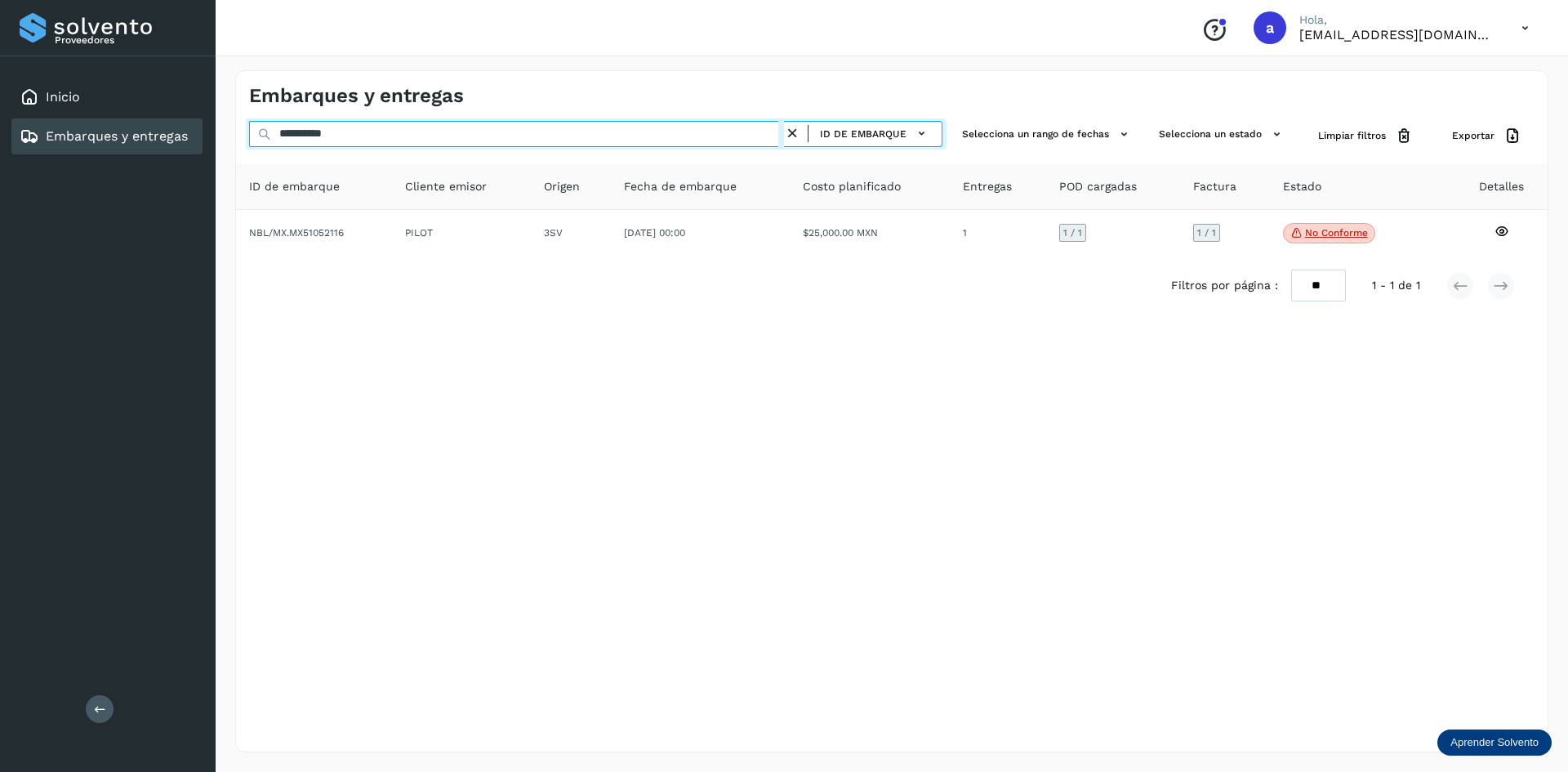 drag, startPoint x: 672, startPoint y: 137, endPoint x: 241, endPoint y: 127, distance: 431.11599 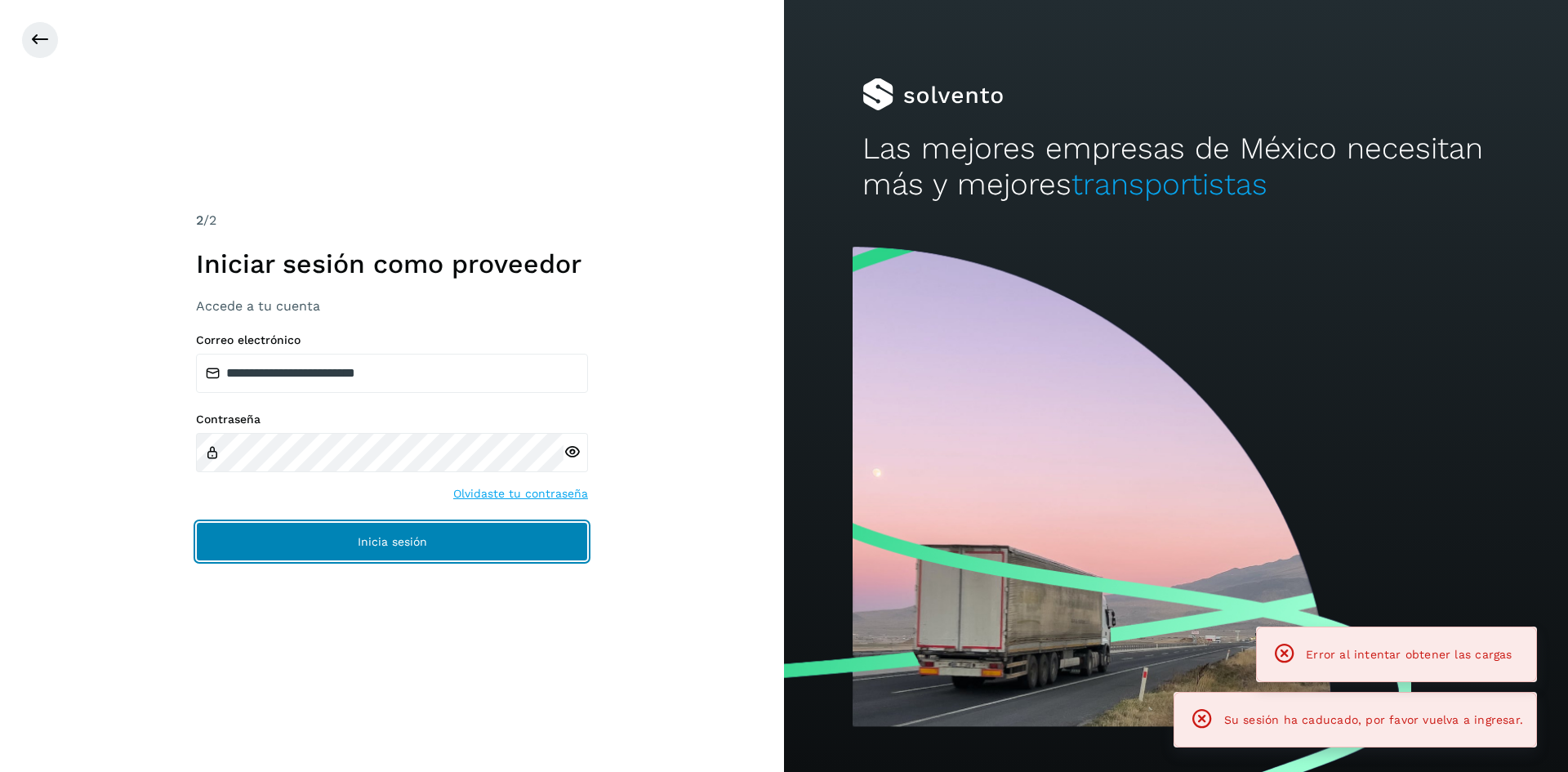 click on "Inicia sesión" at bounding box center [392, 542] 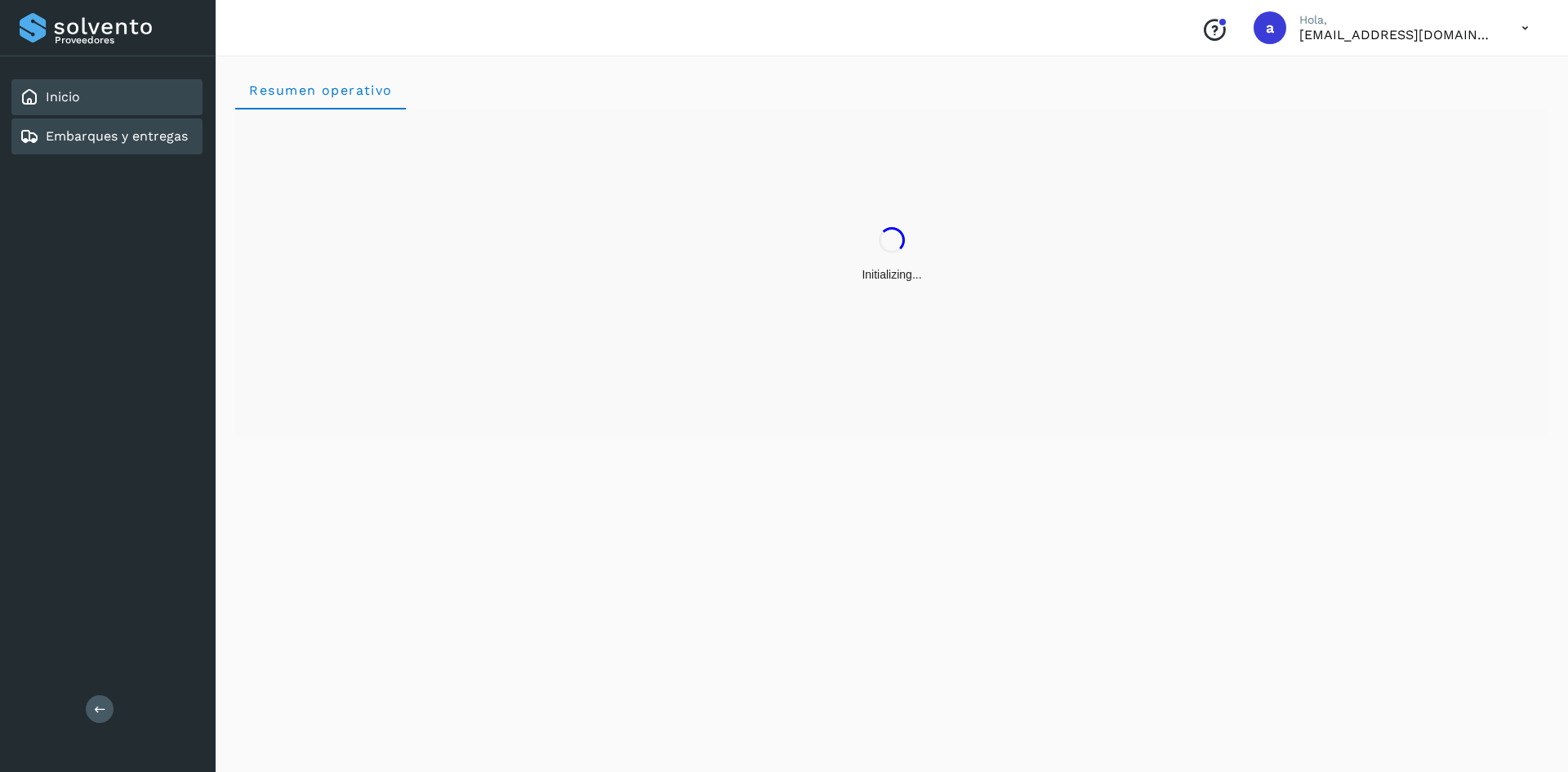 click on "Embarques y entregas" 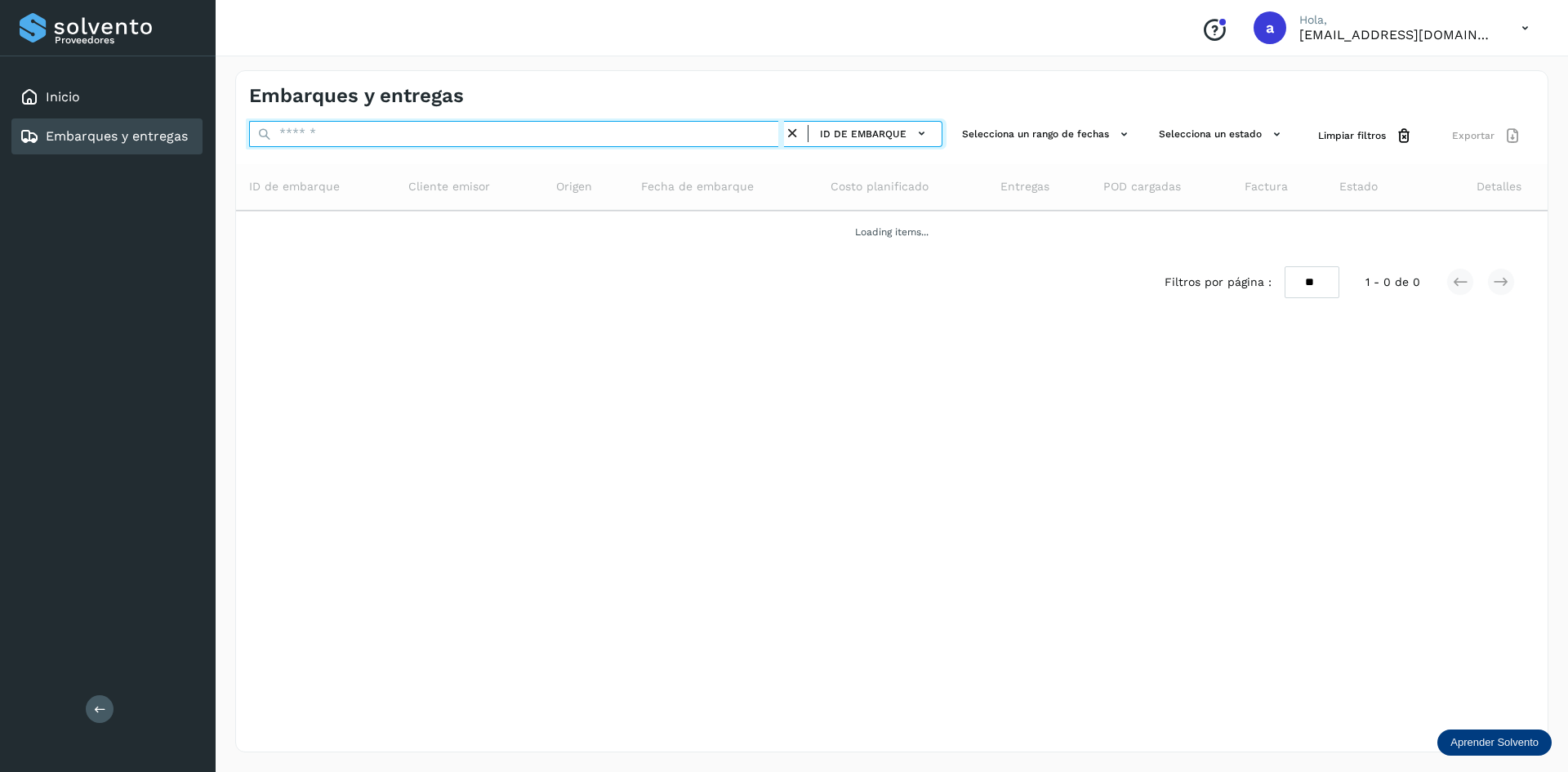 click at bounding box center (516, 134) 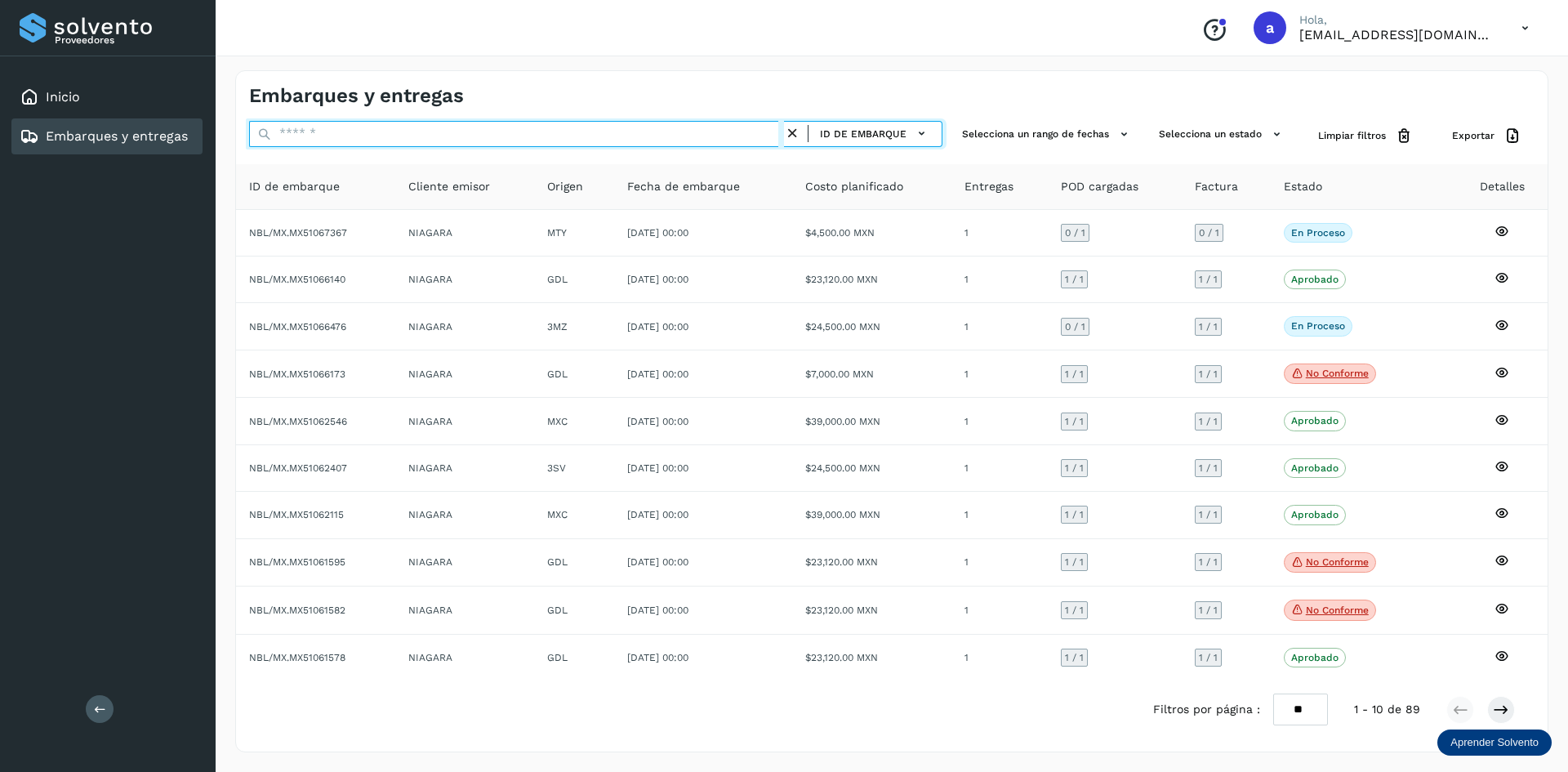 paste on "**********" 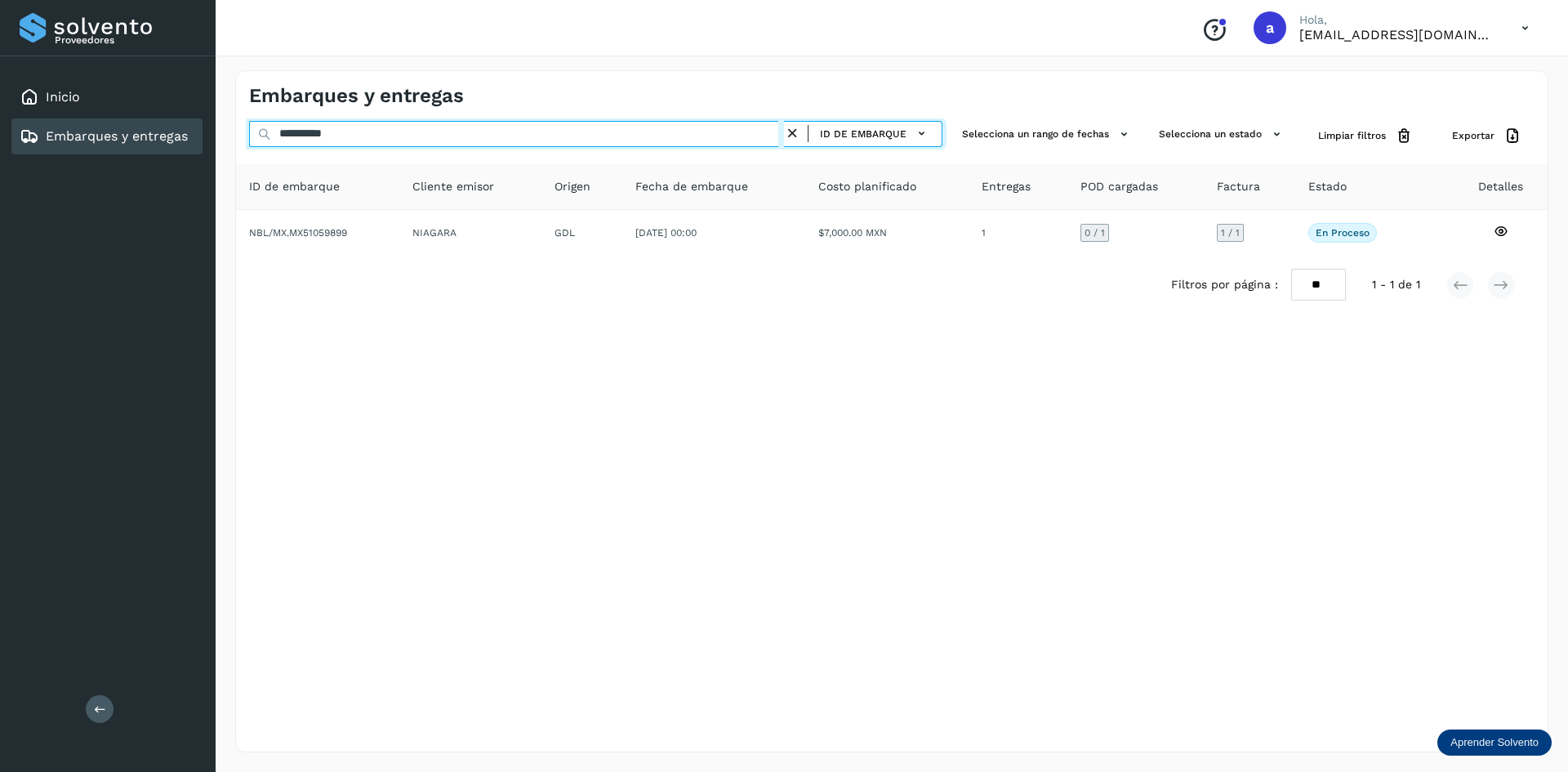 drag, startPoint x: 323, startPoint y: 136, endPoint x: 212, endPoint y: 134, distance: 111.01802 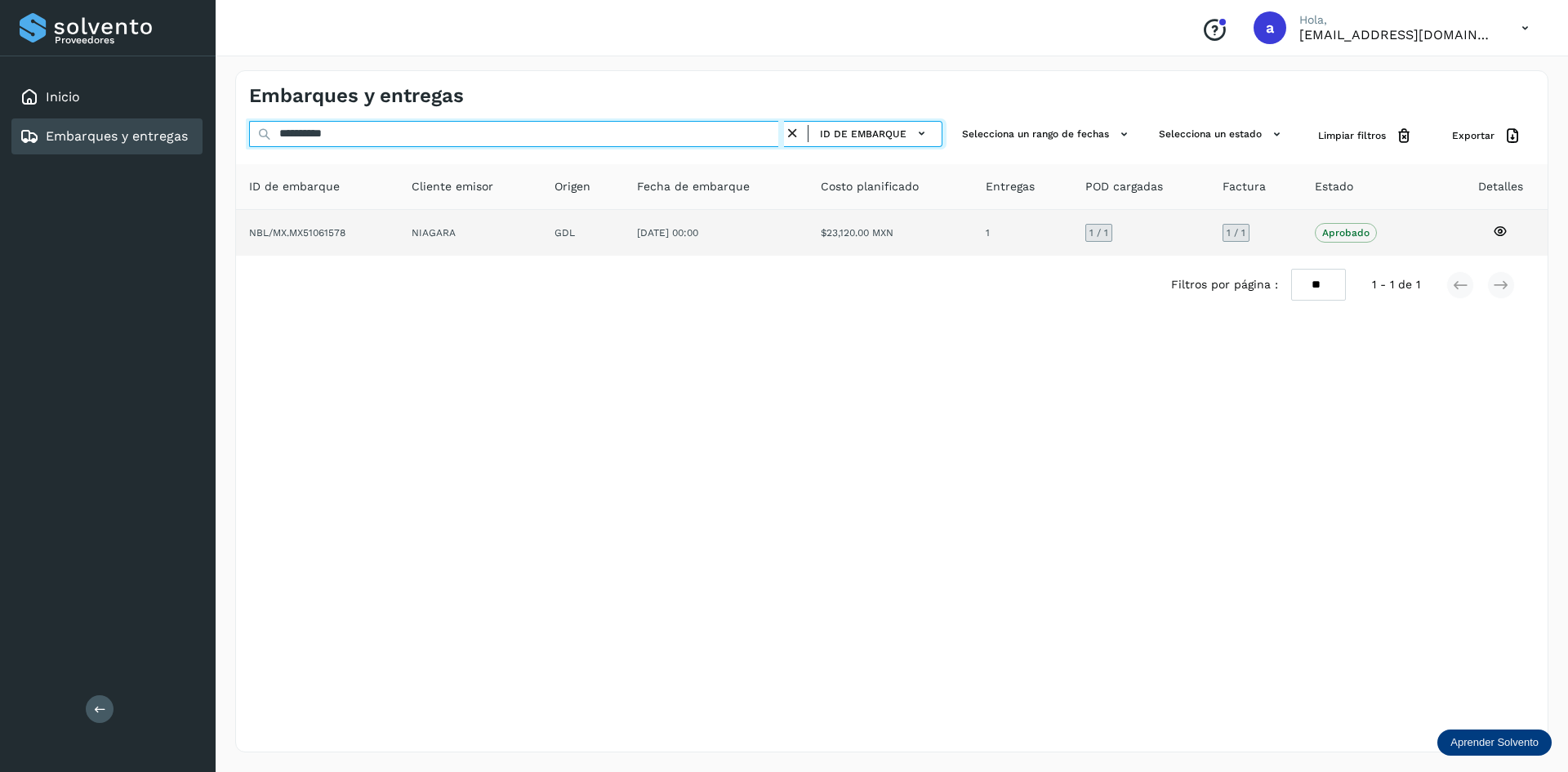 type on "**********" 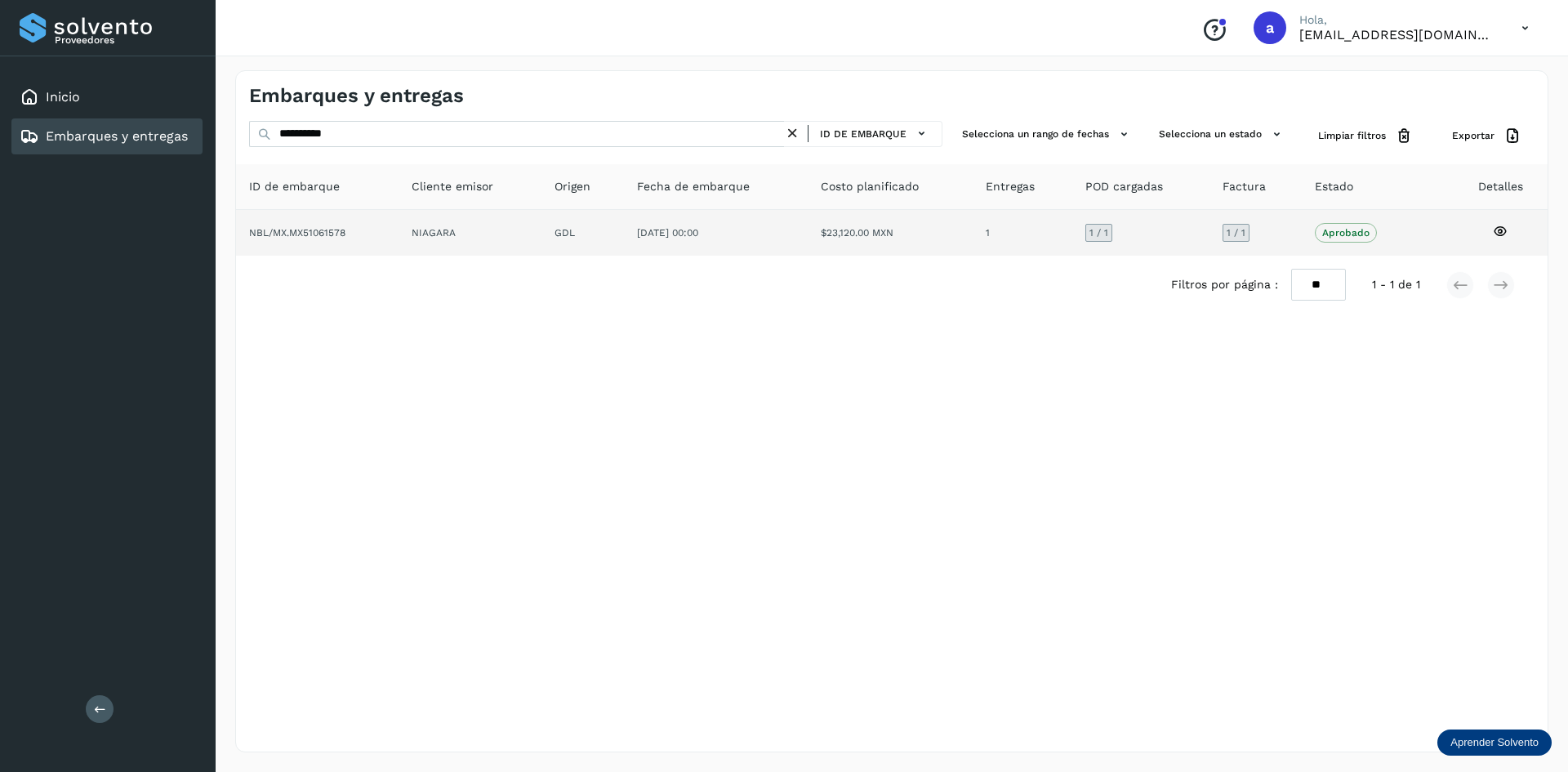 click on "[DATE] 00:00" 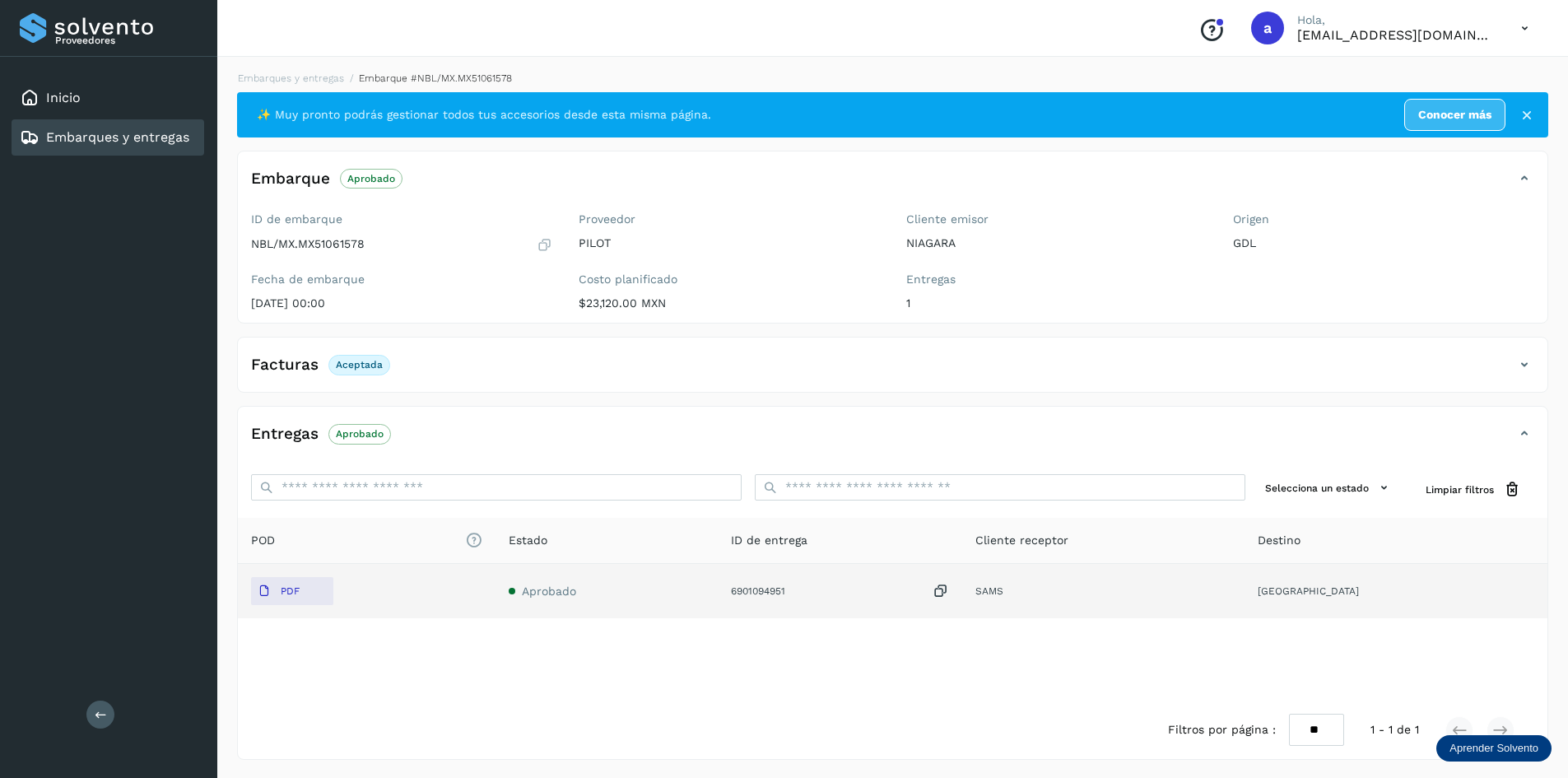 click at bounding box center [941, 591] 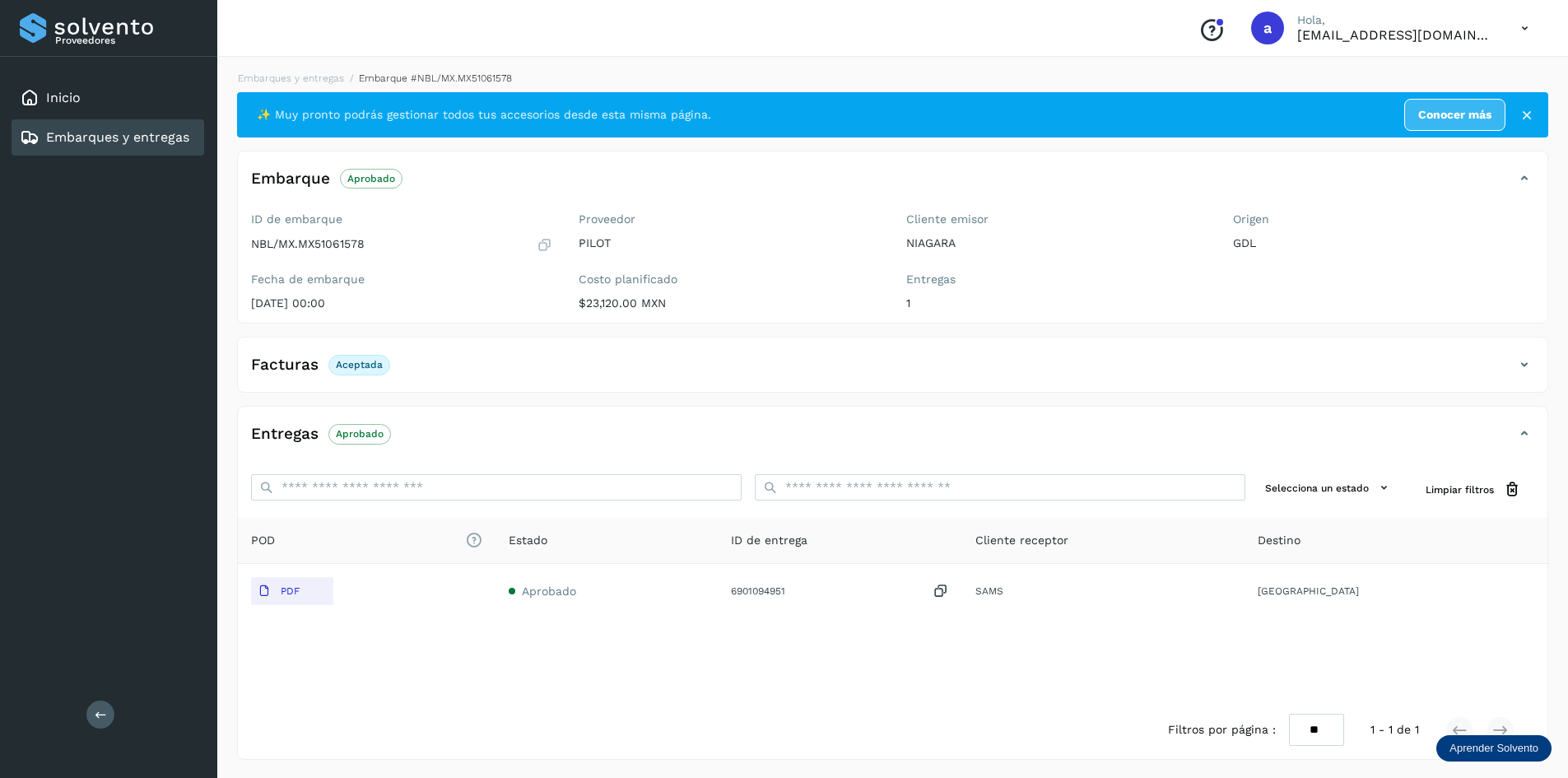 click on "Embarques y entregas" at bounding box center [118, 137] 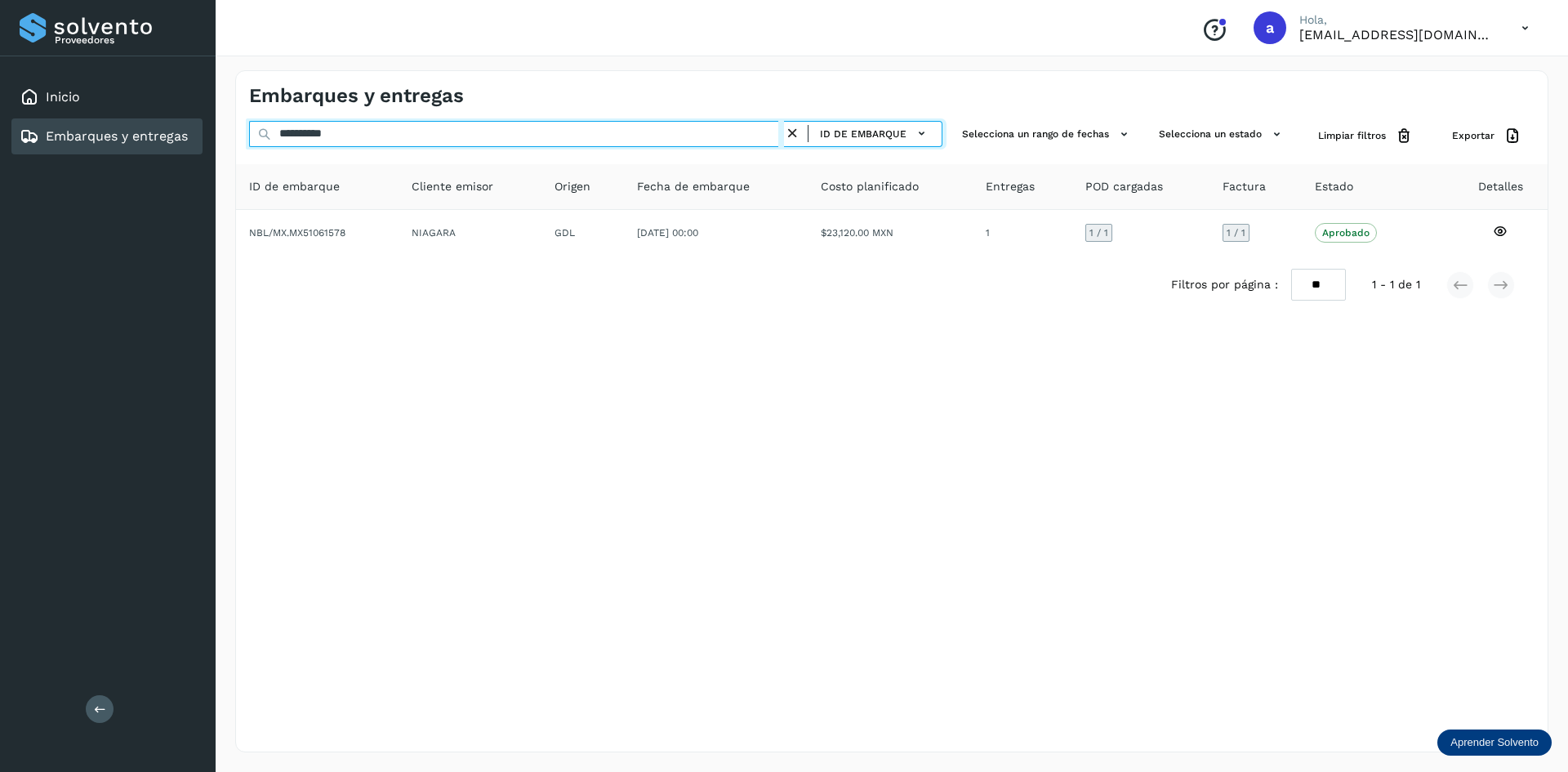 drag, startPoint x: 400, startPoint y: 135, endPoint x: 265, endPoint y: 108, distance: 137.67353 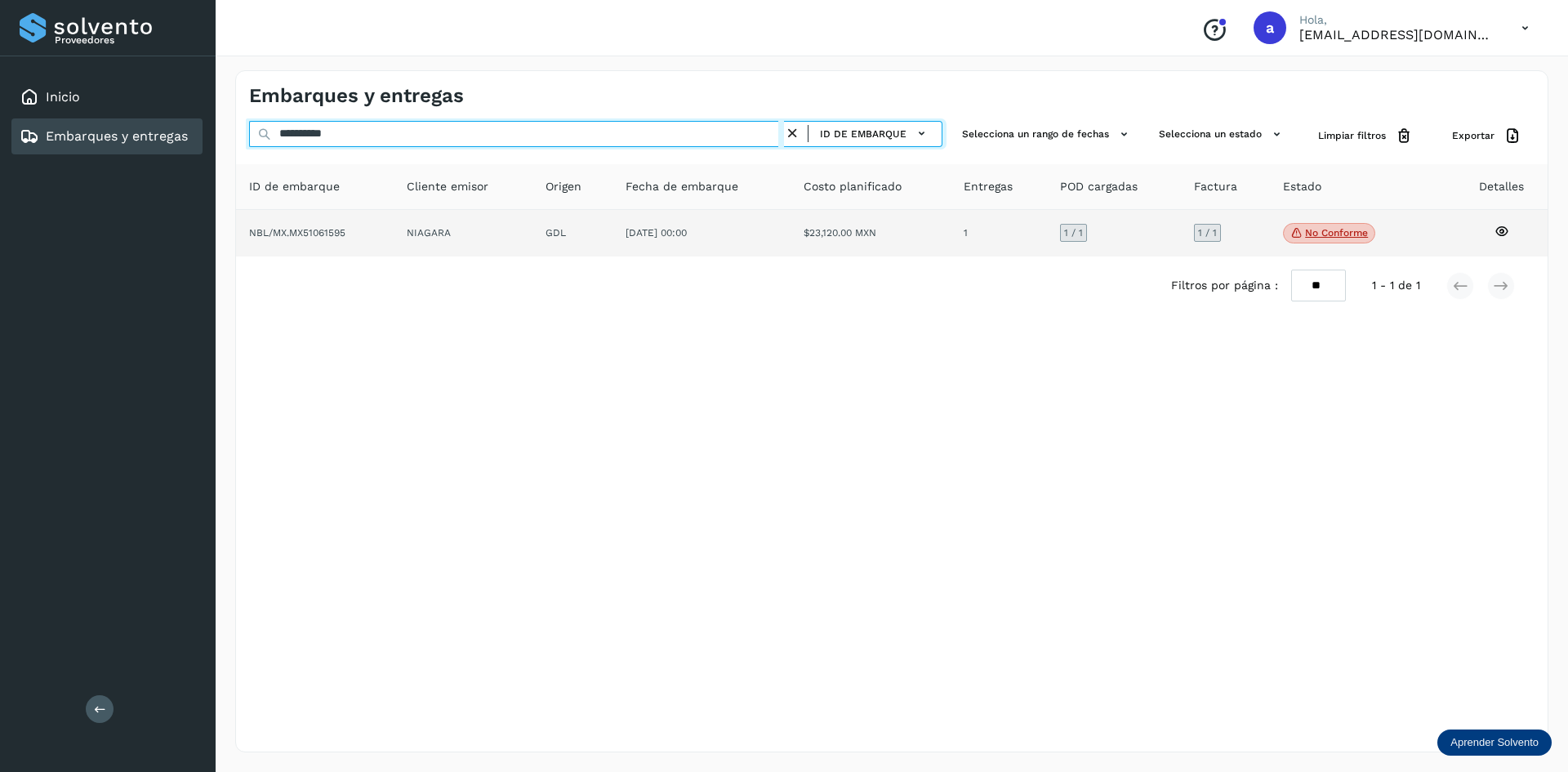 type on "**********" 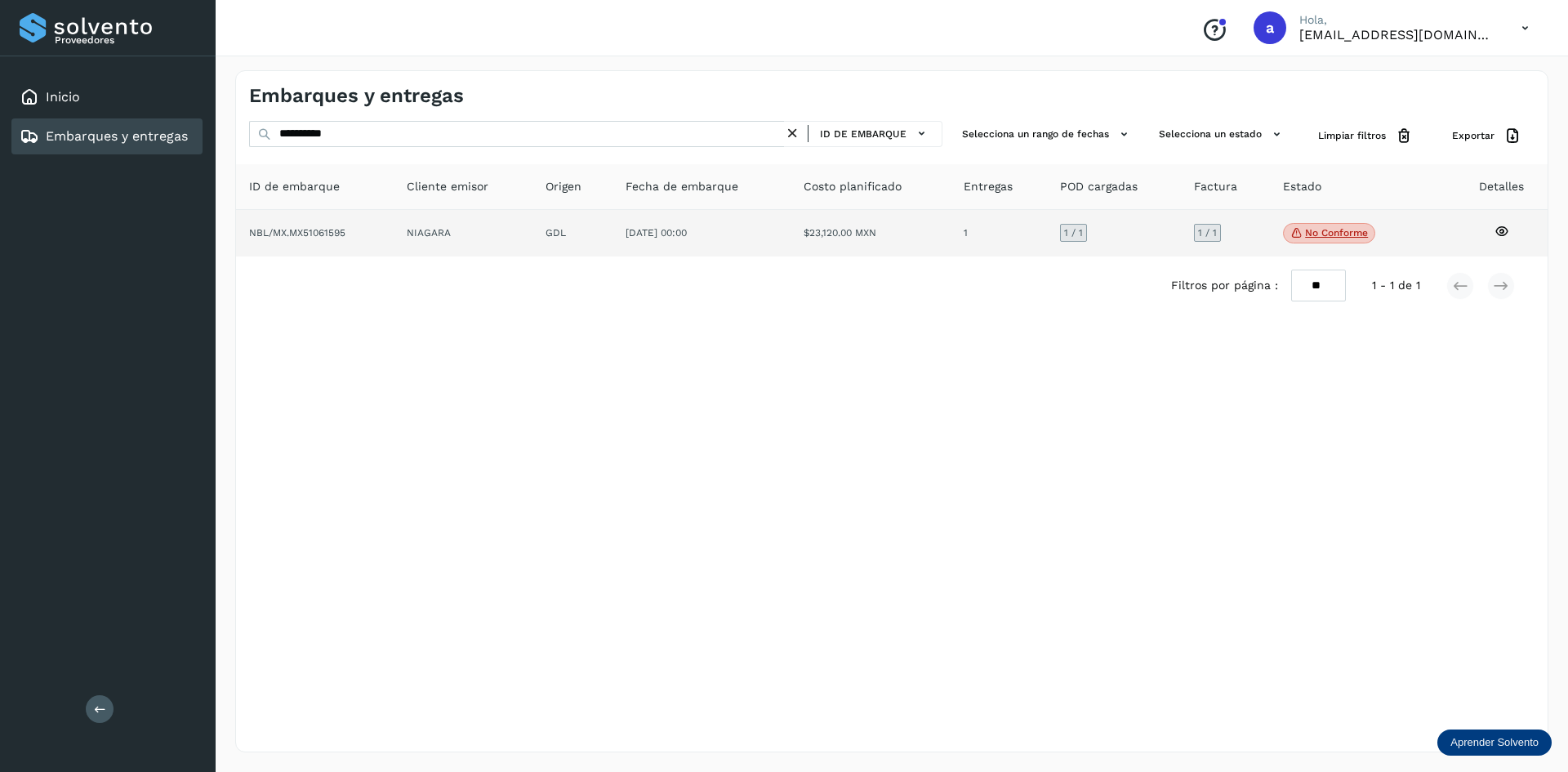 click on "$23,120.00 MXN" 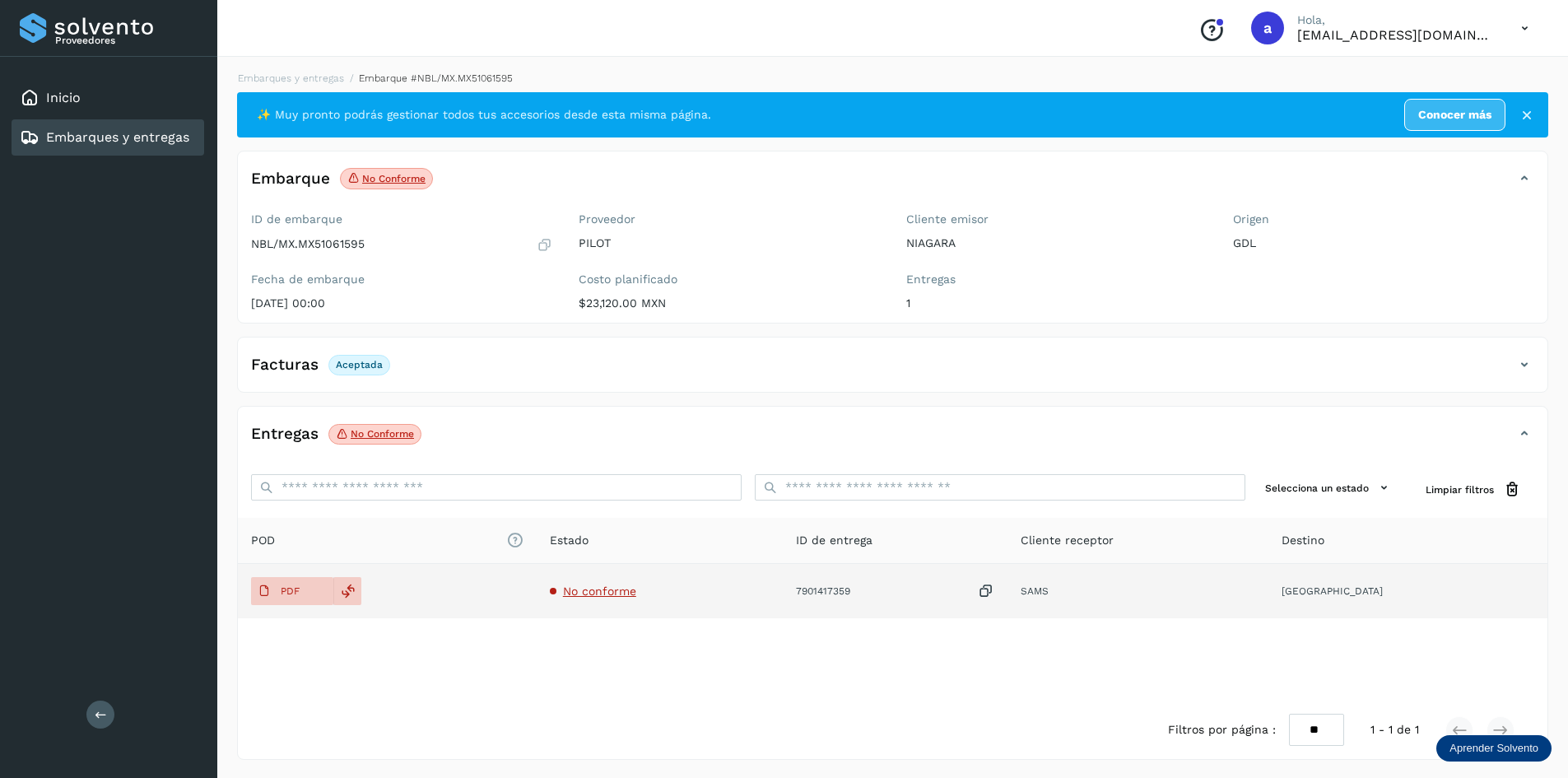 click at bounding box center (986, 591) 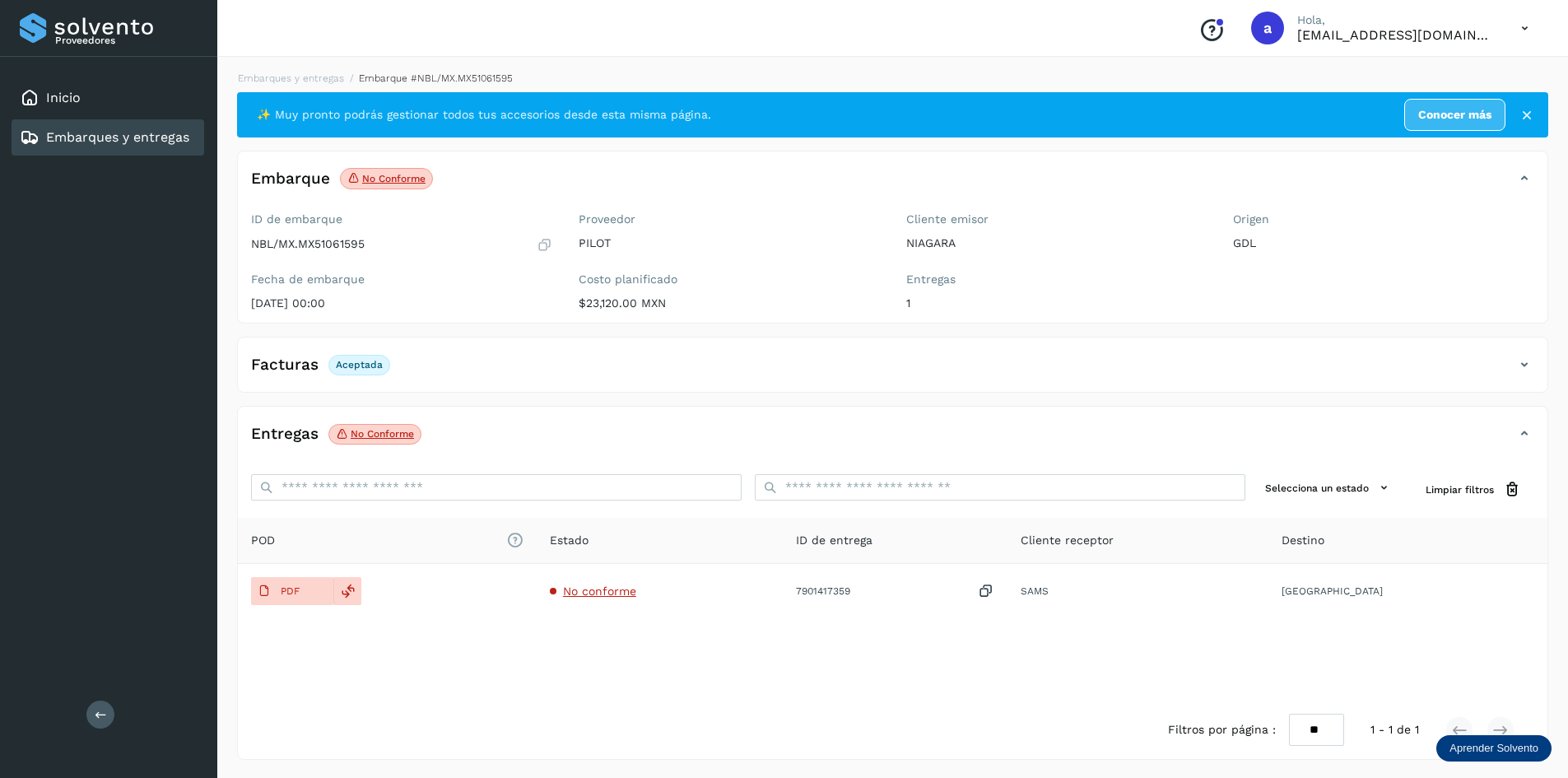 click on "Embarques y entregas" at bounding box center (118, 137) 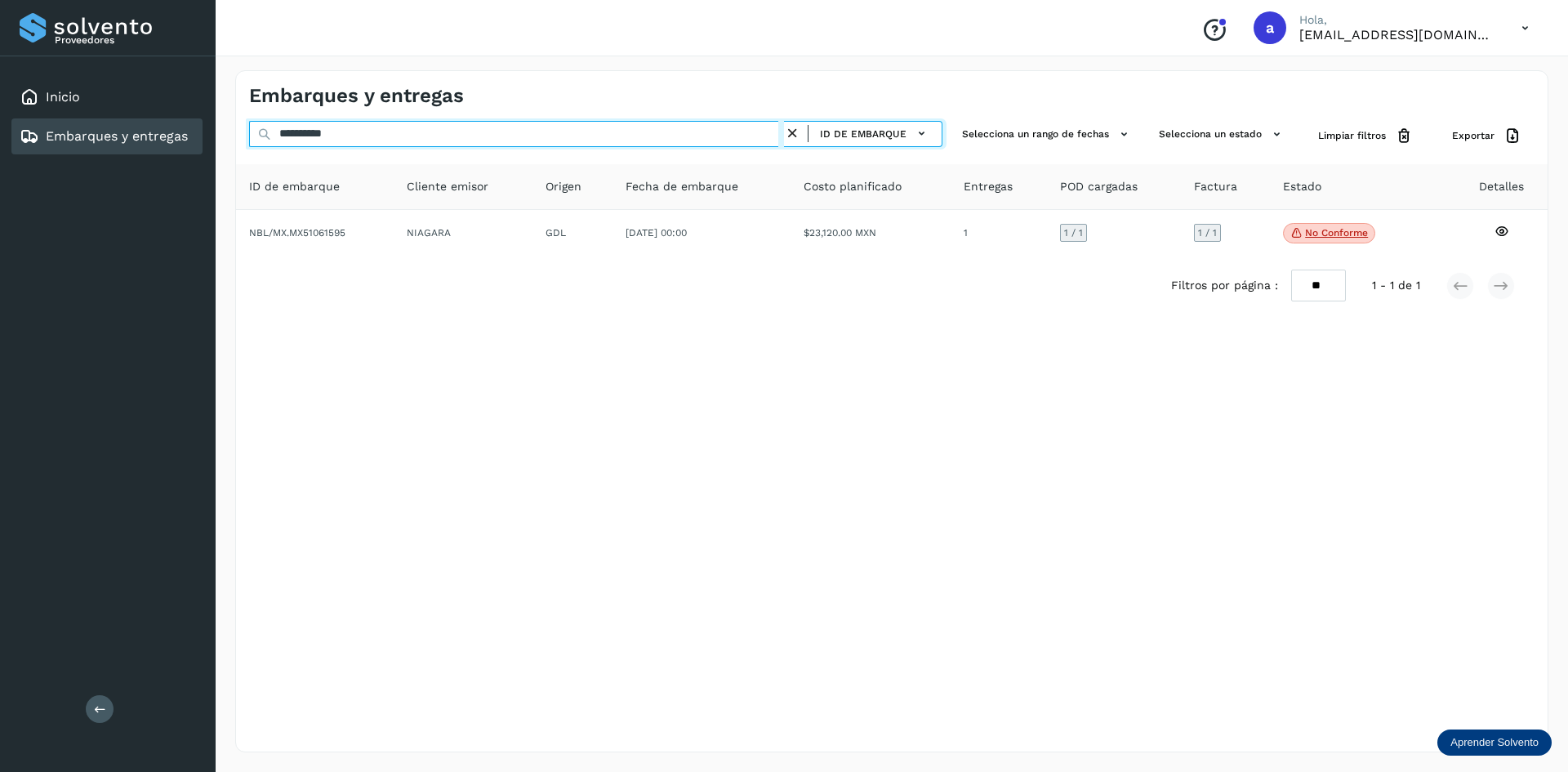 drag, startPoint x: 399, startPoint y: 129, endPoint x: 207, endPoint y: 130, distance: 192.0026 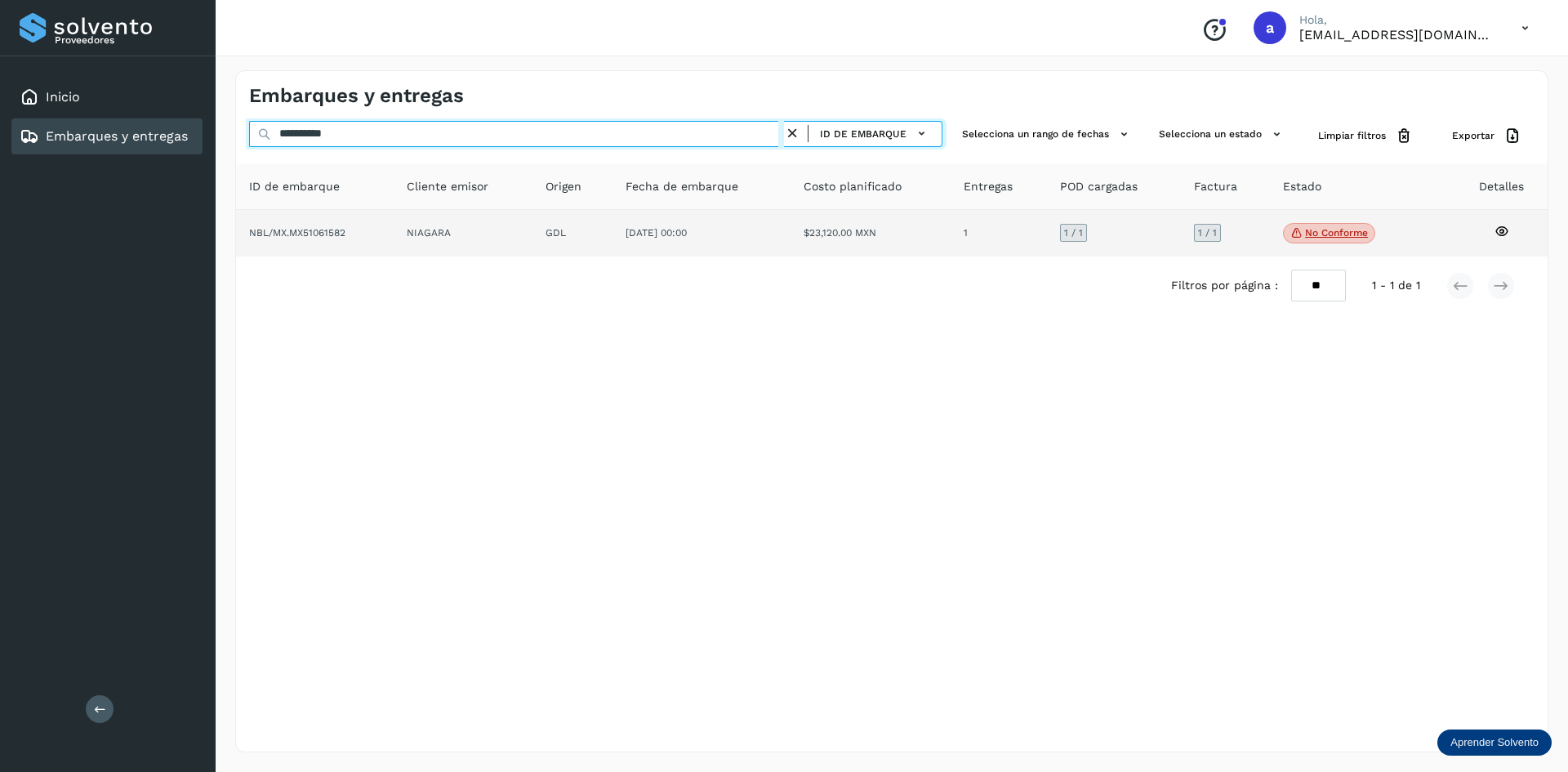 type on "**********" 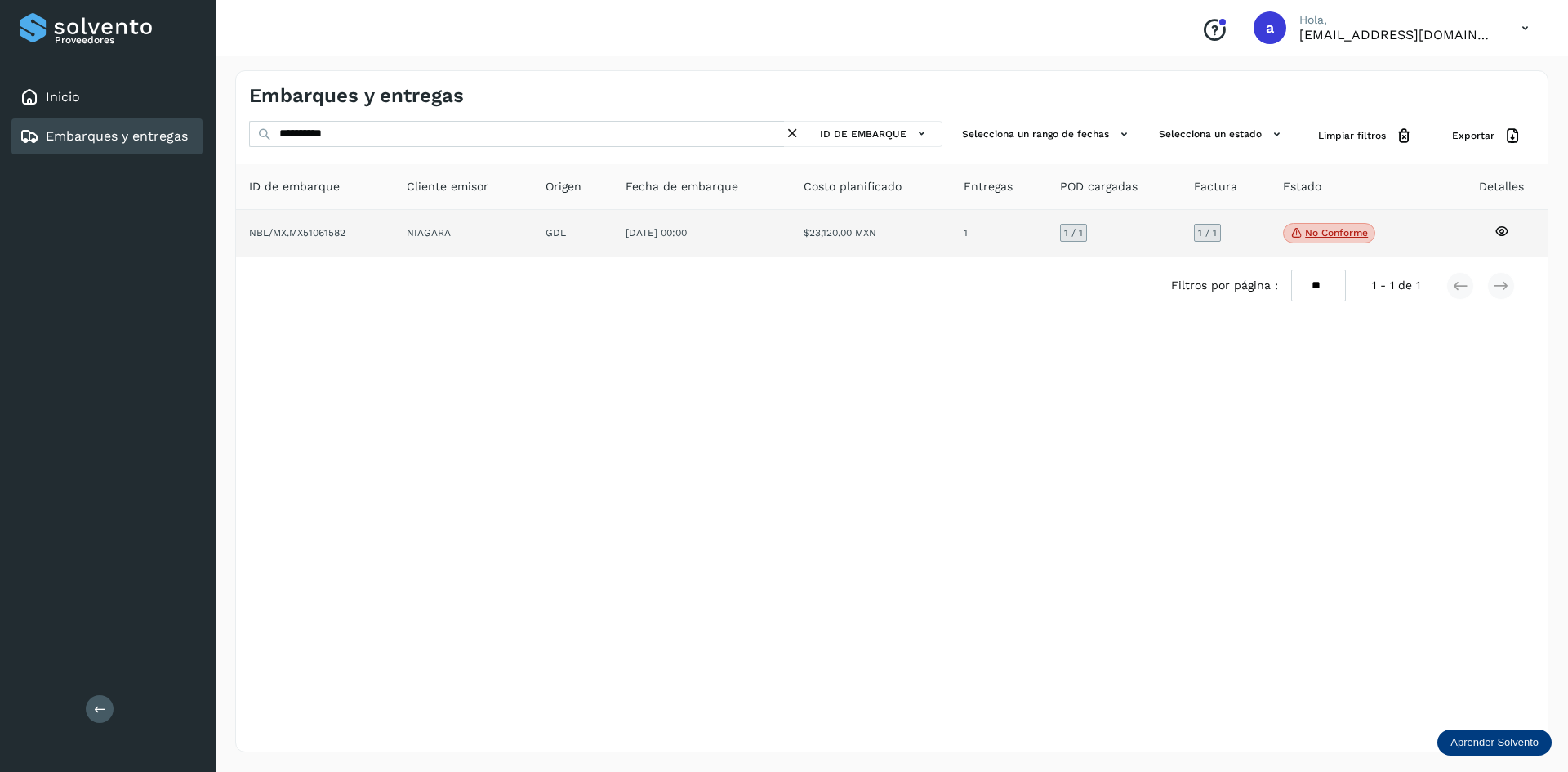 click on "[DATE] 00:00" 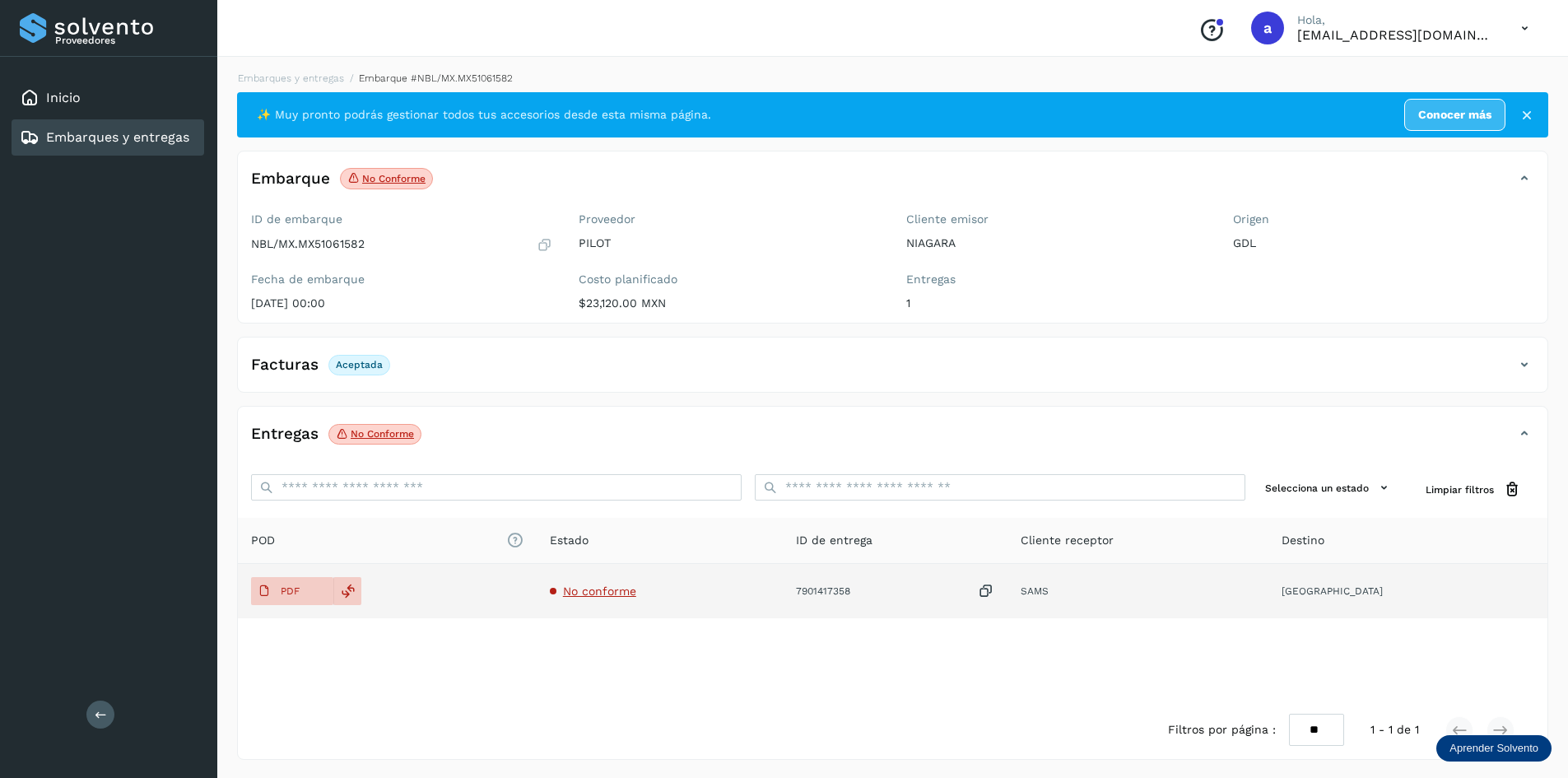 click at bounding box center [986, 591] 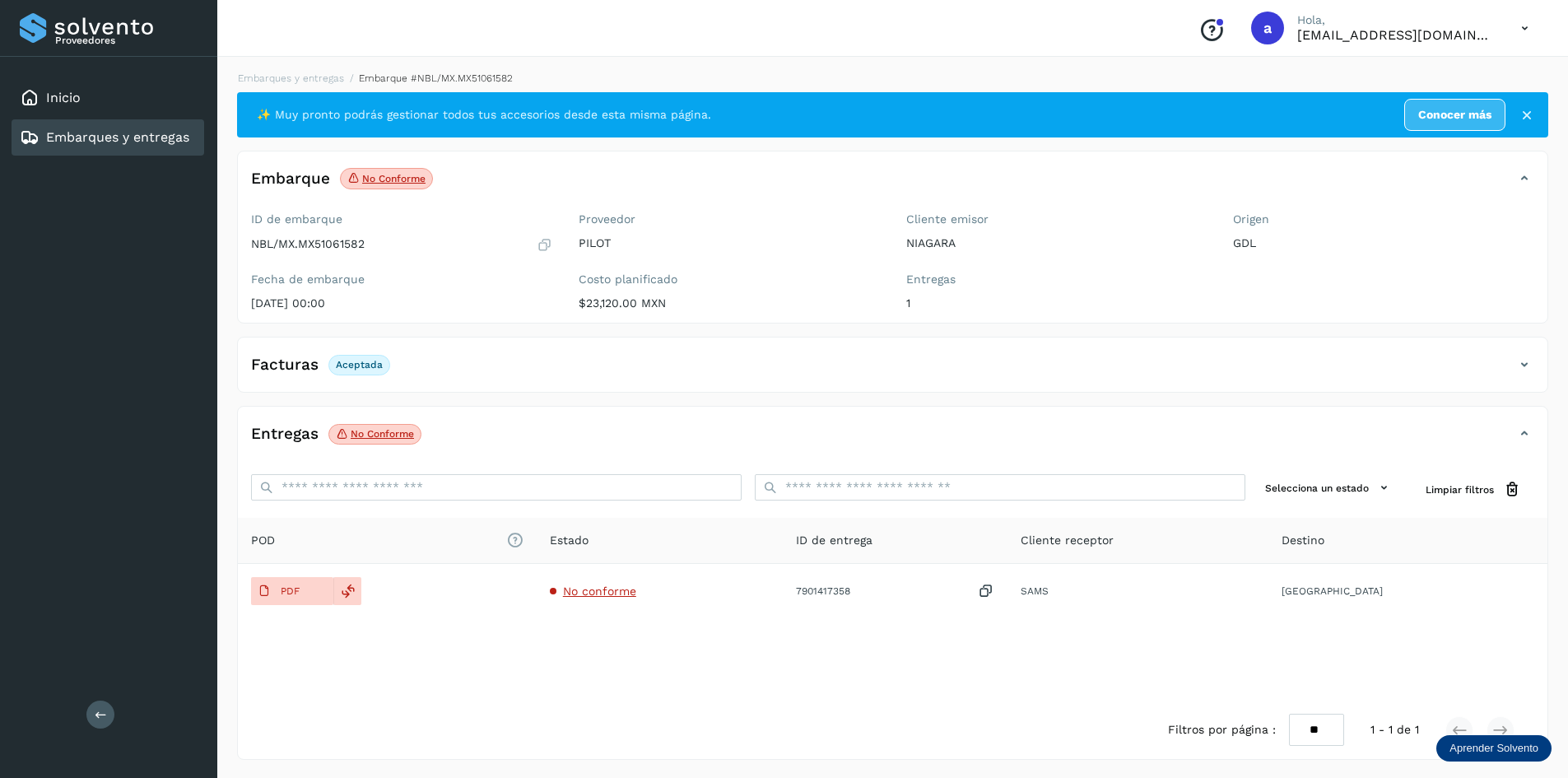click on "Embarques y entregas" at bounding box center (118, 137) 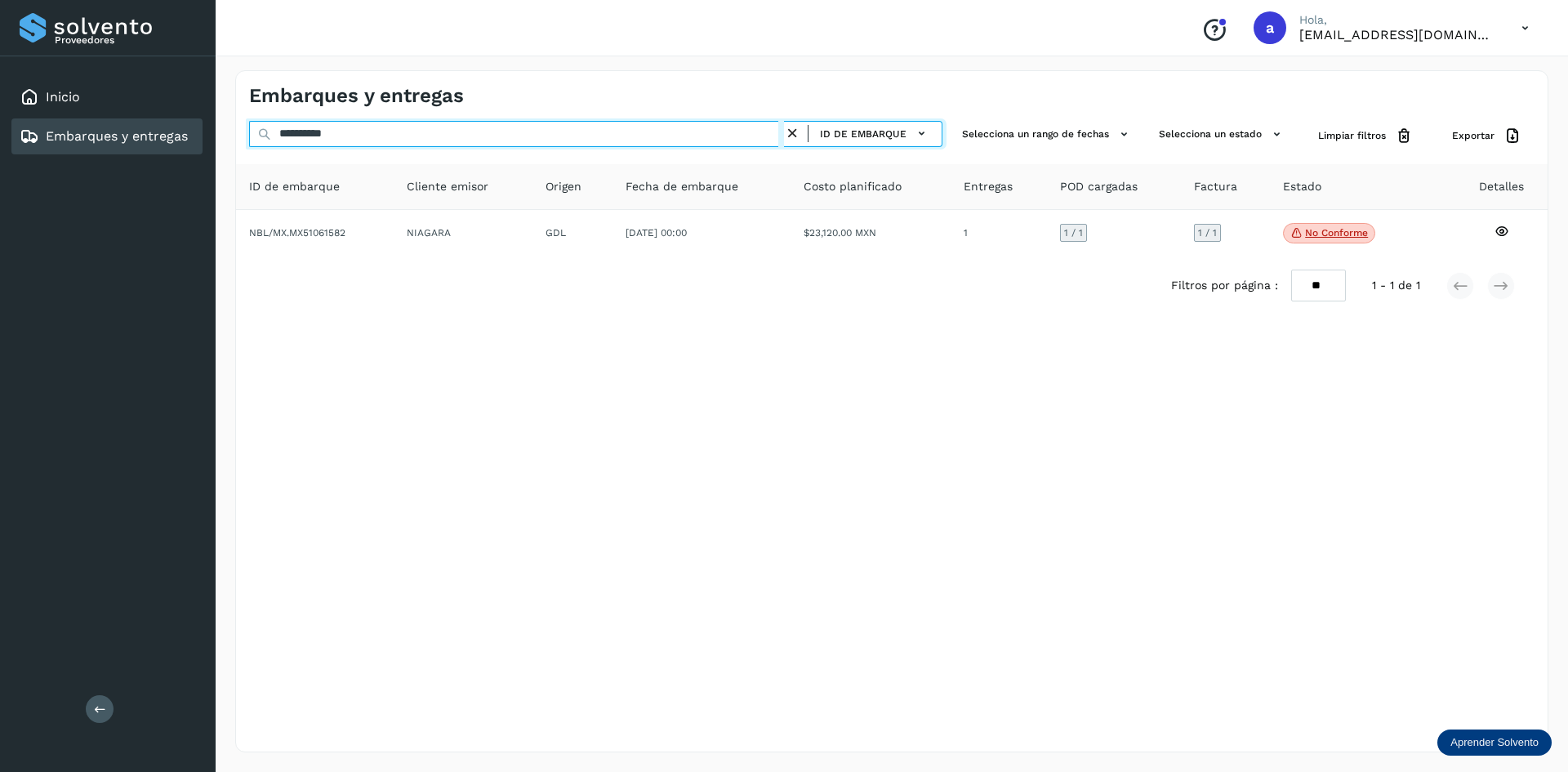drag, startPoint x: 432, startPoint y: 132, endPoint x: 185, endPoint y: 142, distance: 247.2023 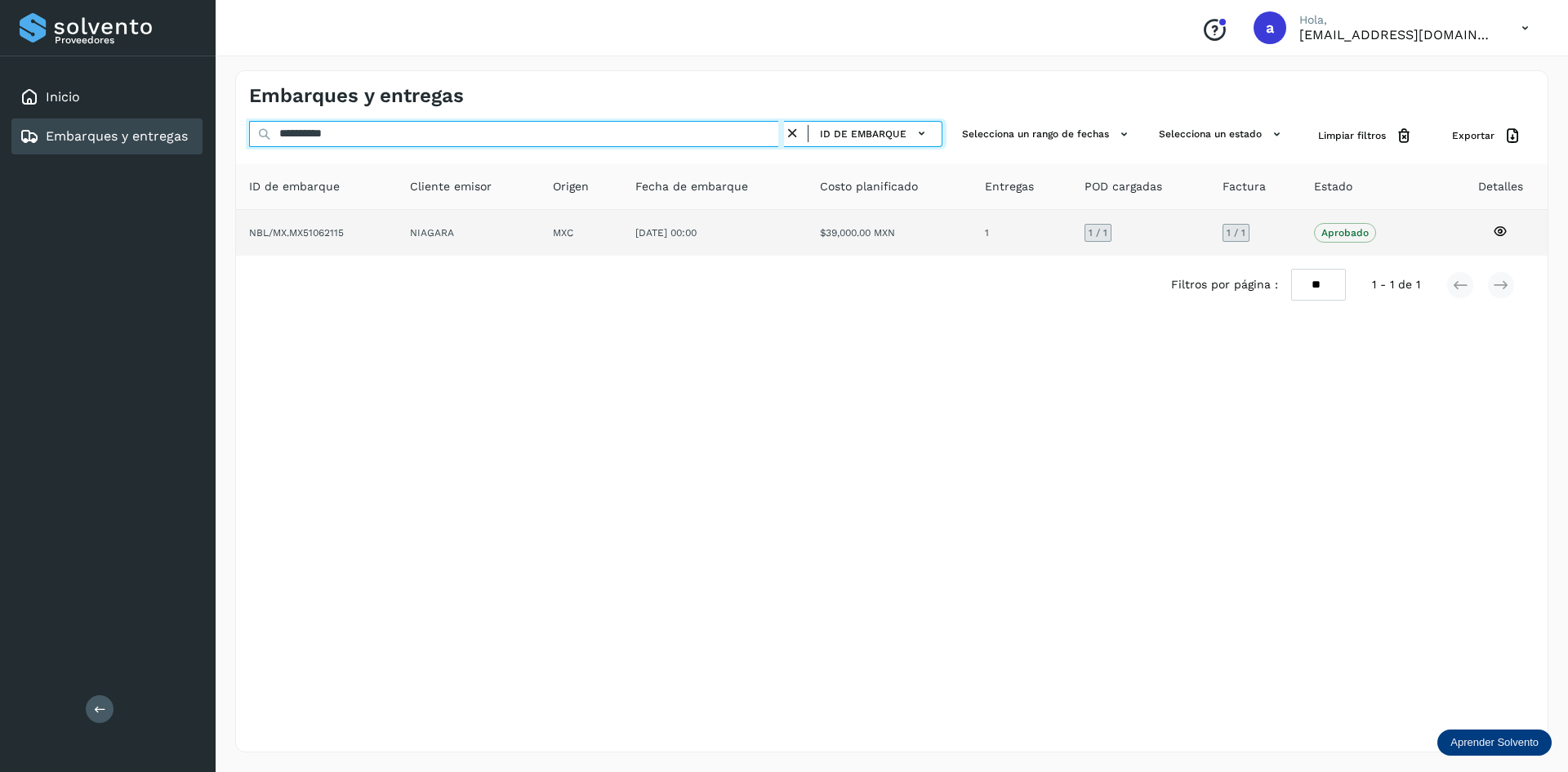 type on "**********" 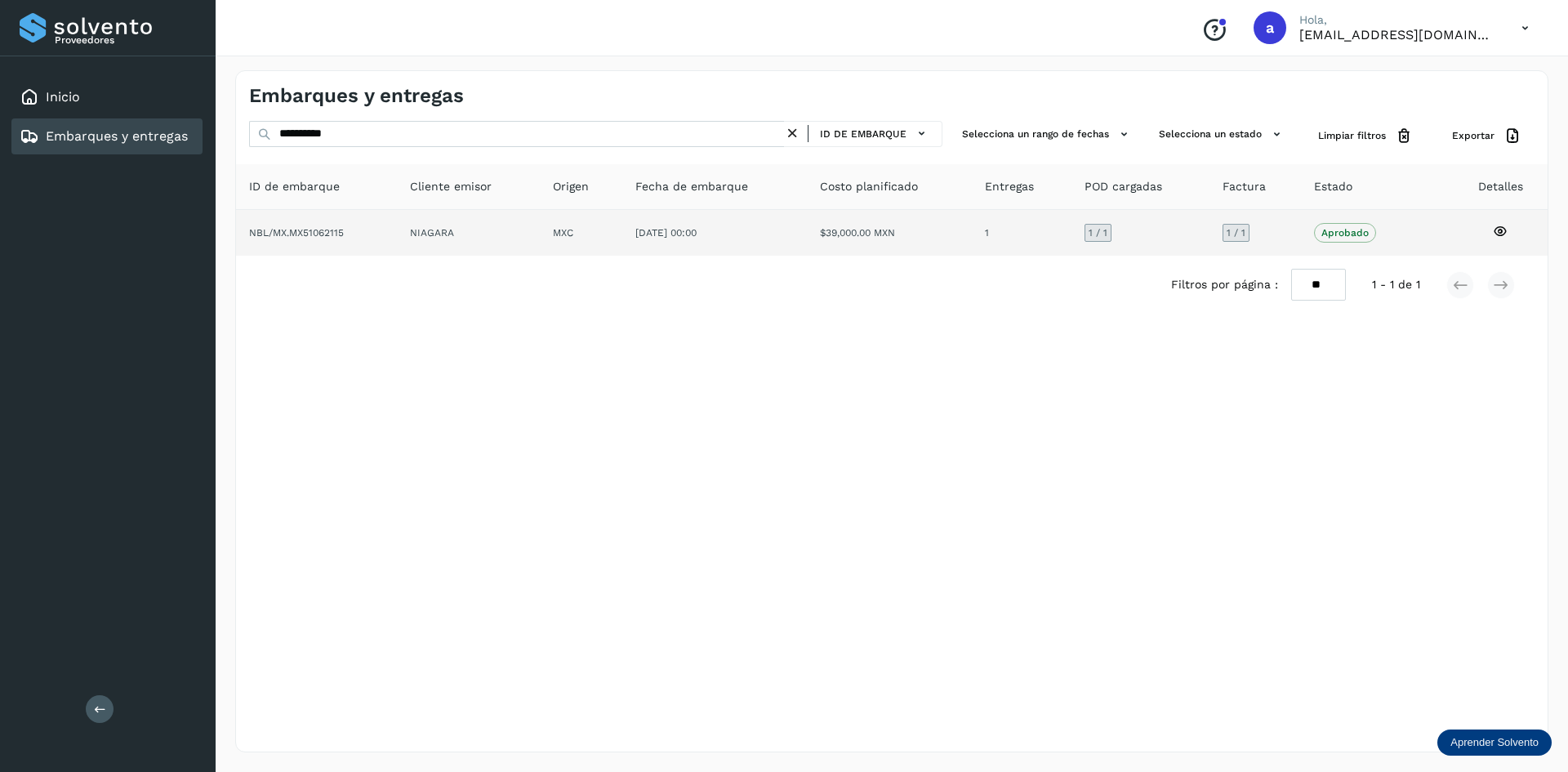 click on "$39,000.00 MXN" 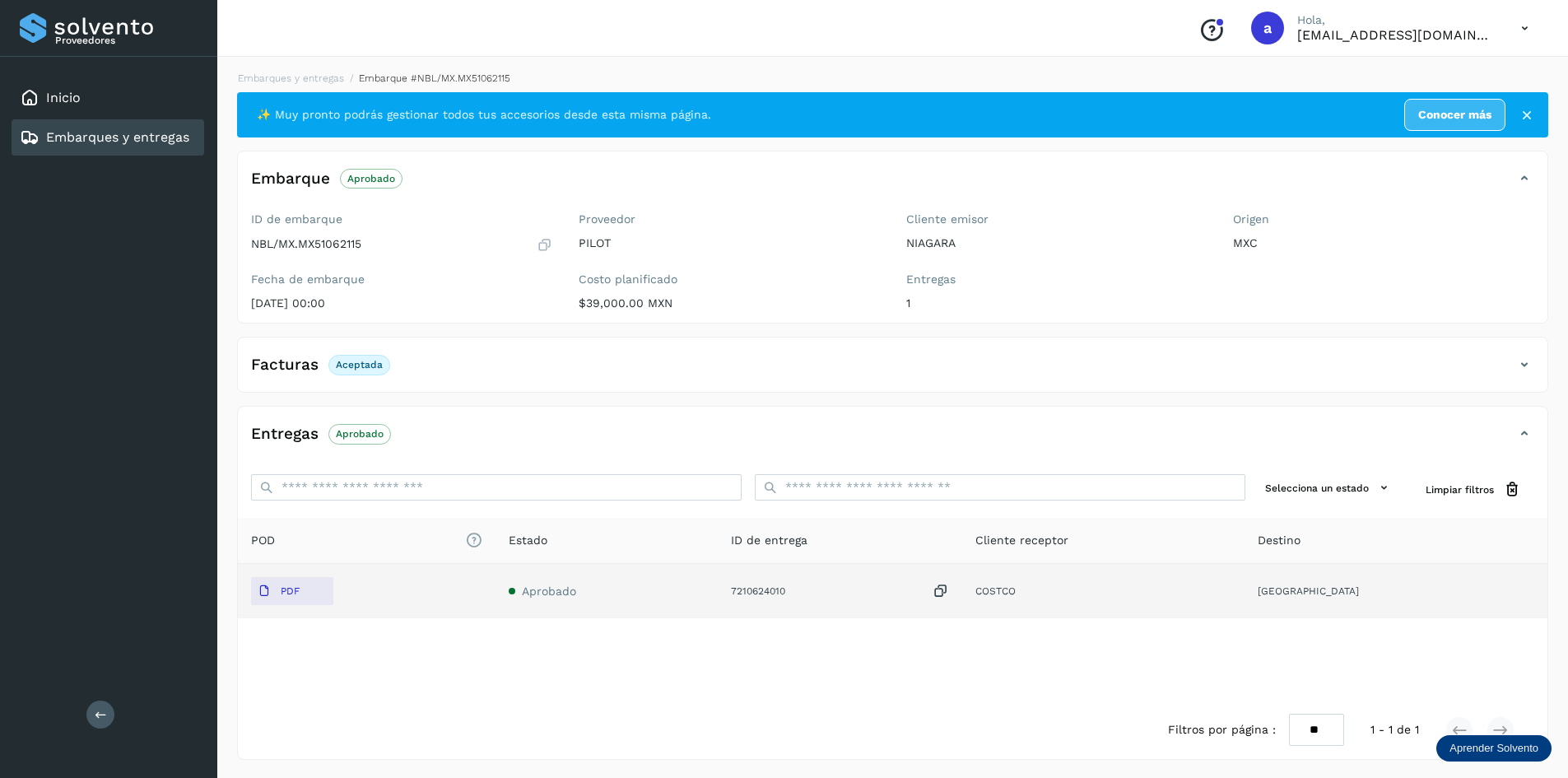 click at bounding box center [941, 591] 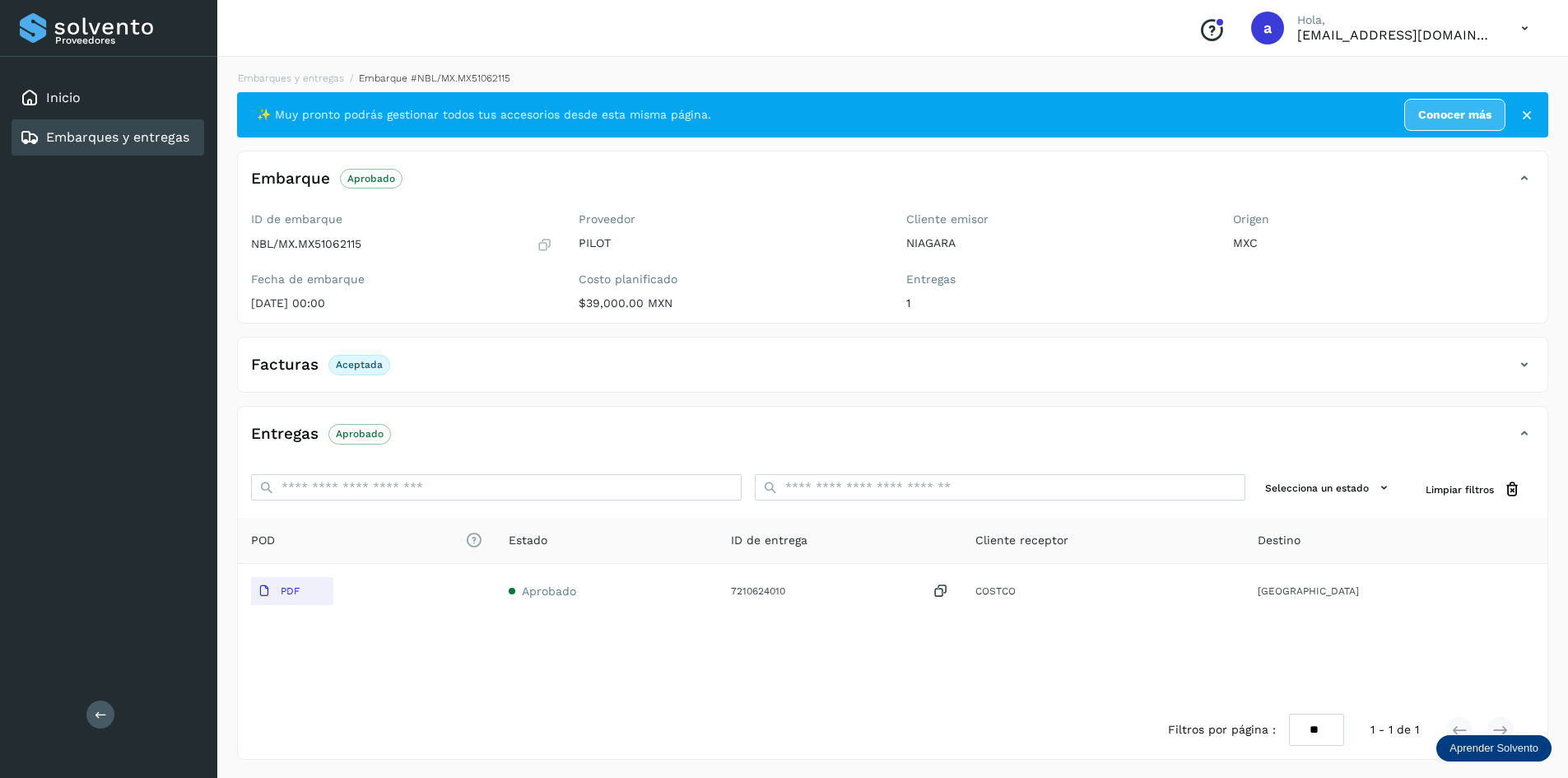 click on "Embarques y entregas" at bounding box center [118, 137] 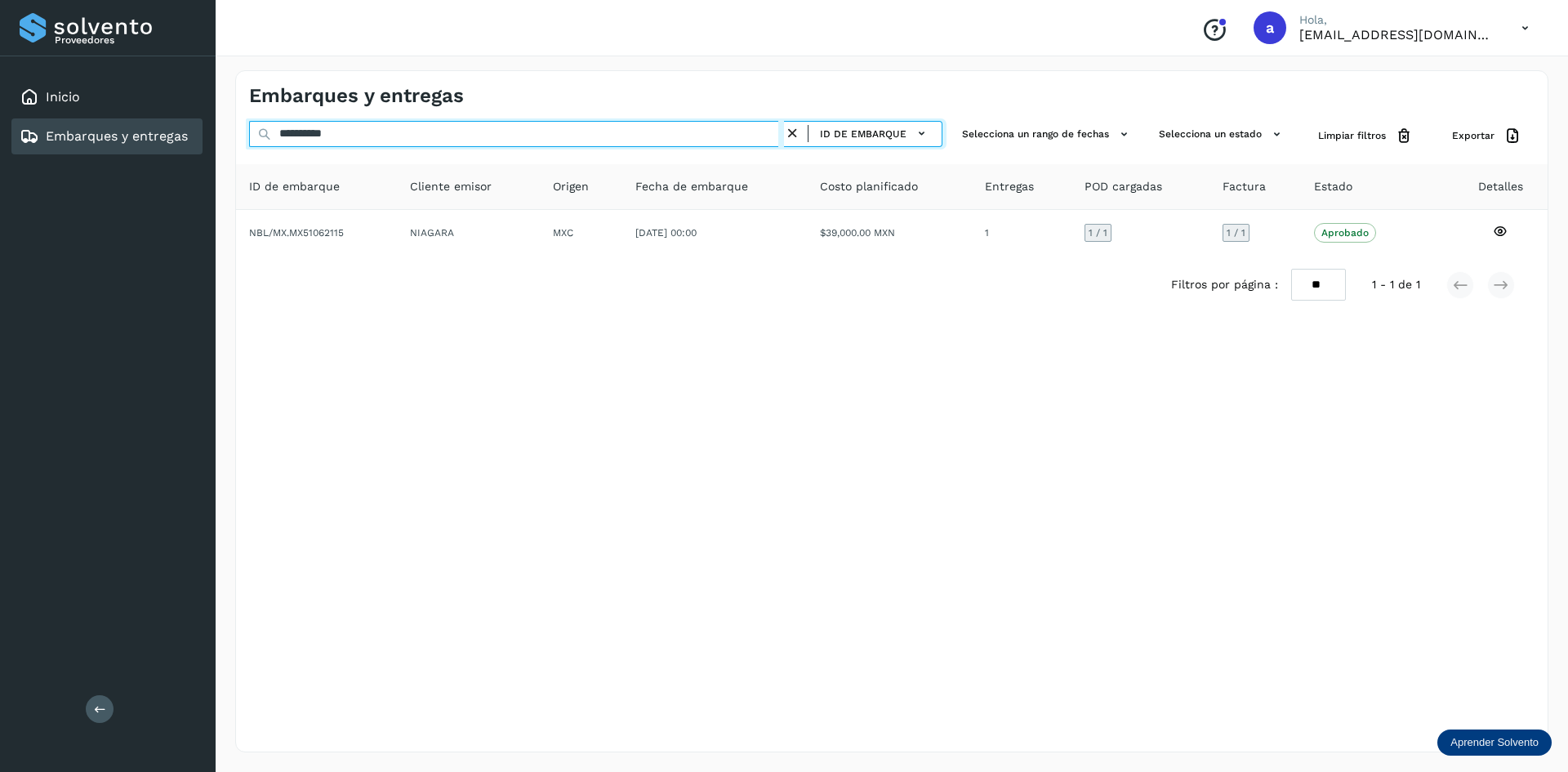drag, startPoint x: 343, startPoint y: 123, endPoint x: 244, endPoint y: 123, distance: 99 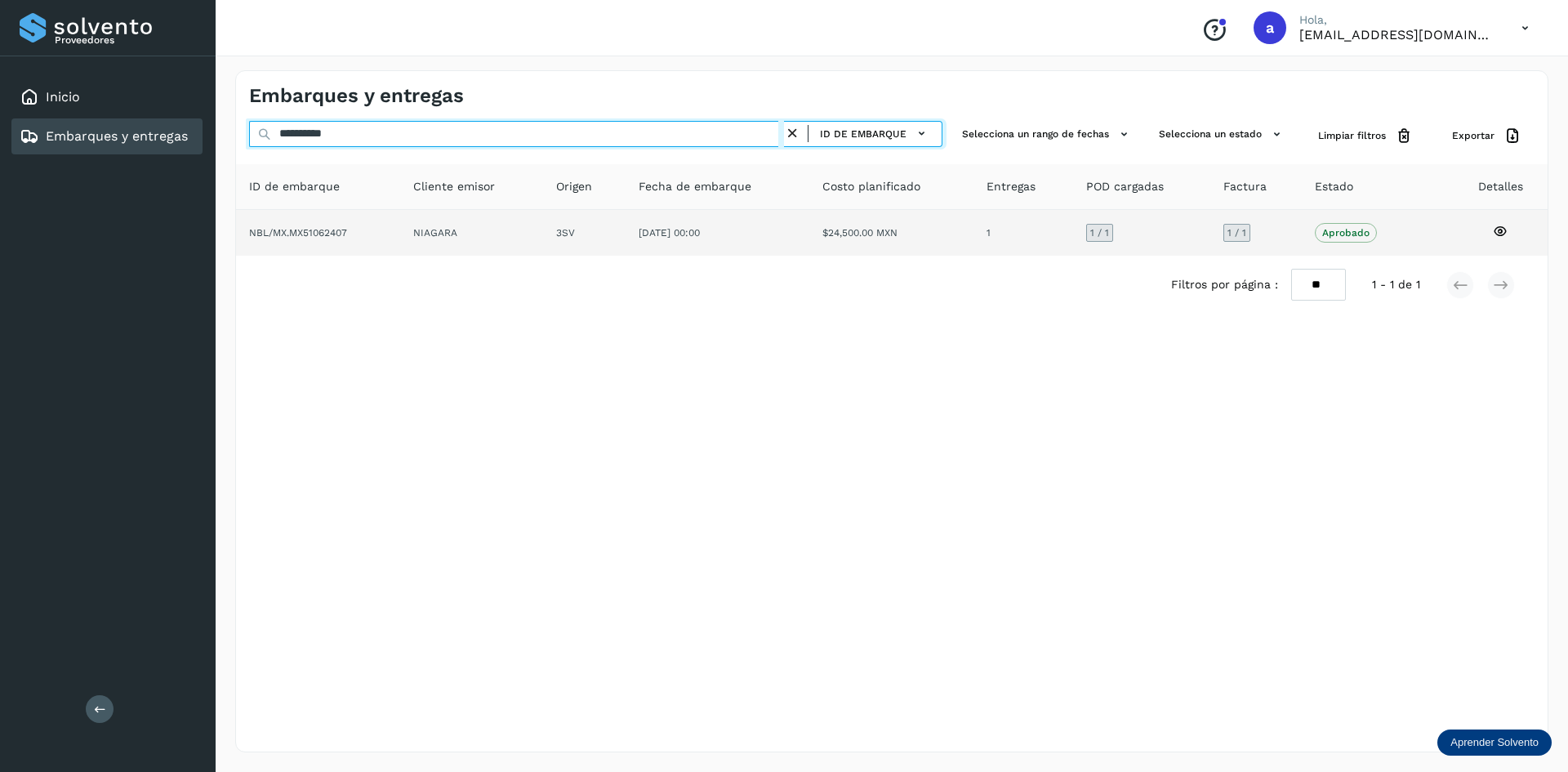 type on "**********" 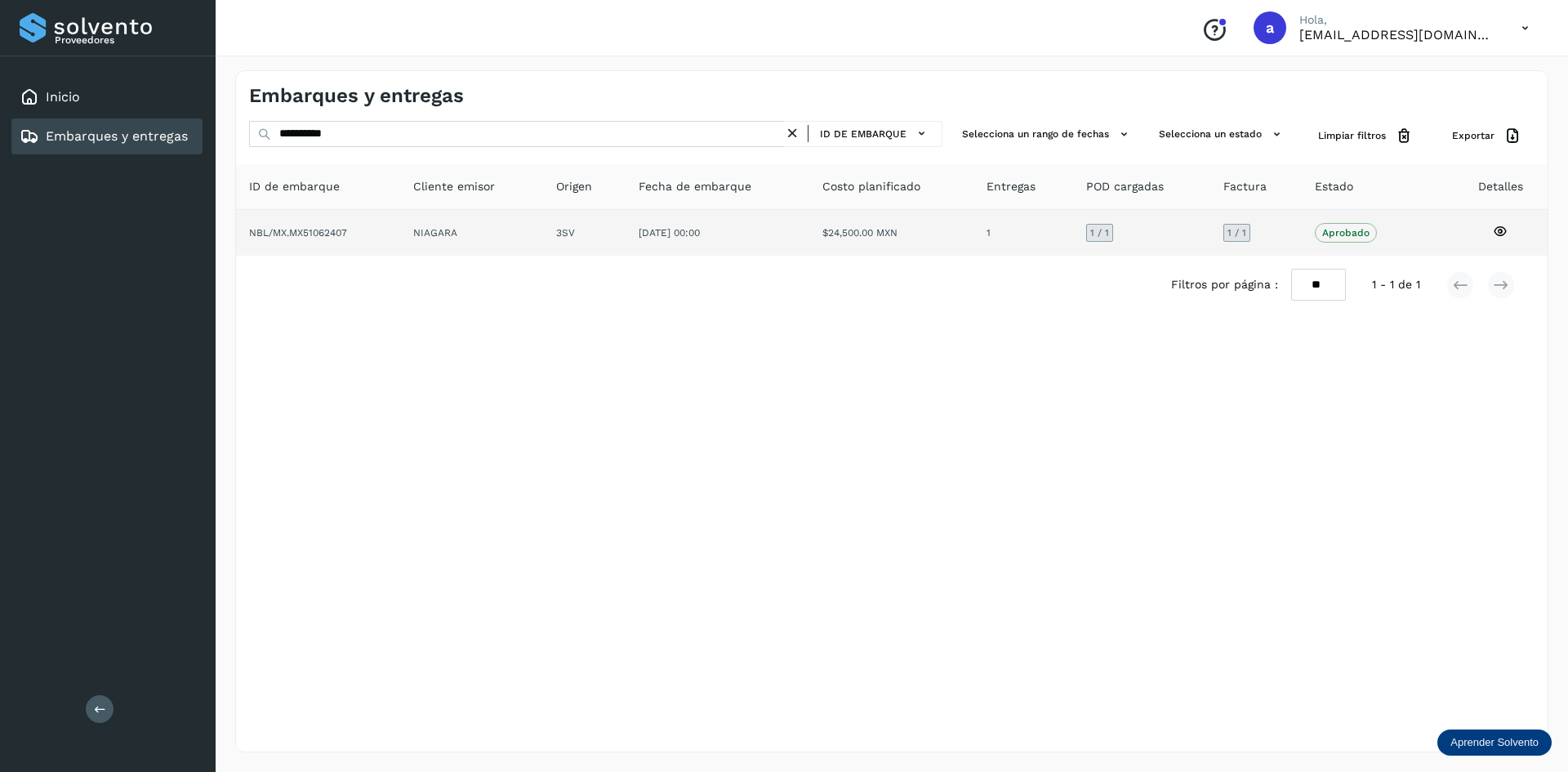 click on "[DATE] 00:00" 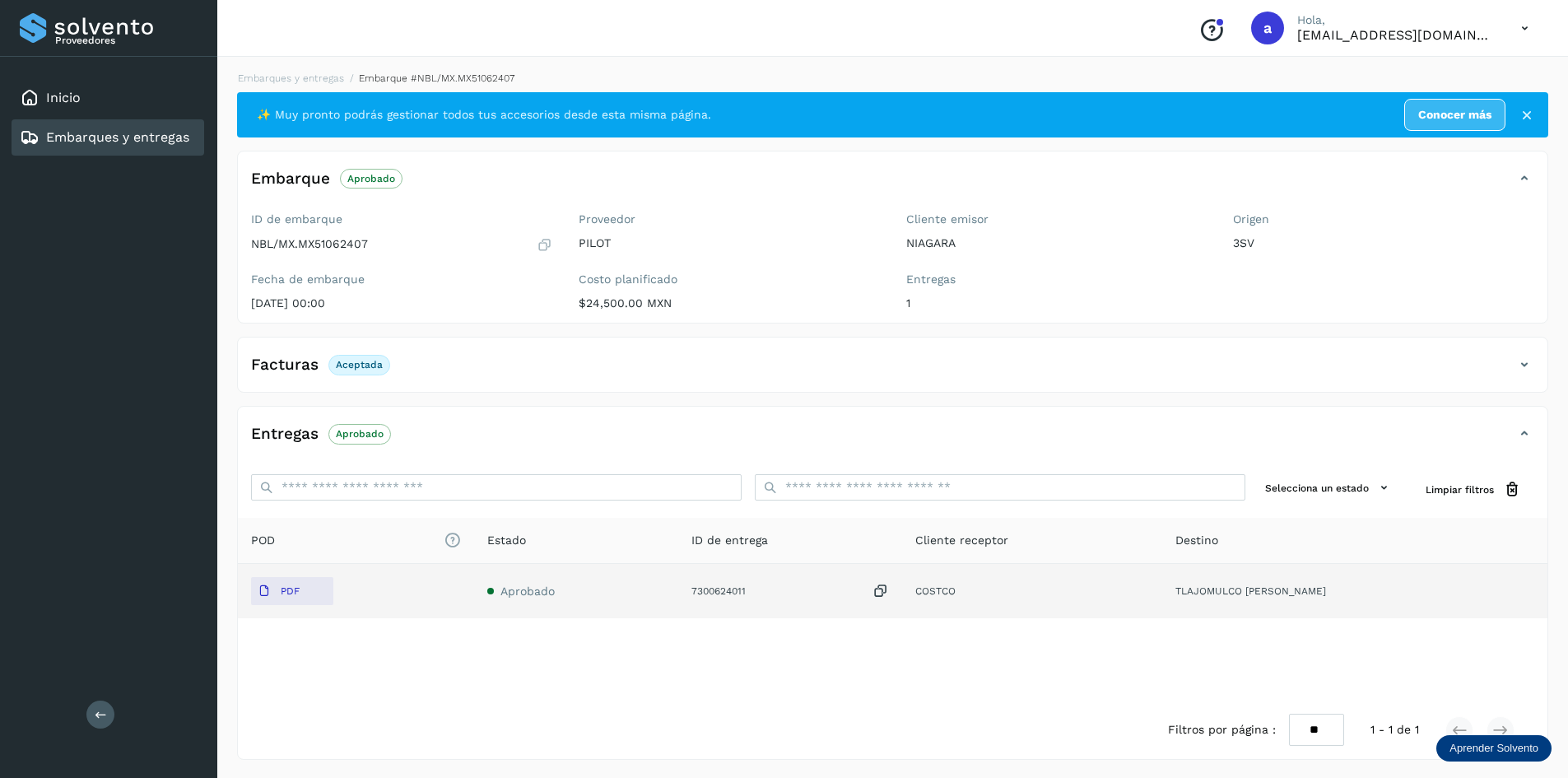 click at bounding box center [881, 591] 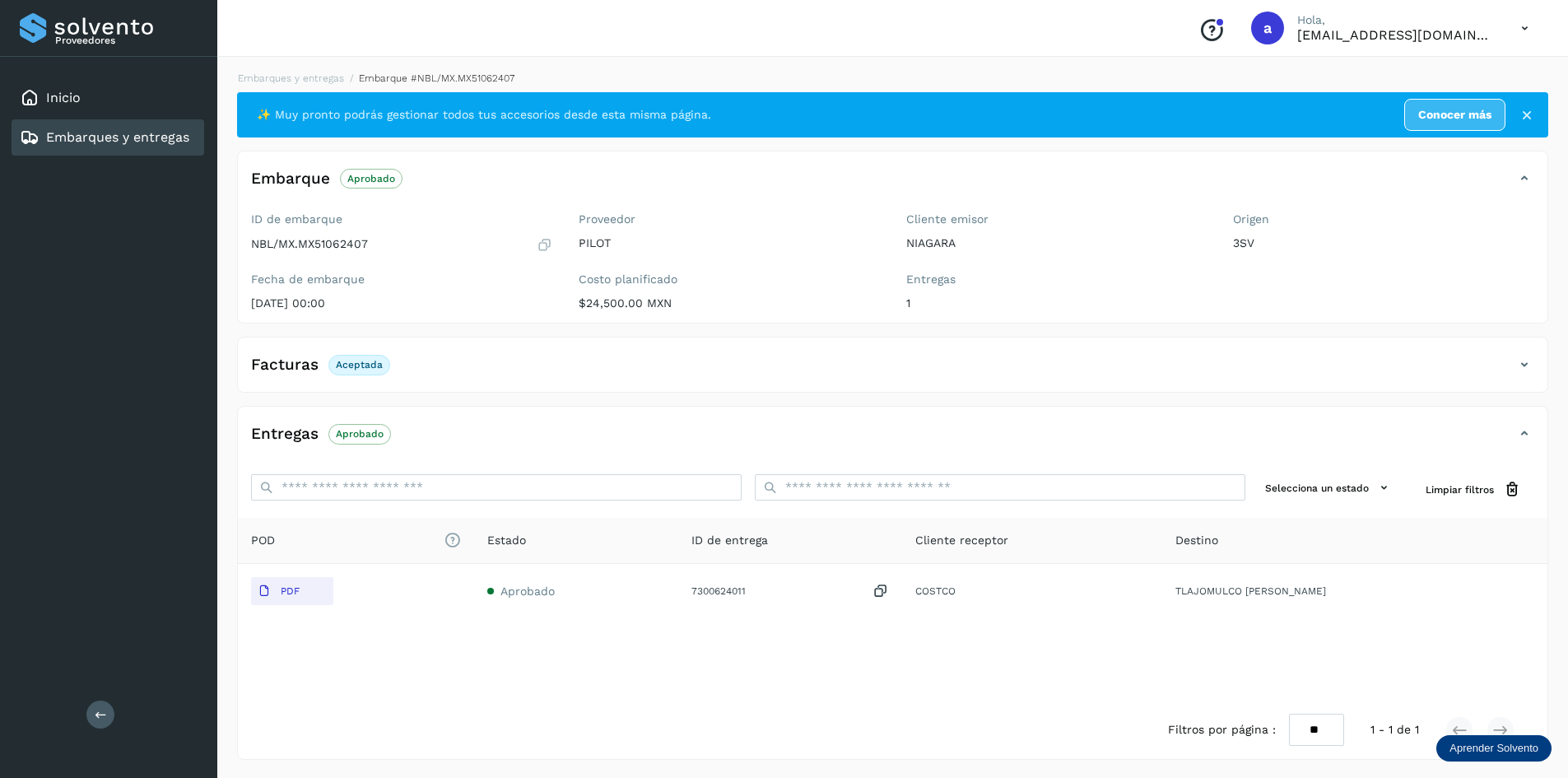 click on "Embarques y entregas" at bounding box center (118, 137) 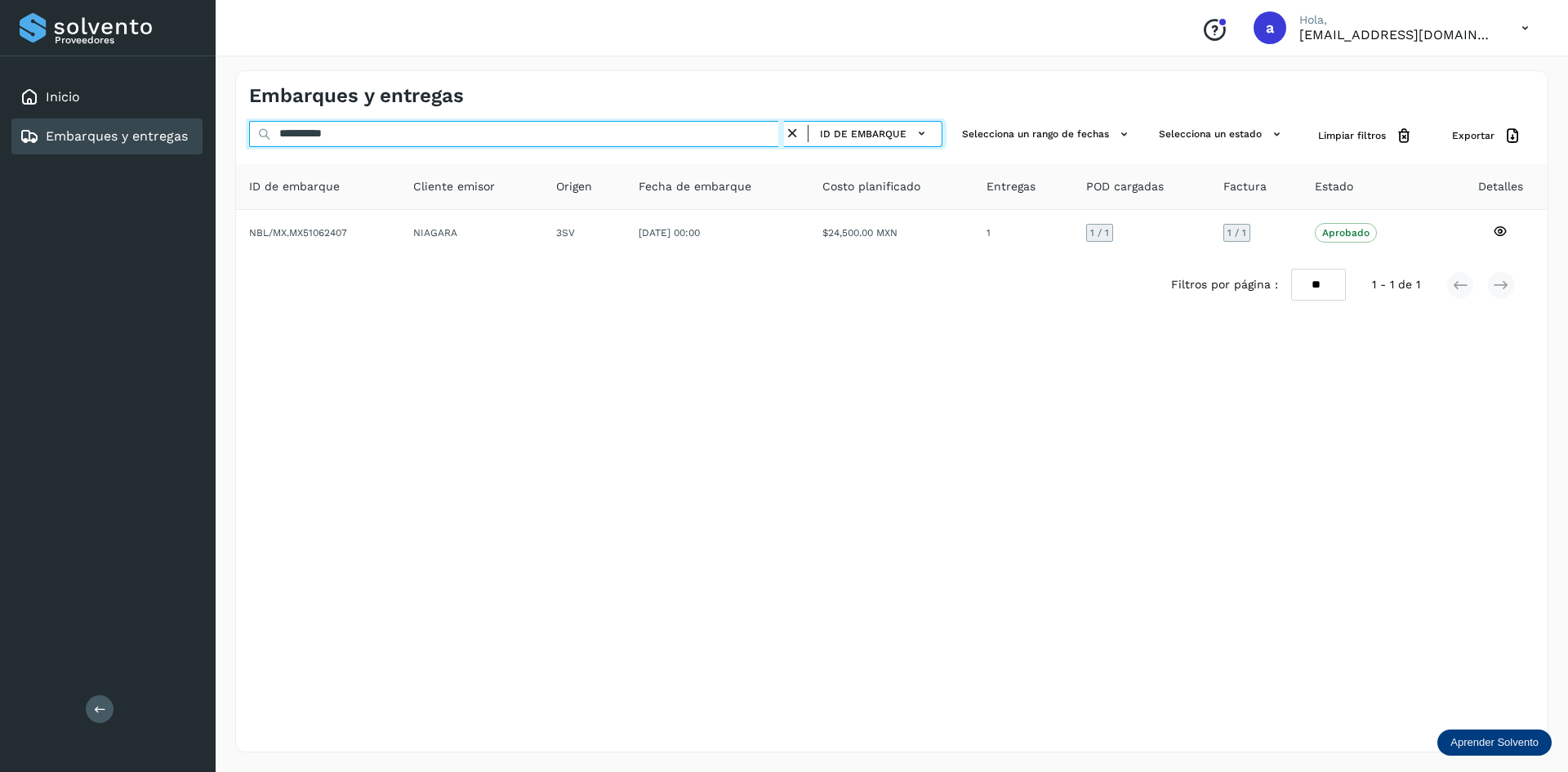 drag, startPoint x: 403, startPoint y: 134, endPoint x: 204, endPoint y: 106, distance: 200.9602 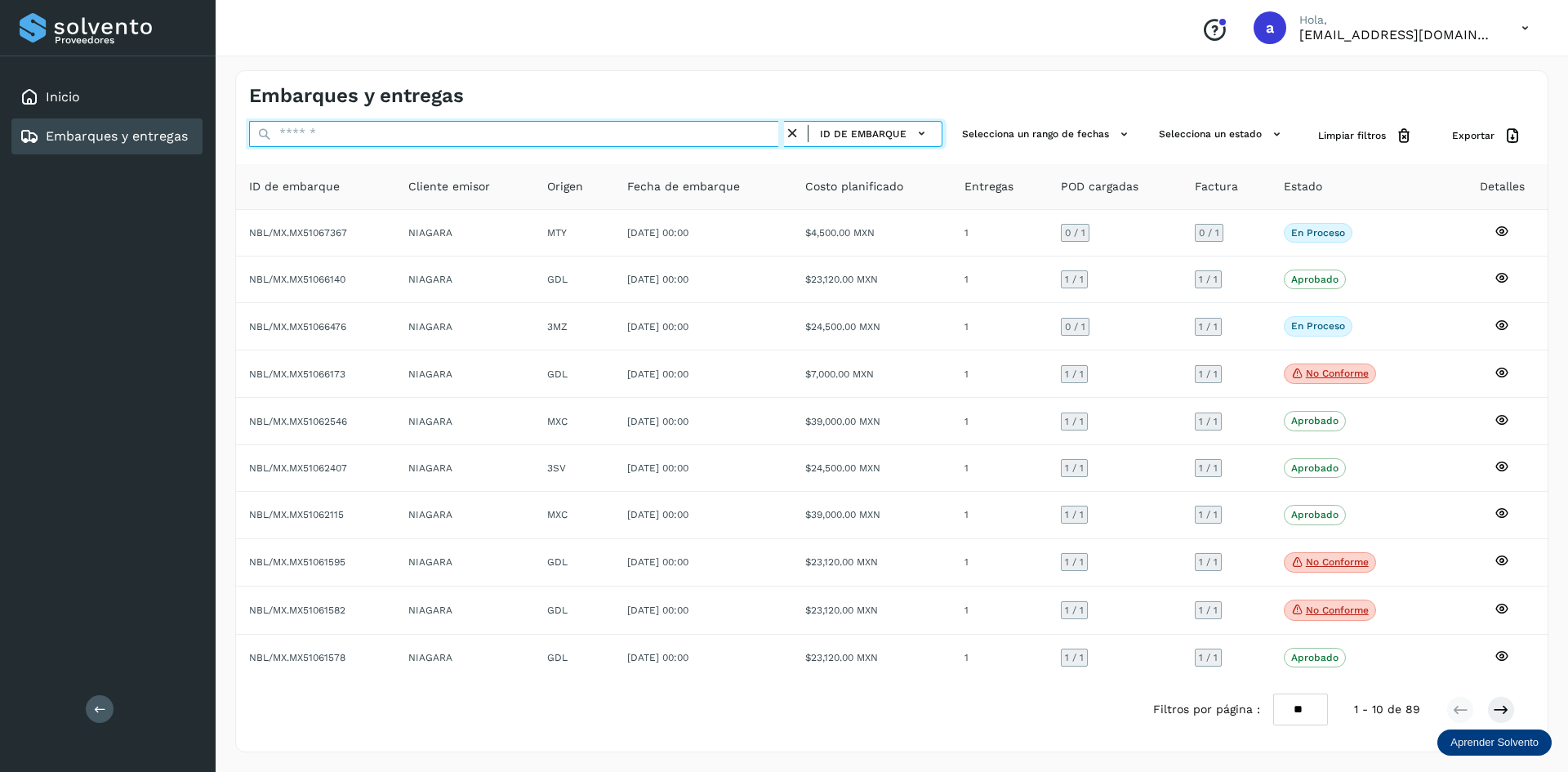 click at bounding box center [516, 134] 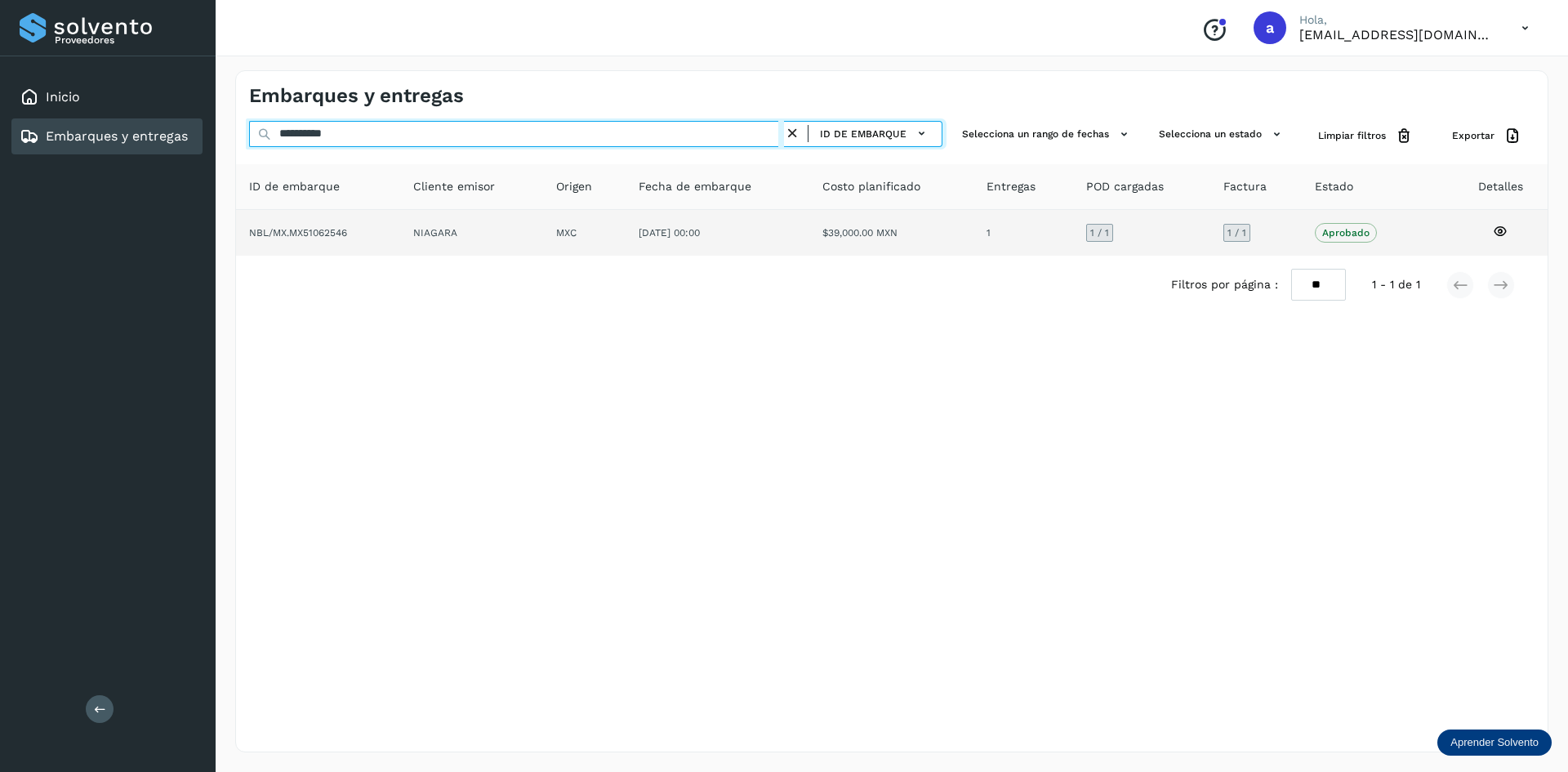 type on "**********" 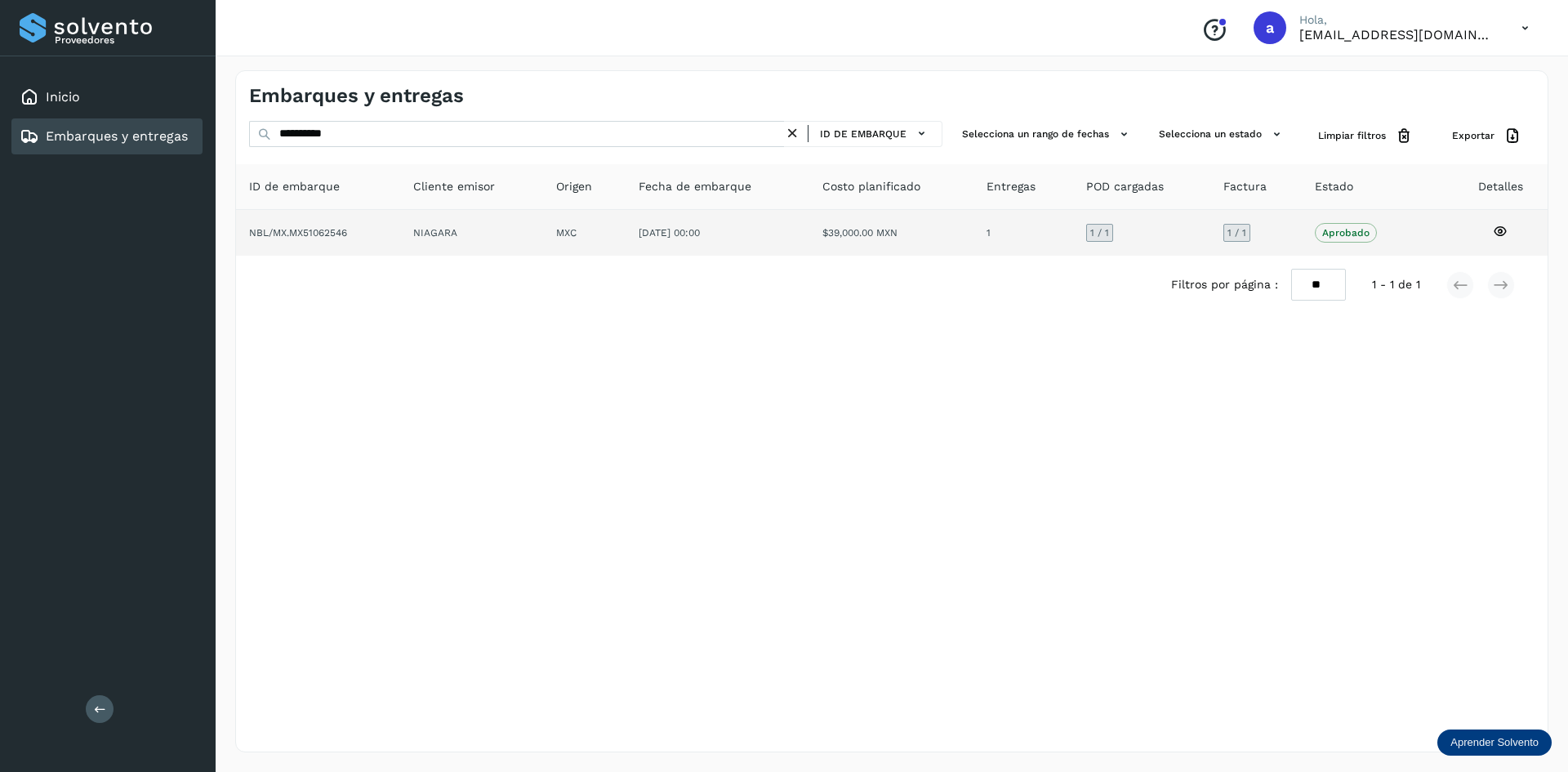 click on "$39,000.00 MXN" 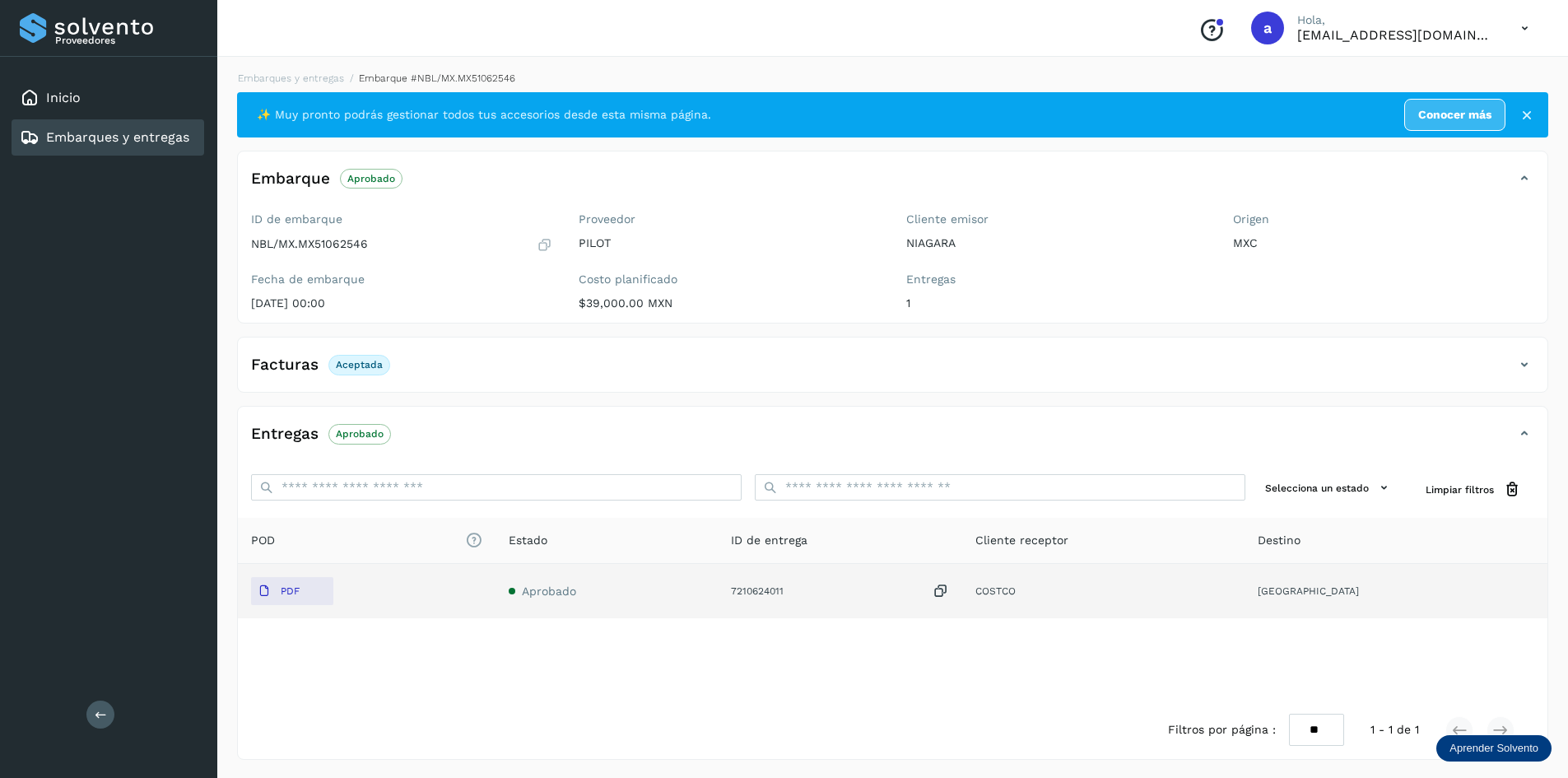 click at bounding box center [941, 591] 